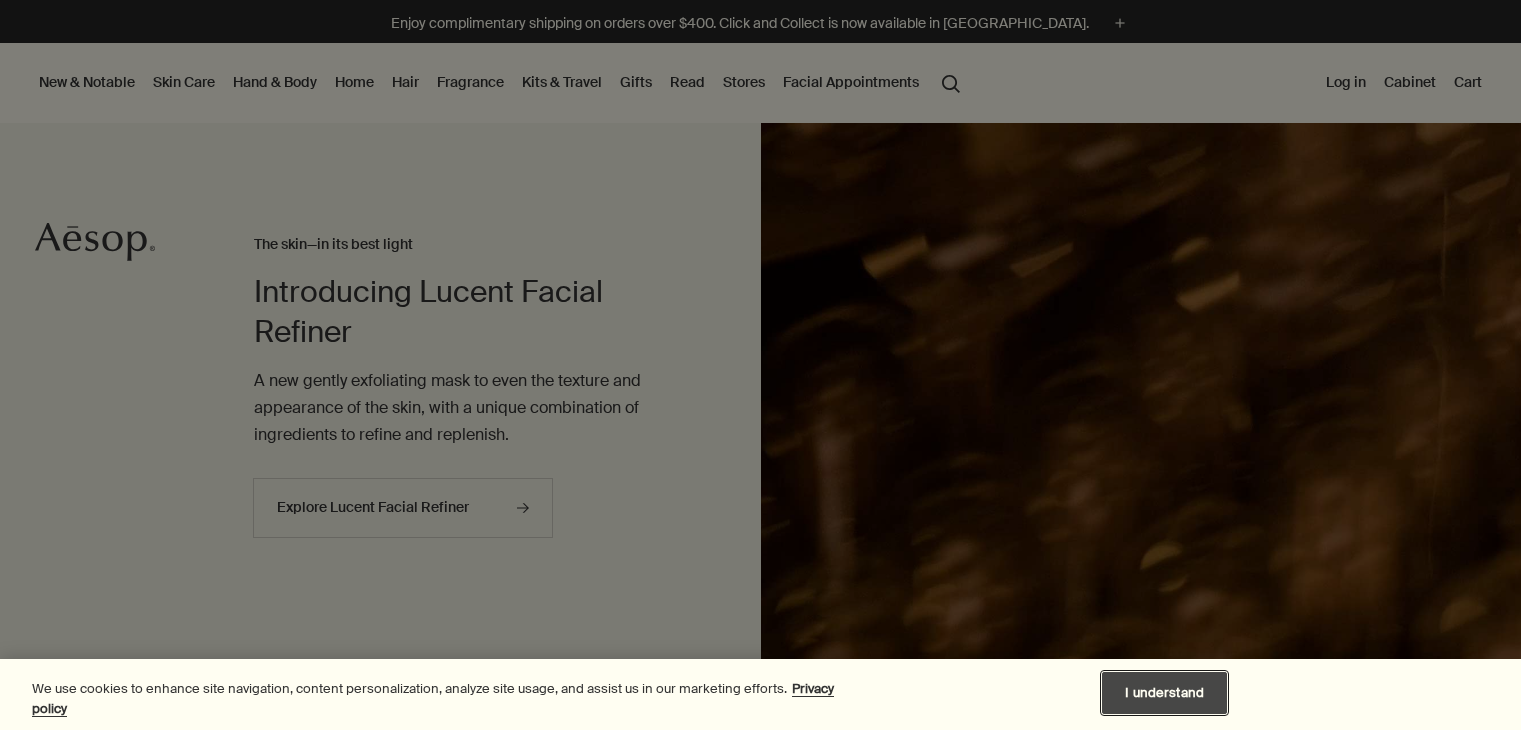 click on "I understand" at bounding box center [1164, 693] 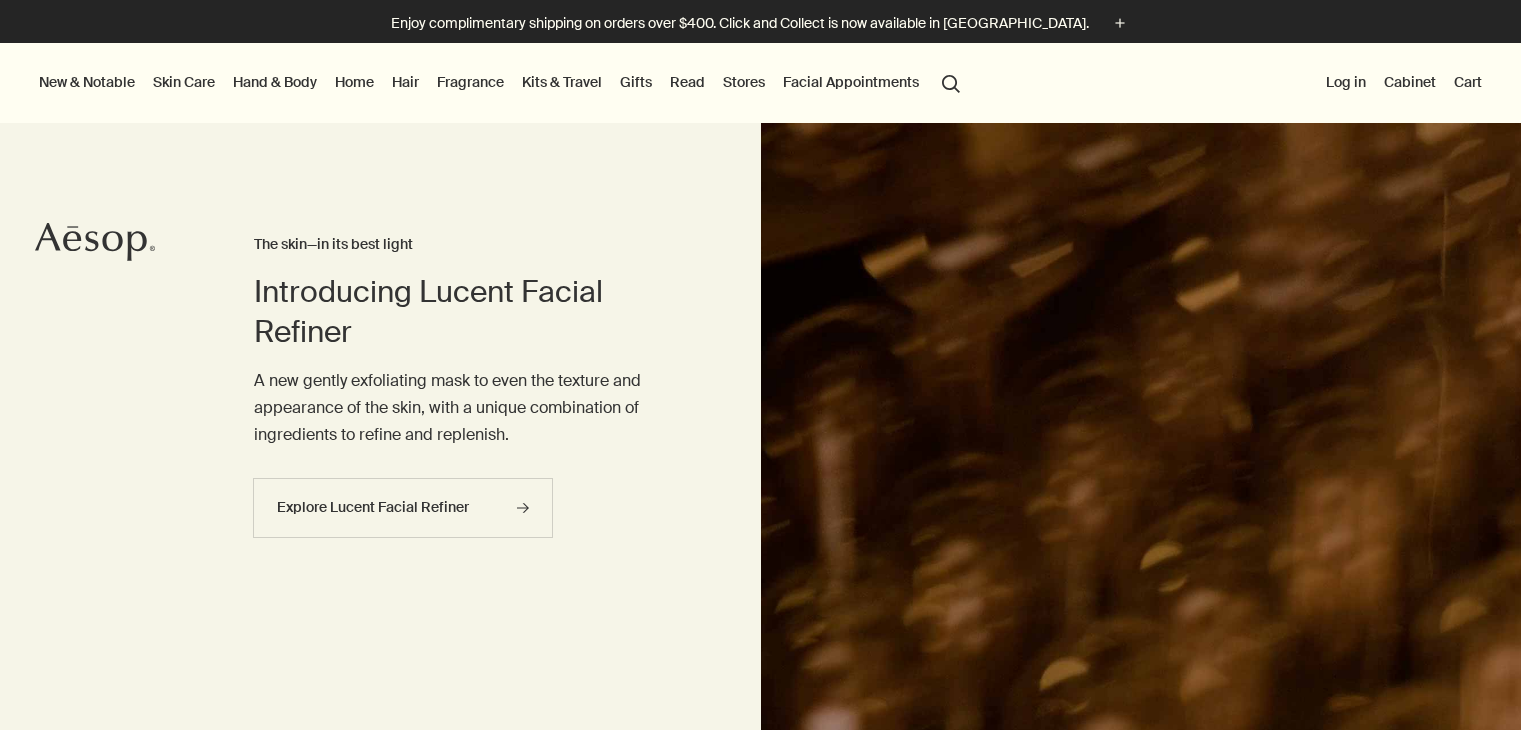 scroll, scrollTop: 0, scrollLeft: 0, axis: both 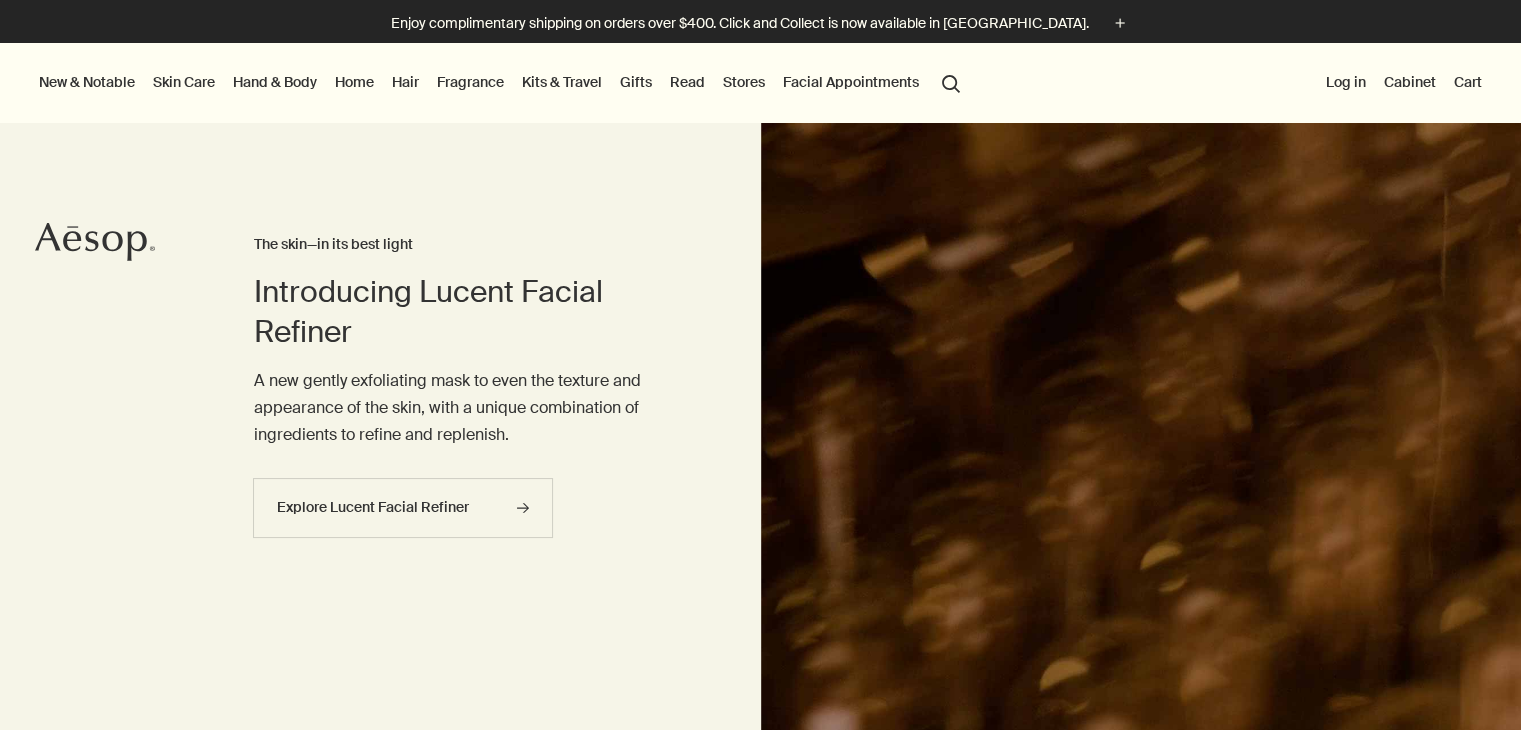 click on "Hair" at bounding box center (405, 82) 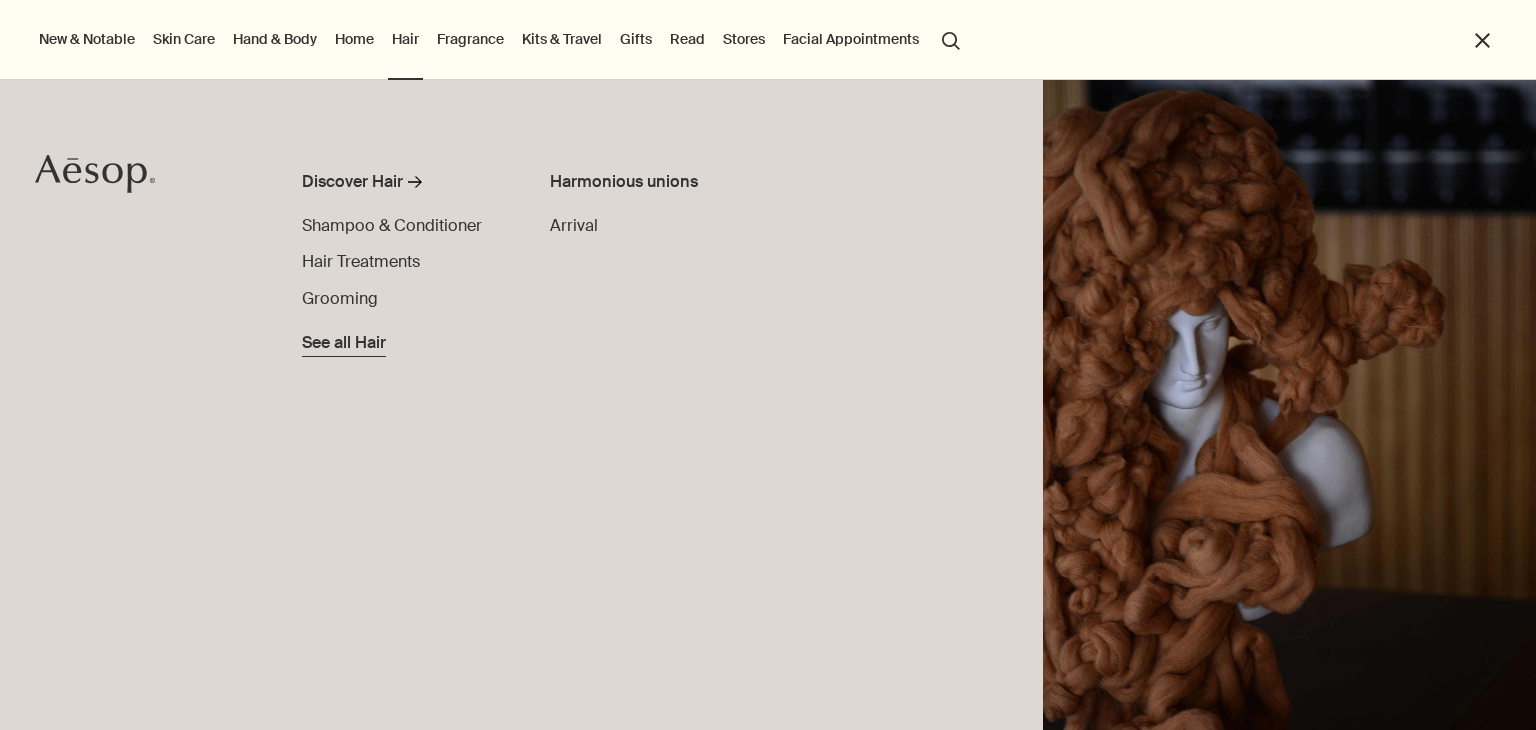 click on "See all Hair" at bounding box center (344, 343) 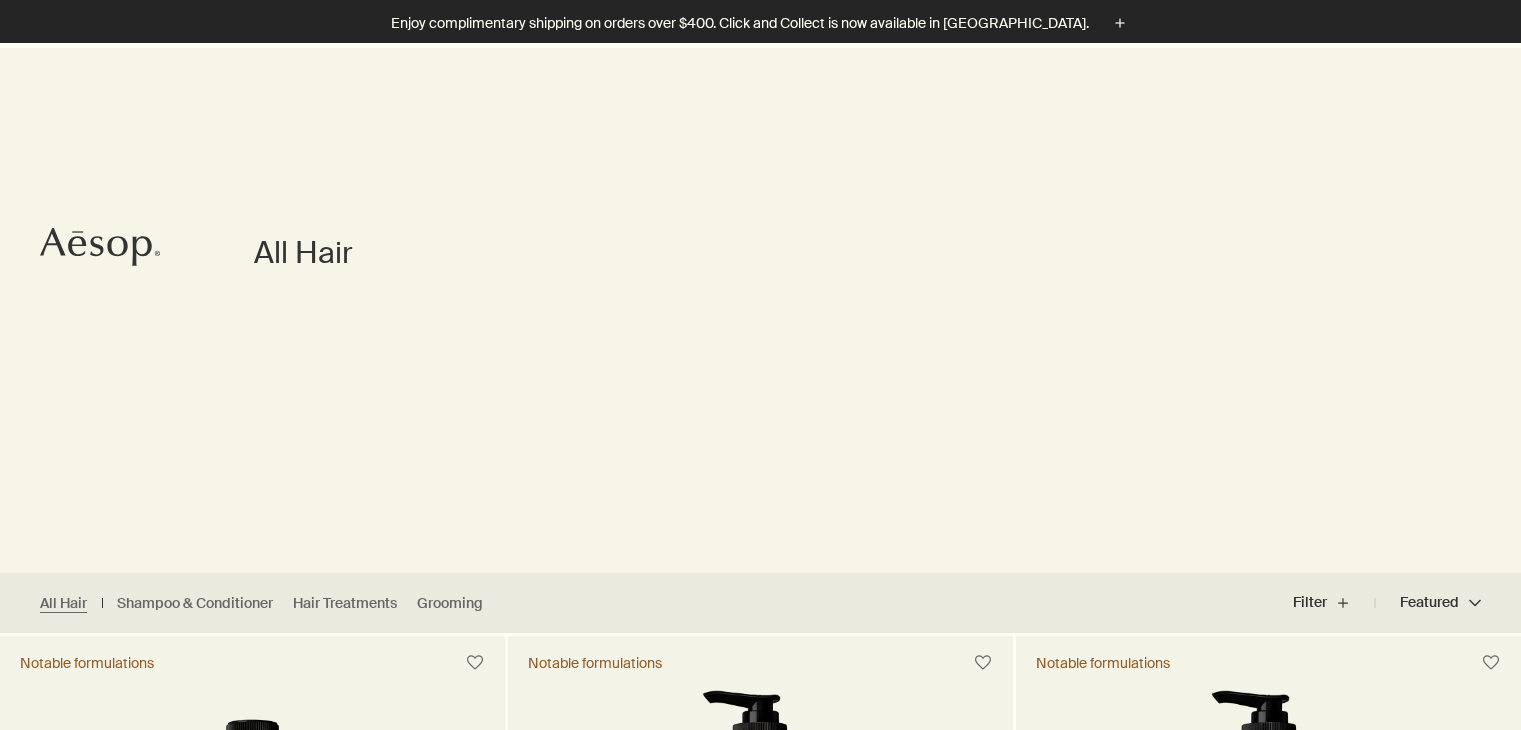 click on "Skip to main content Enjoy complimentary shipping on orders over $400. Click and Collect is now available in [GEOGRAPHIC_DATA]. plus New & Notable New additions Lucent Facial Refiner Eleos Nourishing Body Cleanser Aurner Eau de Parfum Notable formulations Resurrection Aromatique Hand Wash Resurrection Aromatique Hand Balm Post-Poo Drops Geranium Leaf Body Cleanser [MEDICAL_DATA] Discover [MEDICAL_DATA]   rightArrow Cleansers & Exfoliants Treat & Masque Toners Hydrators & Moisturisers Eye & Lip Care Shaving Sun Care [MEDICAL_DATA] Kits See all [MEDICAL_DATA] Skin type or concern Normal Dry Oily Combination Sensitive Mature Seasonal [MEDICAL_DATA] Summer Winter New additions Lucent Facial Refiner Lucent Duo Immaculate Facial Tonic Understanding your skin   rightArrow Explore skin types Hand & Body Discover Hand & Body   rightArrow Hand Washes & Balms Bar Soaps Body Cleansers & Scrubs Body Balms & Oils Oral Care & Deodorants See all Hand & Body Daily essentials Déodorant Herbal Deodorant Roll-On Resurrection Rinse-Free Hand Mist   rightArrow" at bounding box center (760, 365) 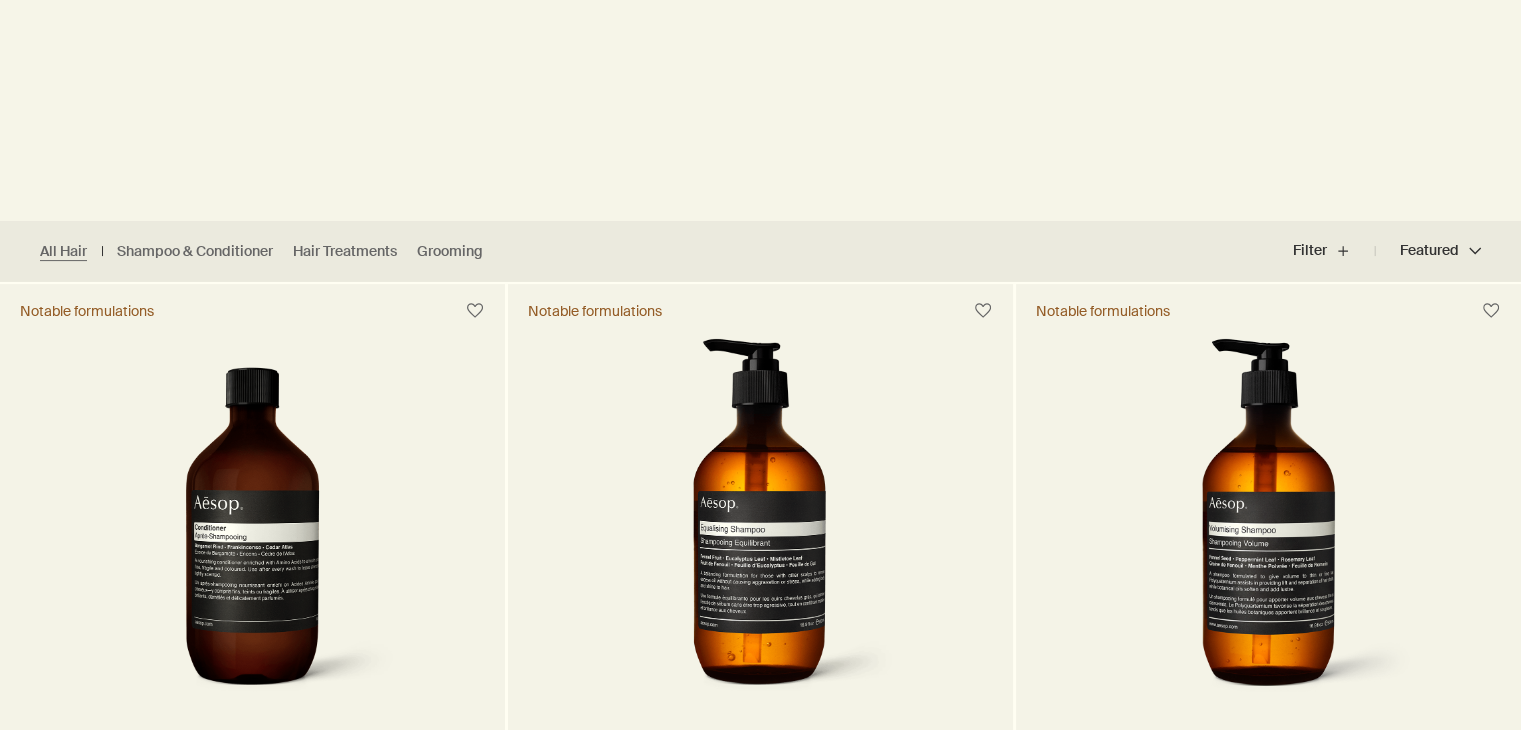 scroll, scrollTop: 352, scrollLeft: 0, axis: vertical 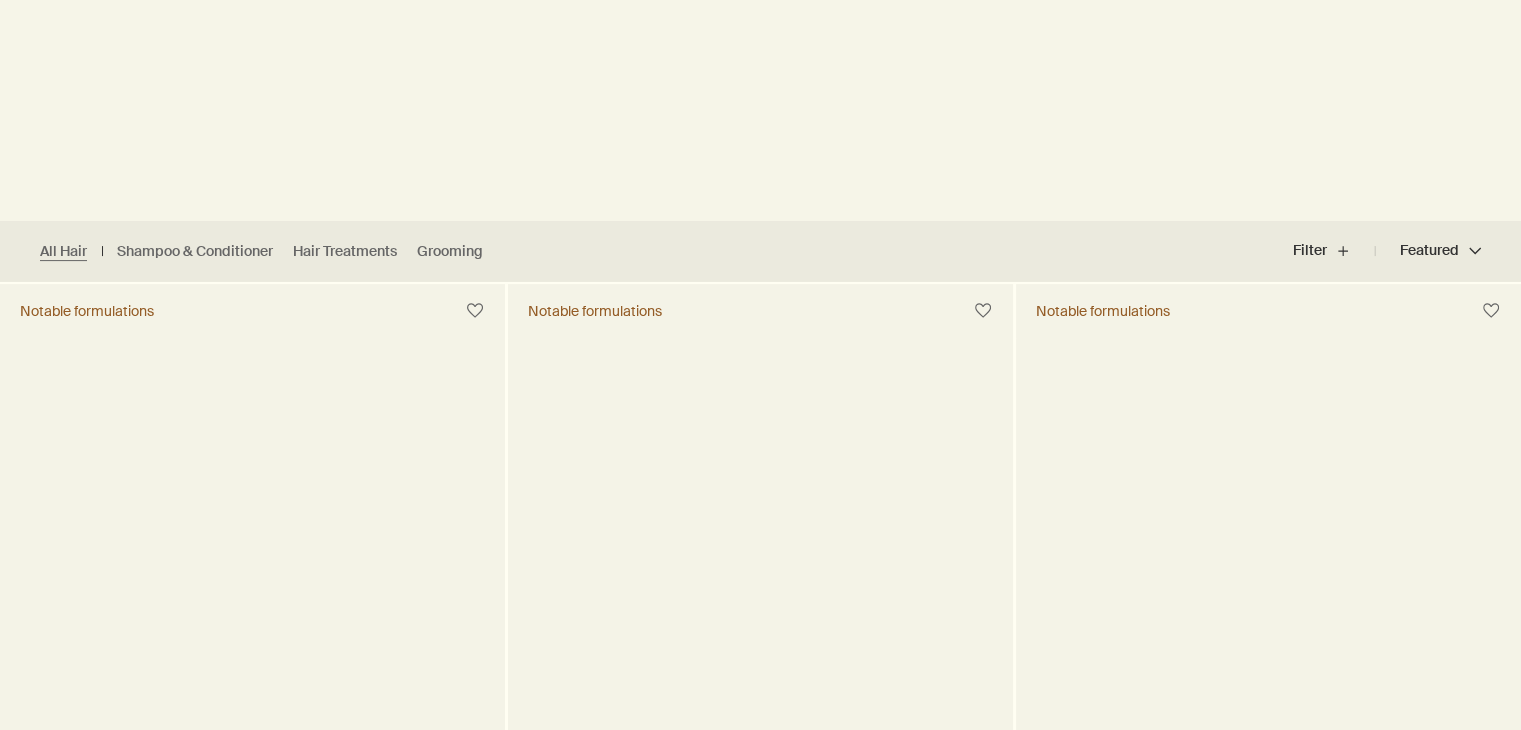 click on "Featured Featured chevron" at bounding box center [1428, 251] 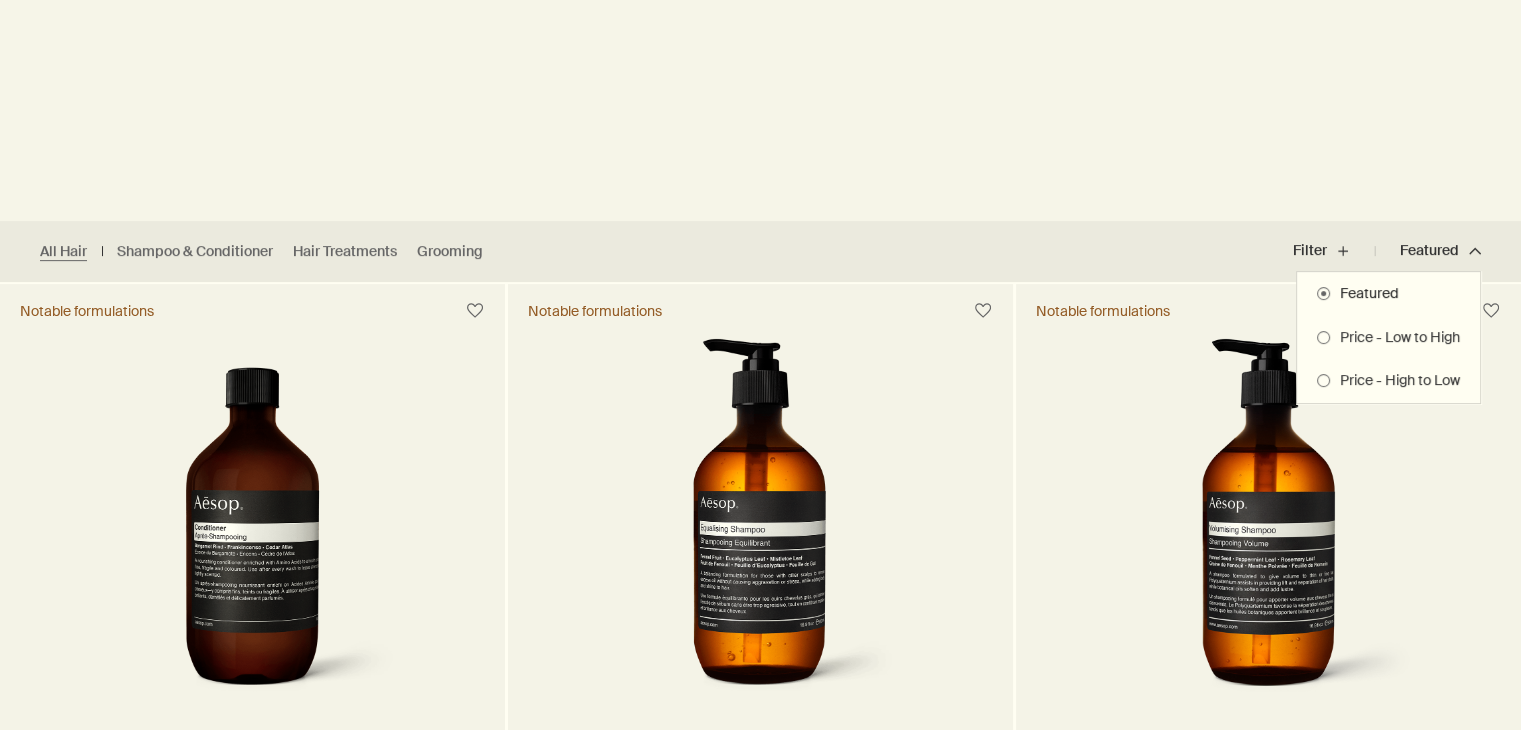 click on "Price - High to Low" at bounding box center (1395, 381) 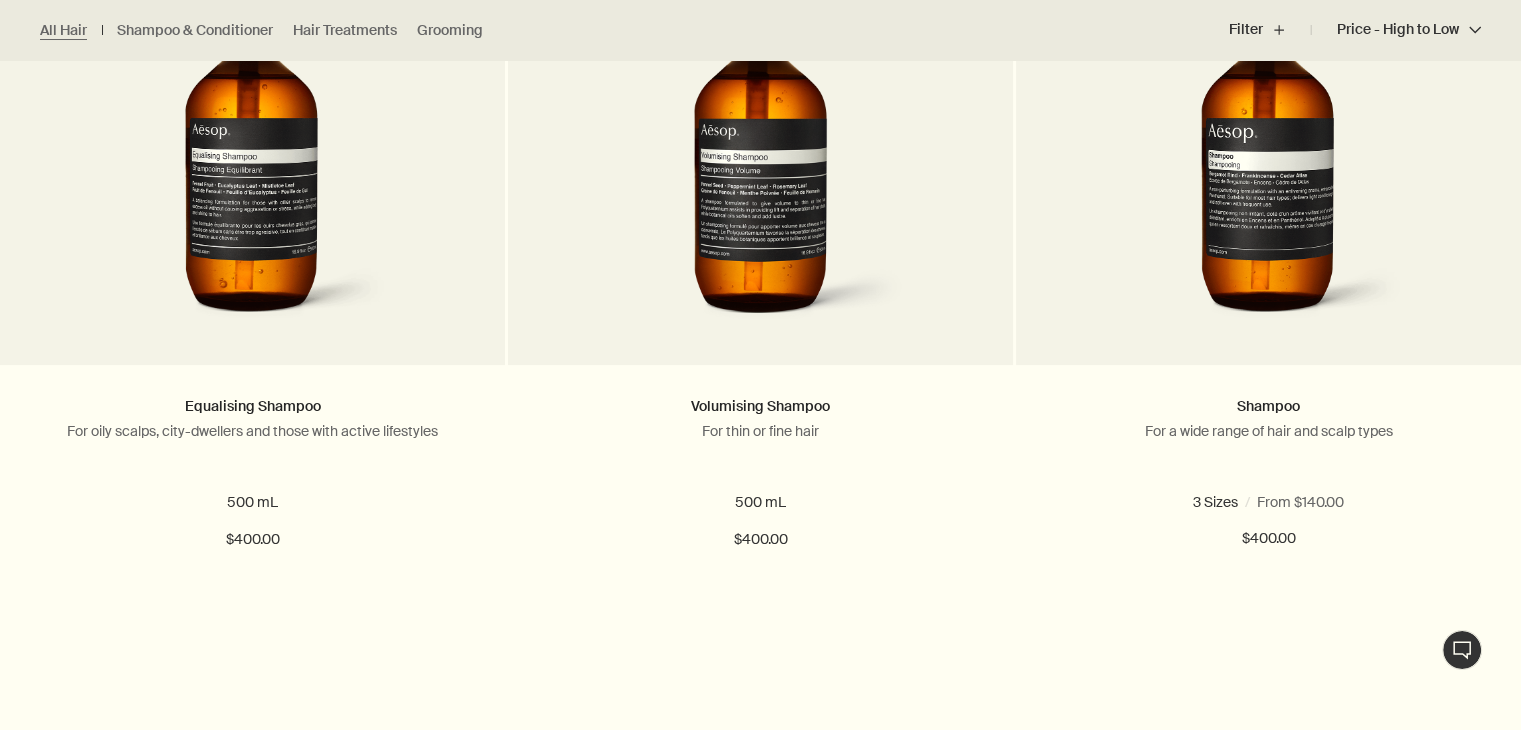 scroll, scrollTop: 752, scrollLeft: 0, axis: vertical 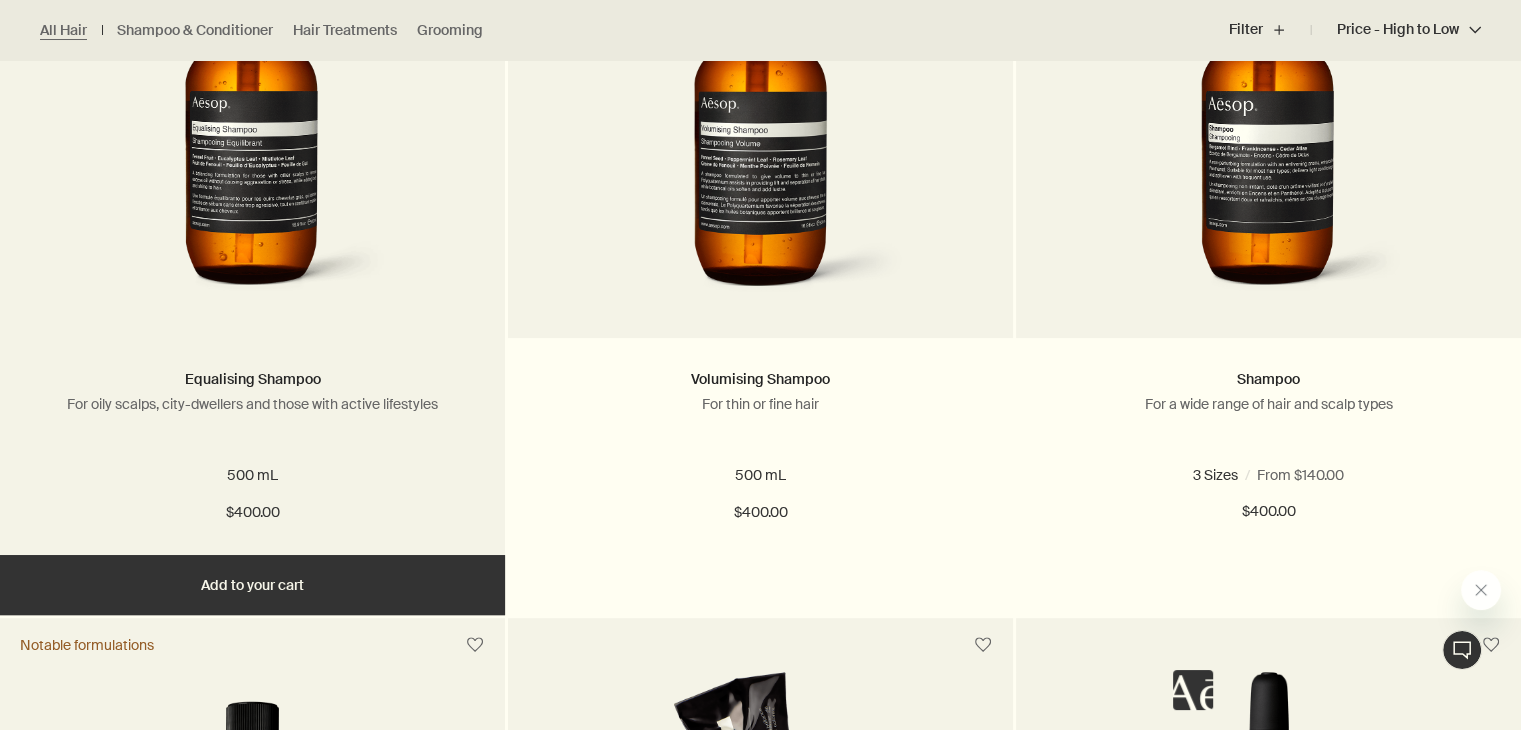click at bounding box center [252, 123] 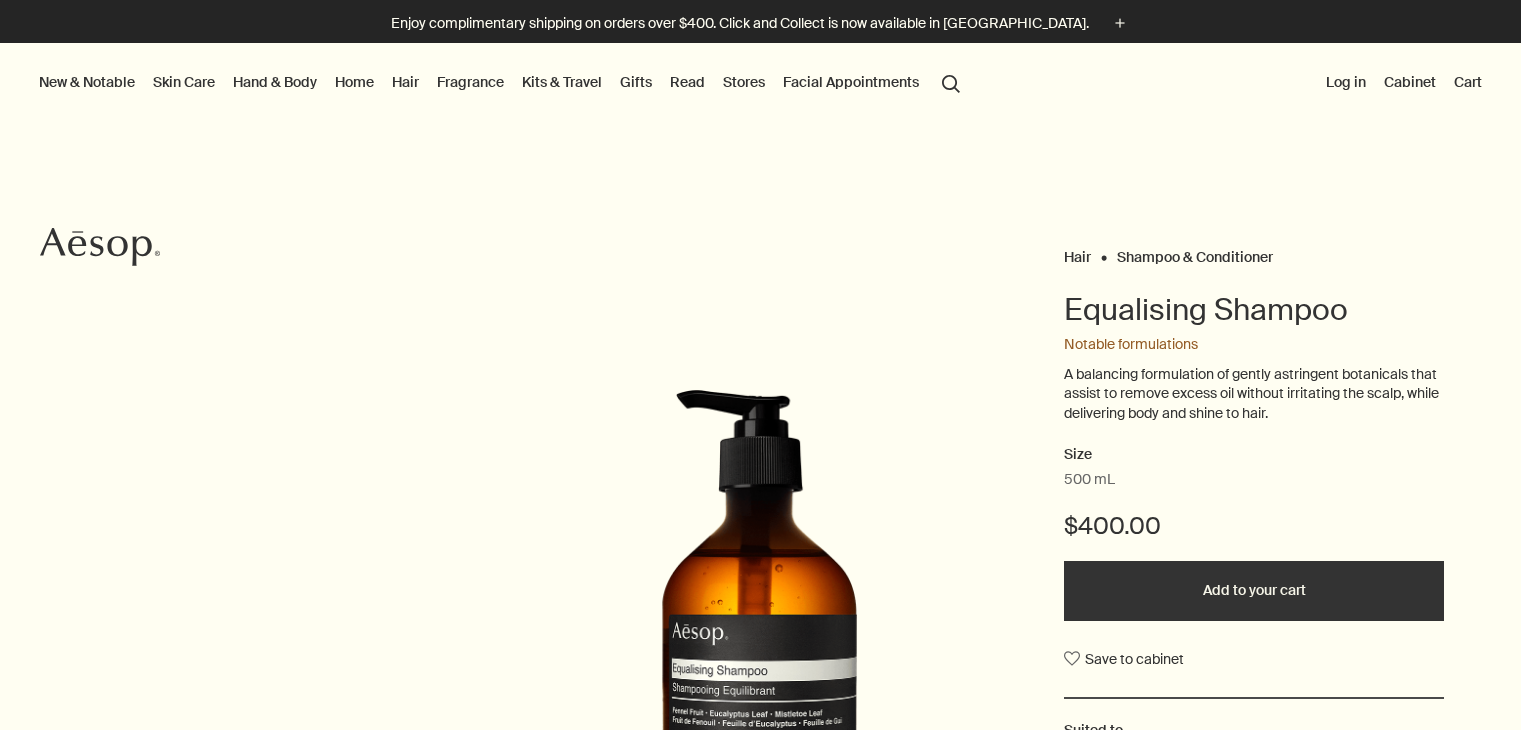 scroll, scrollTop: 0, scrollLeft: 0, axis: both 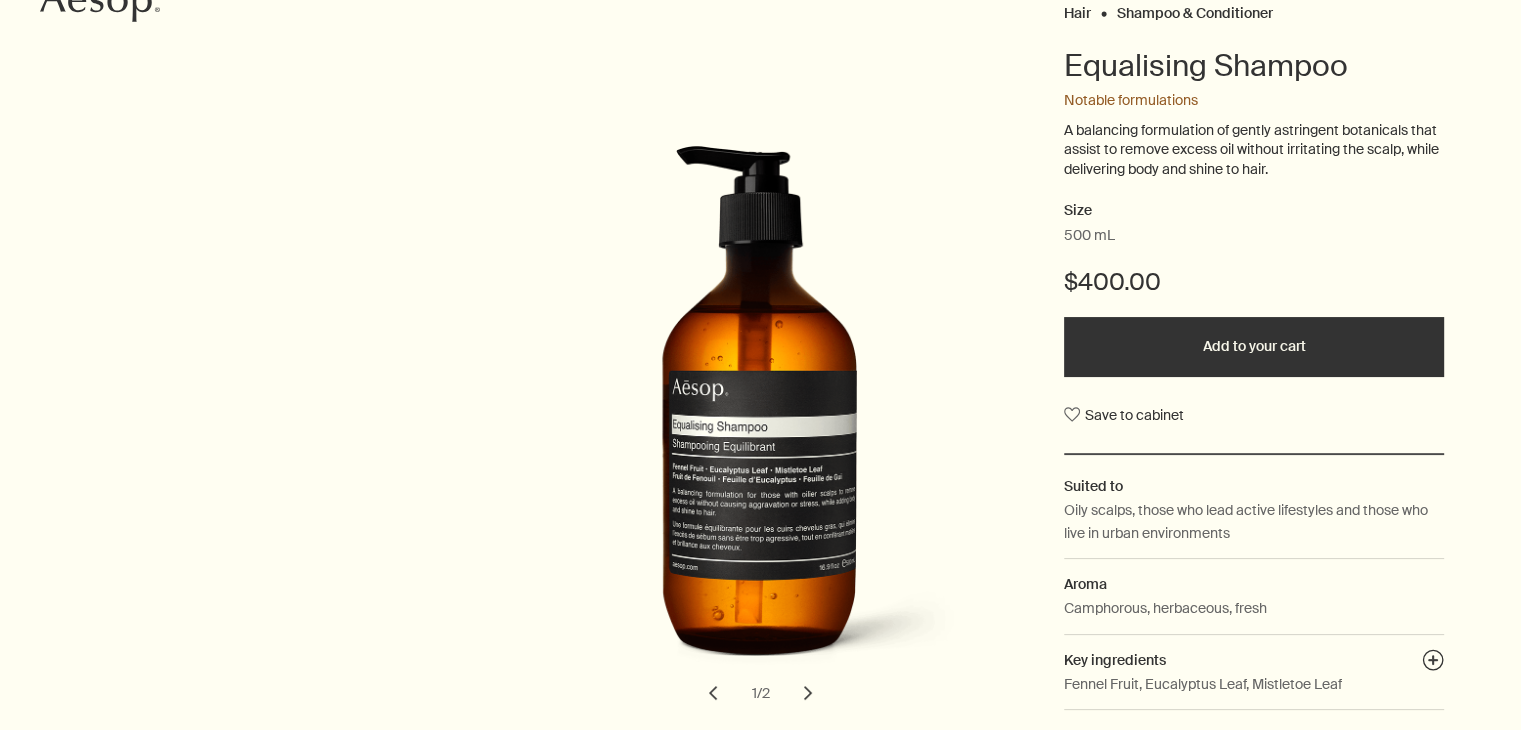click on "chevron" at bounding box center (808, 693) 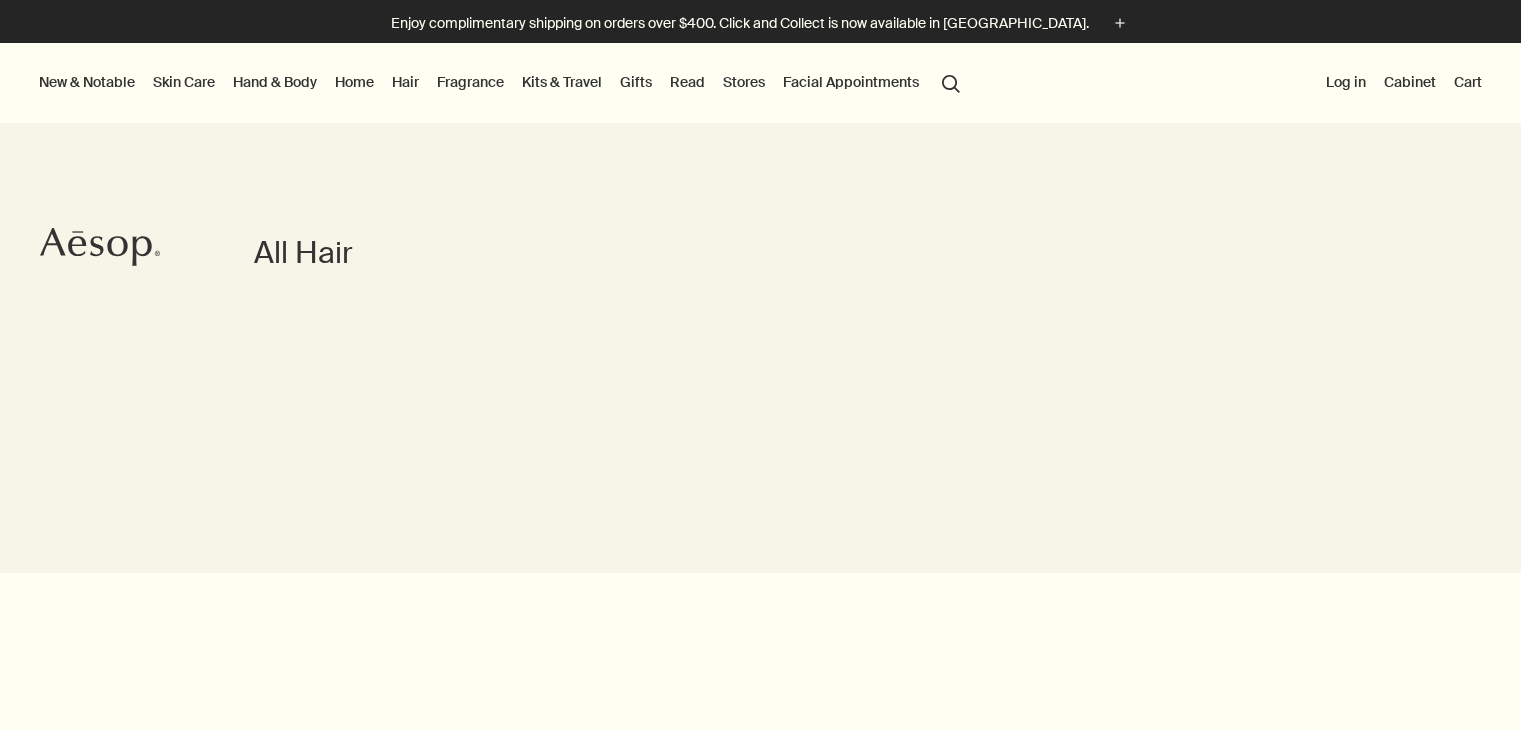 scroll, scrollTop: 1122, scrollLeft: 0, axis: vertical 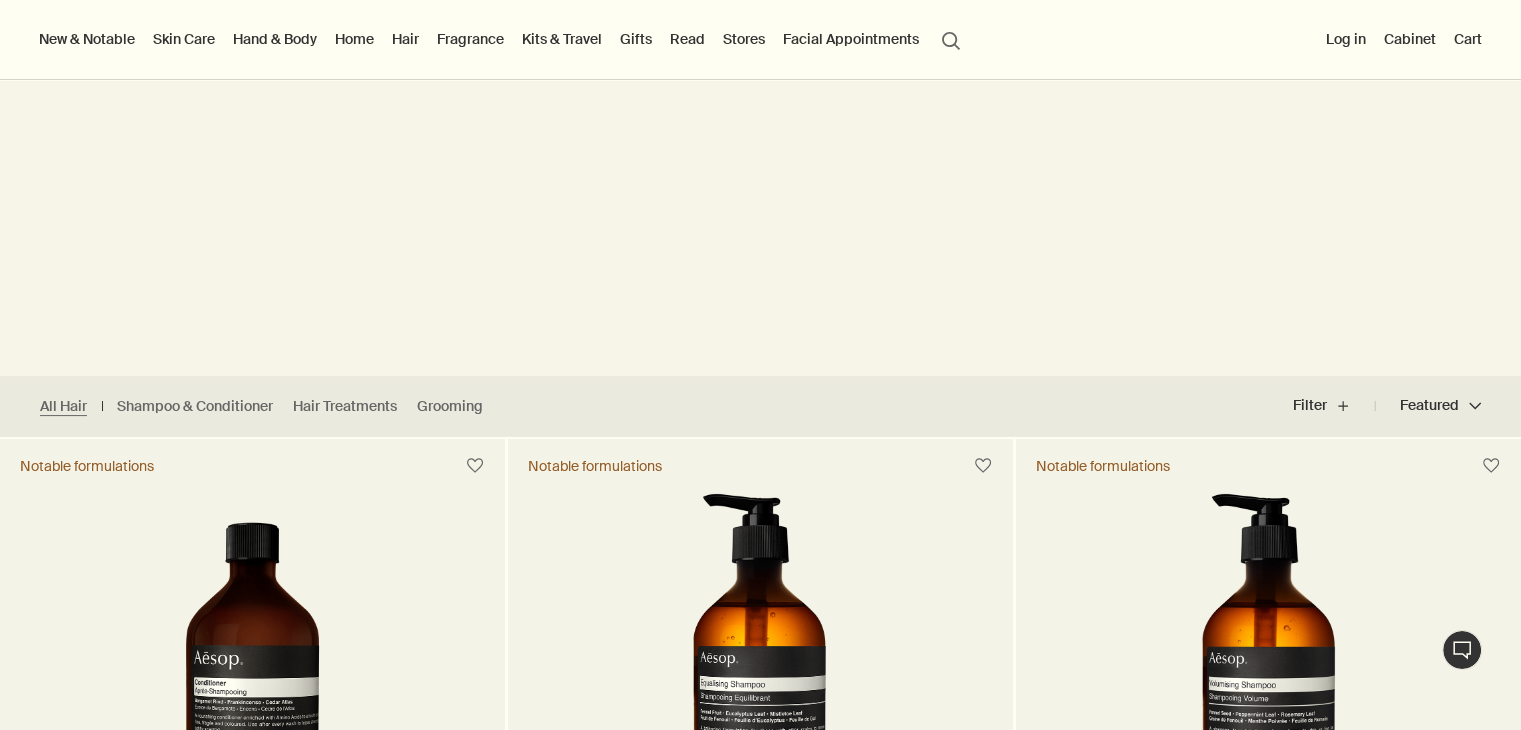 click on "Featured Featured chevron" at bounding box center [1428, 406] 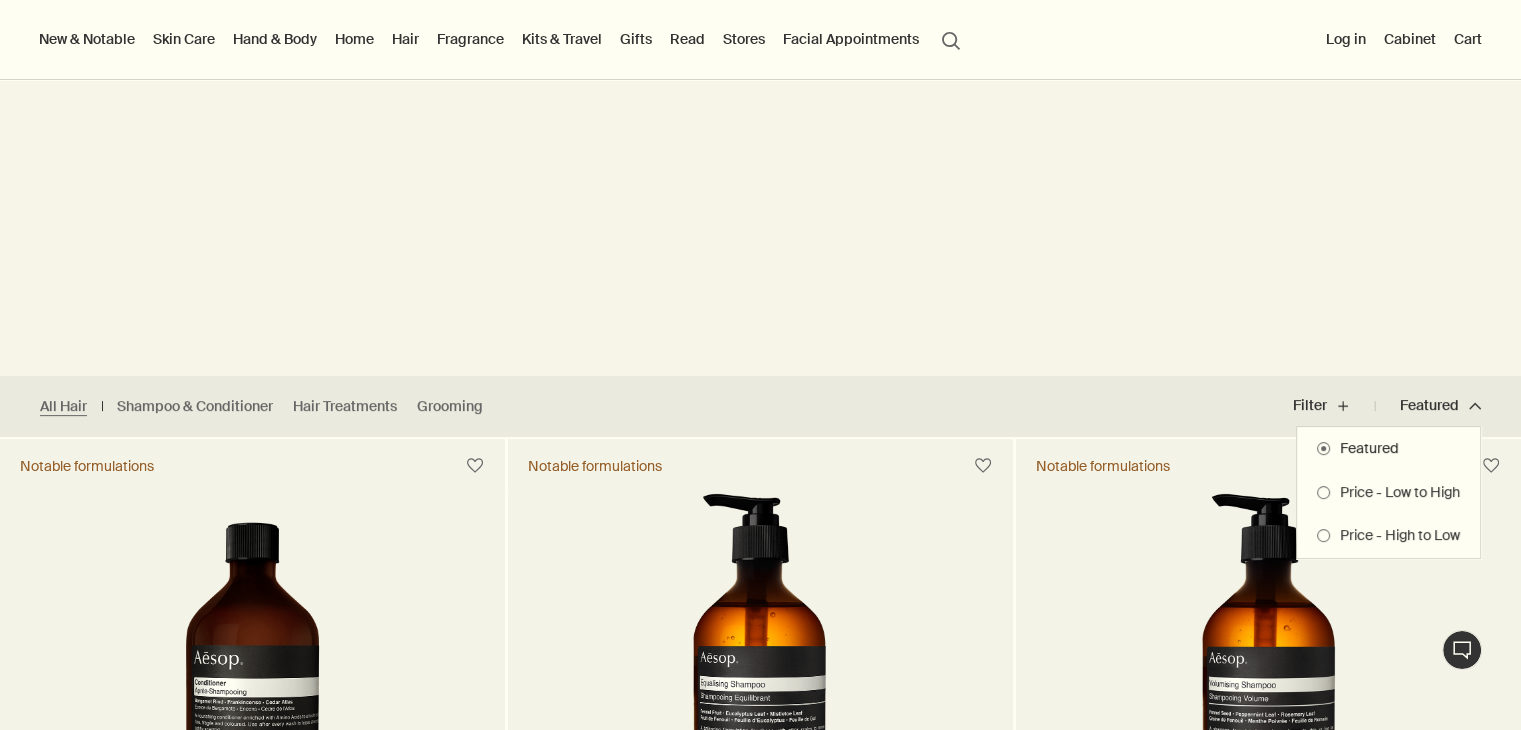 click on "Price - High to Low" at bounding box center [1395, 536] 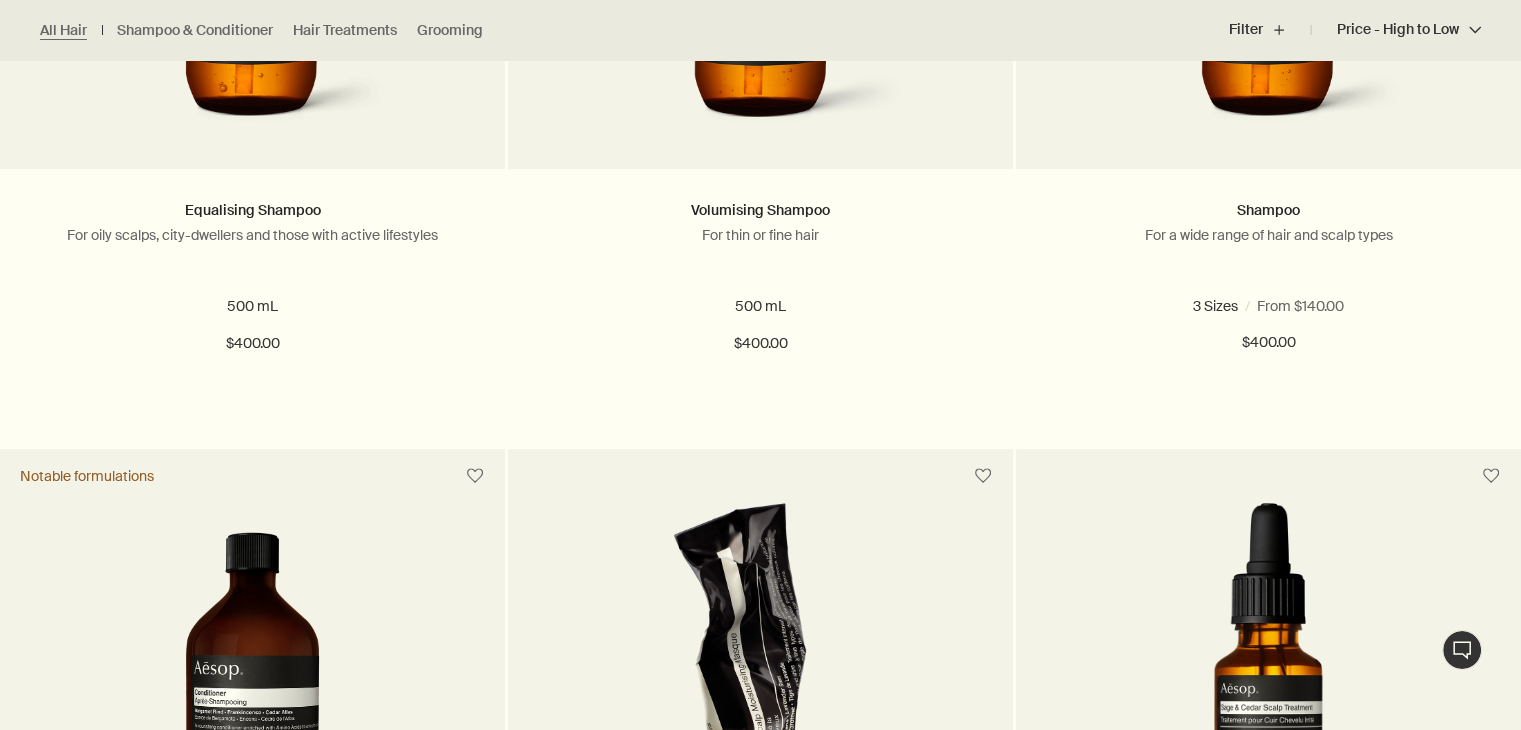 scroll, scrollTop: 932, scrollLeft: 0, axis: vertical 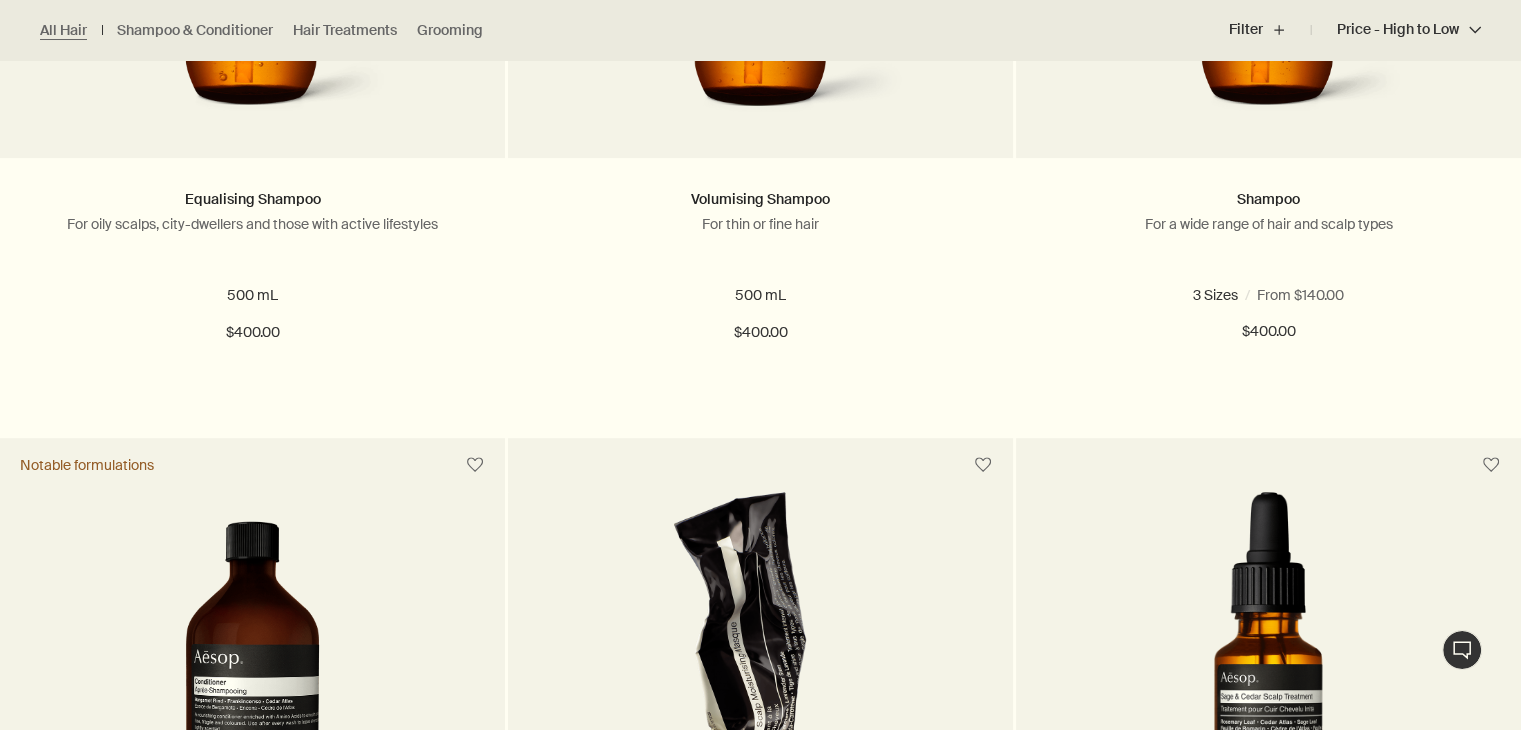 click on "Skip to main content Enjoy complimentary shipping on orders over $400. Click and Collect is now available in Hong Kong. plus New & Notable New additions Lucent Facial Refiner Eleos Nourishing Body Cleanser Aurner Eau de Parfum Notable formulations Resurrection Aromatique Hand Wash Resurrection Aromatique Hand Balm Post-Poo Drops Geranium Leaf Body Cleanser Skin Care Discover Skin Care   rightArrow Cleansers & Exfoliants Treat & Masque Toners Hydrators & Moisturisers Eye & Lip Care Shaving Sun Care Skin Care Kits See all Skin Care Skin type or concern Normal Dry Oily Combination Sensitive Mature Seasonal Skin Care Summer Winter New additions Lucent Facial Refiner Lucent Duo Immaculate Facial Tonic Understanding your skin   rightArrow Explore skin types Hand & Body Discover Hand & Body   rightArrow Hand Washes & Balms Bar Soaps Body Cleansers & Scrubs Body Balms & Oils Oral Care & Deodorants See all Hand & Body Daily essentials Déodorant Herbal Deodorant Roll-On Resurrection Rinse-Free Hand Mist   rightArrow" at bounding box center [760, -567] 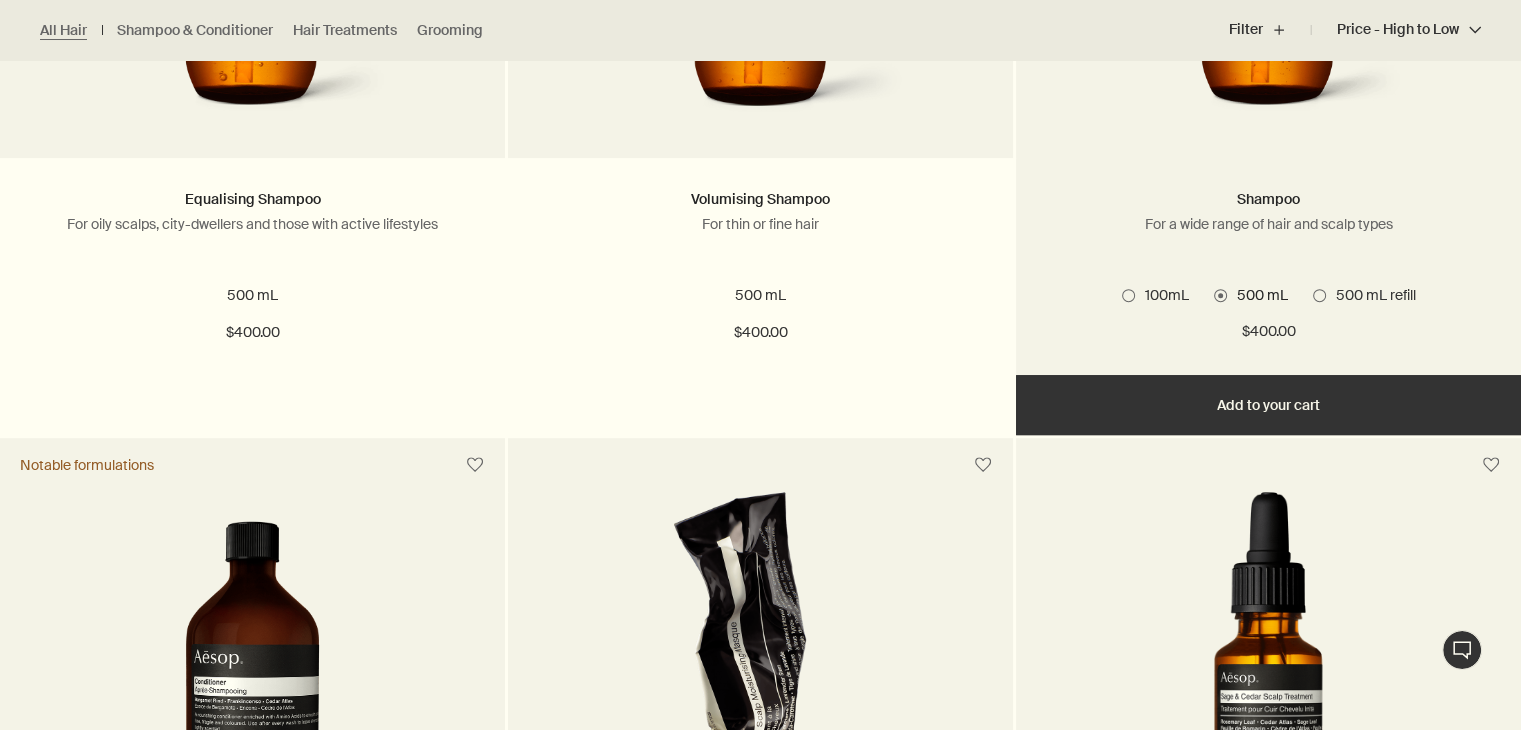 click at bounding box center [1319, 295] 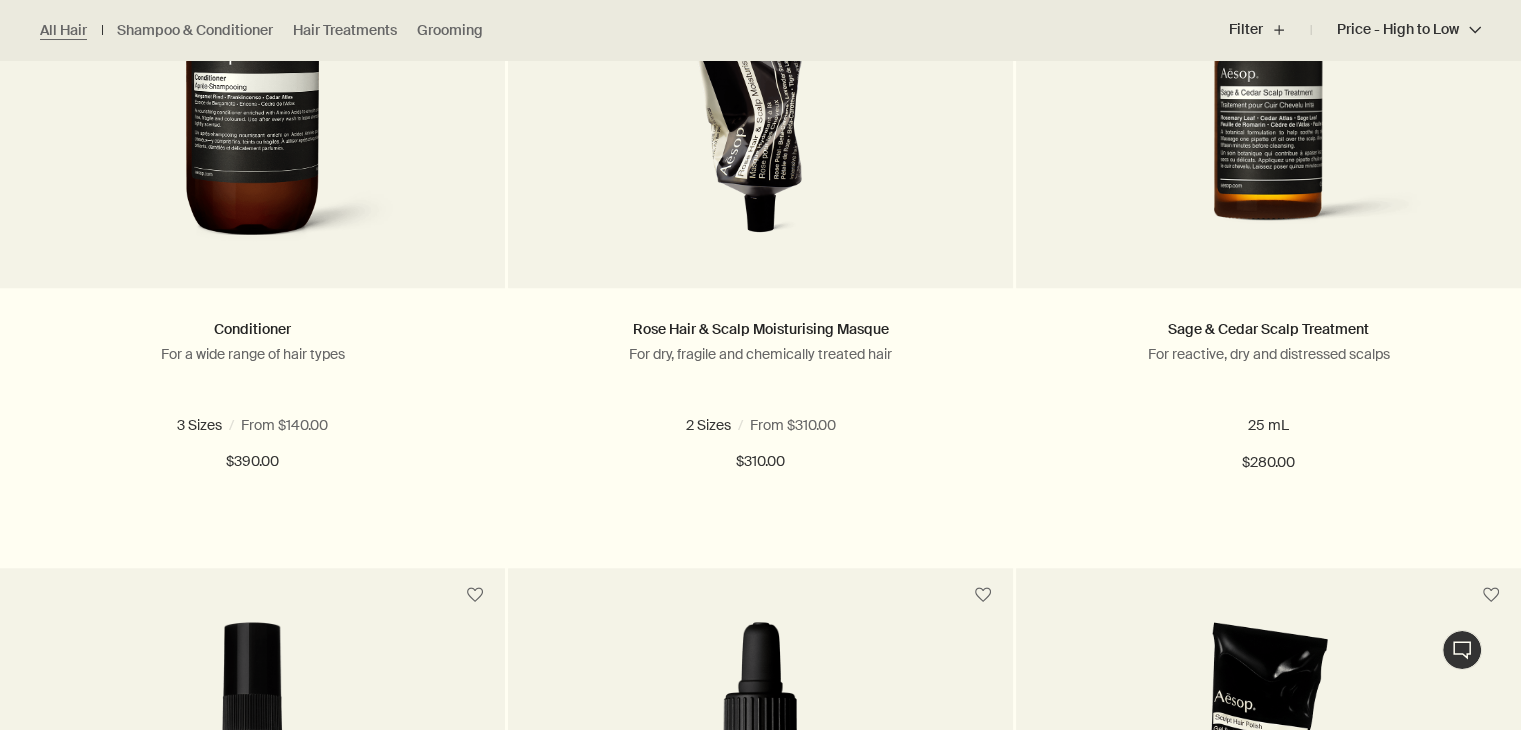 scroll, scrollTop: 1551, scrollLeft: 0, axis: vertical 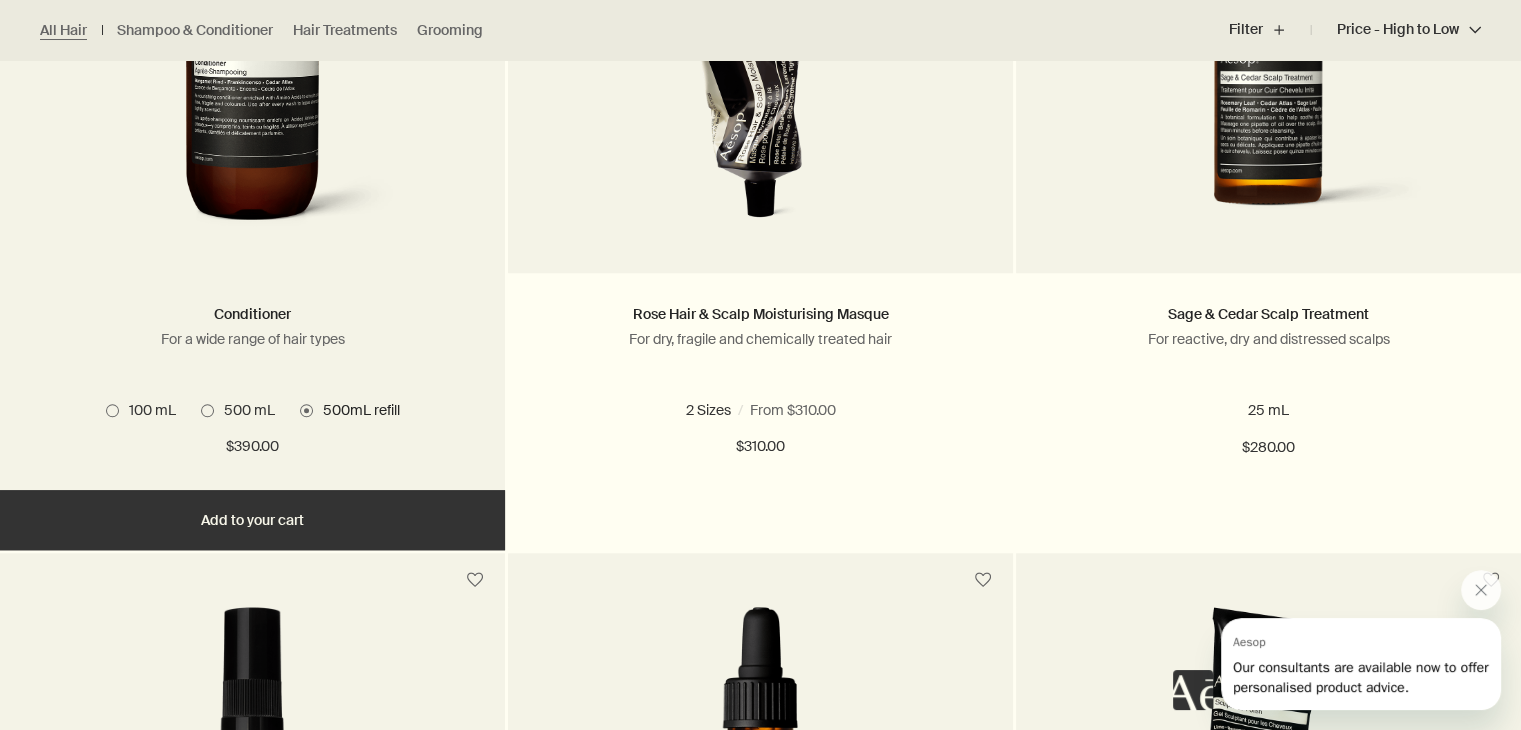 click at bounding box center [306, 410] 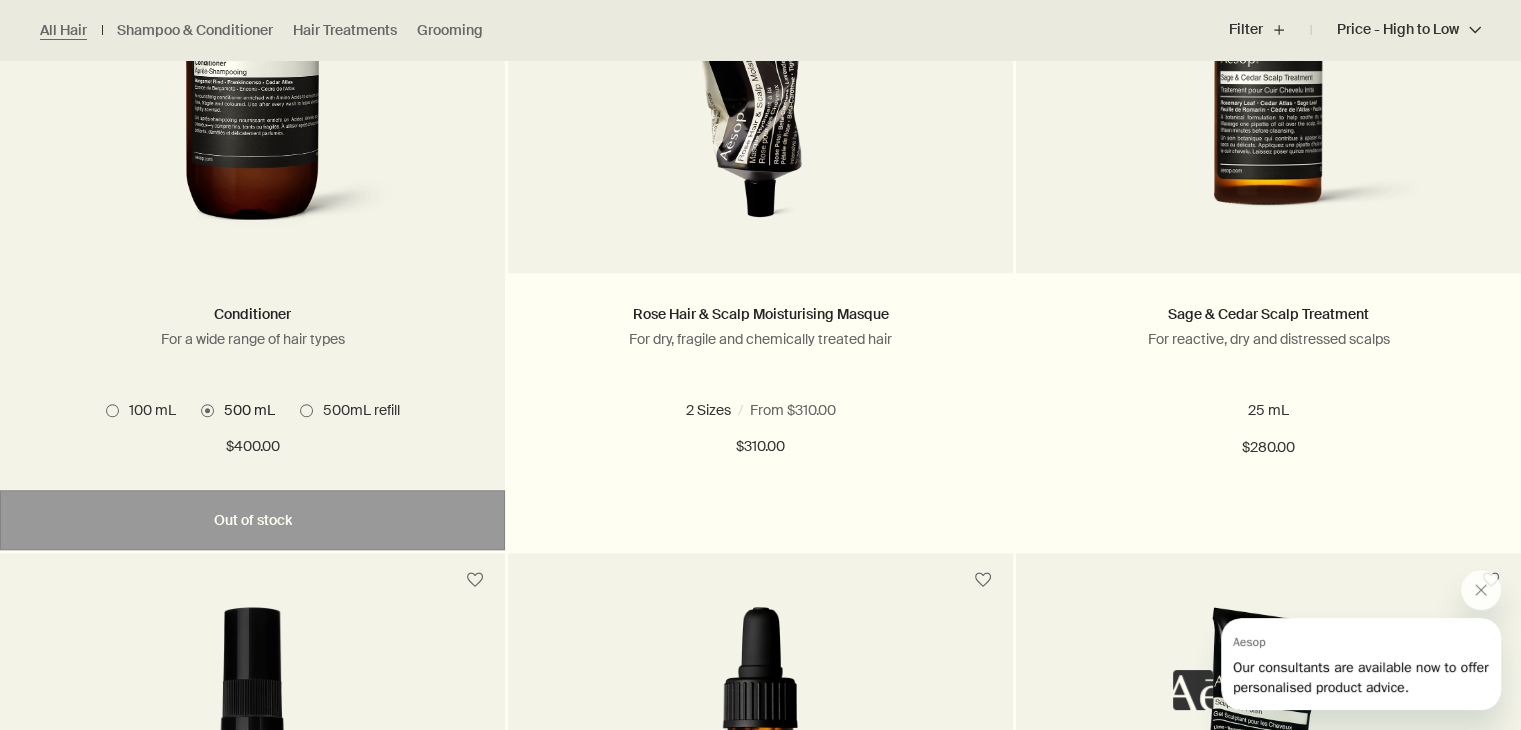 click on "100 mL" at bounding box center (106, 1958) 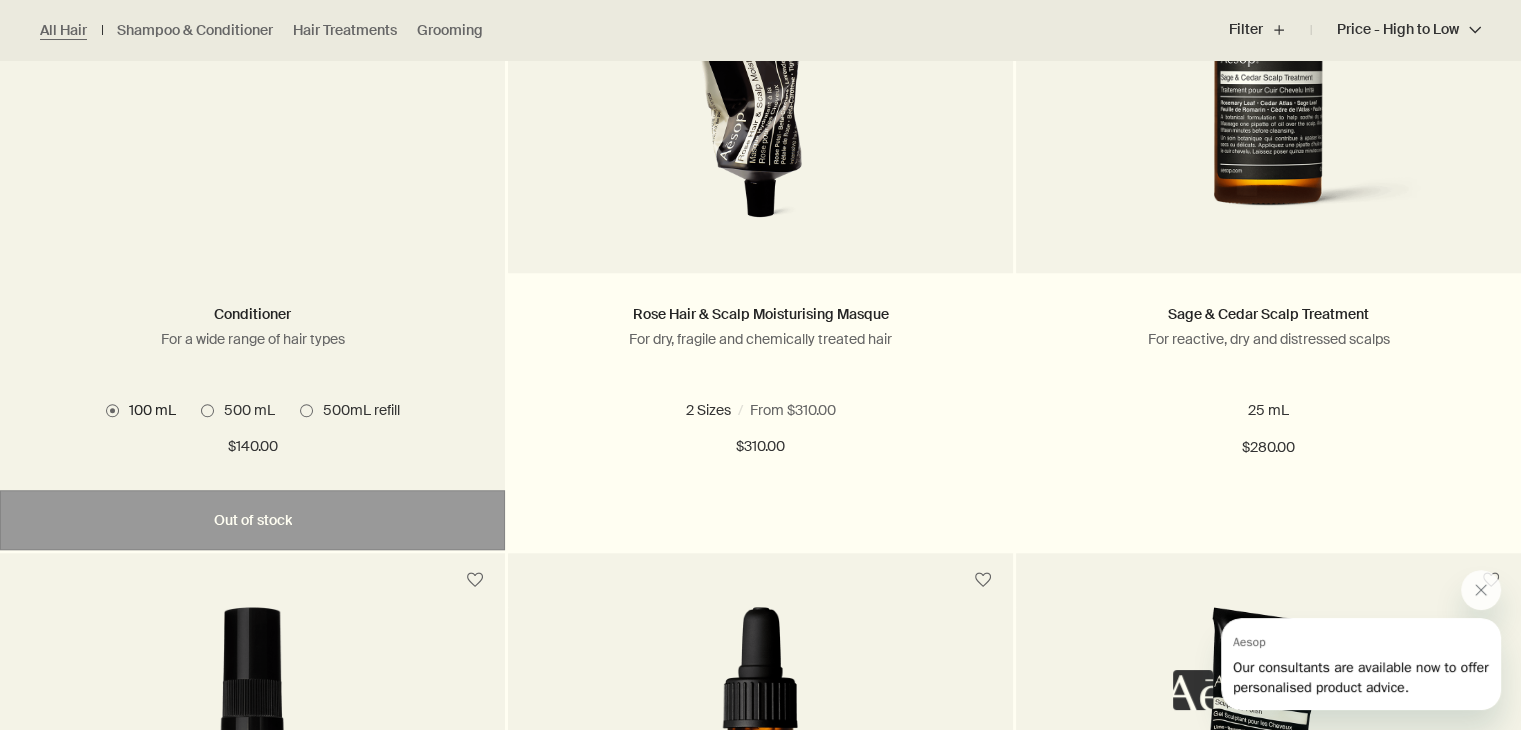 click on "500mL refill" at bounding box center [300, 1958] 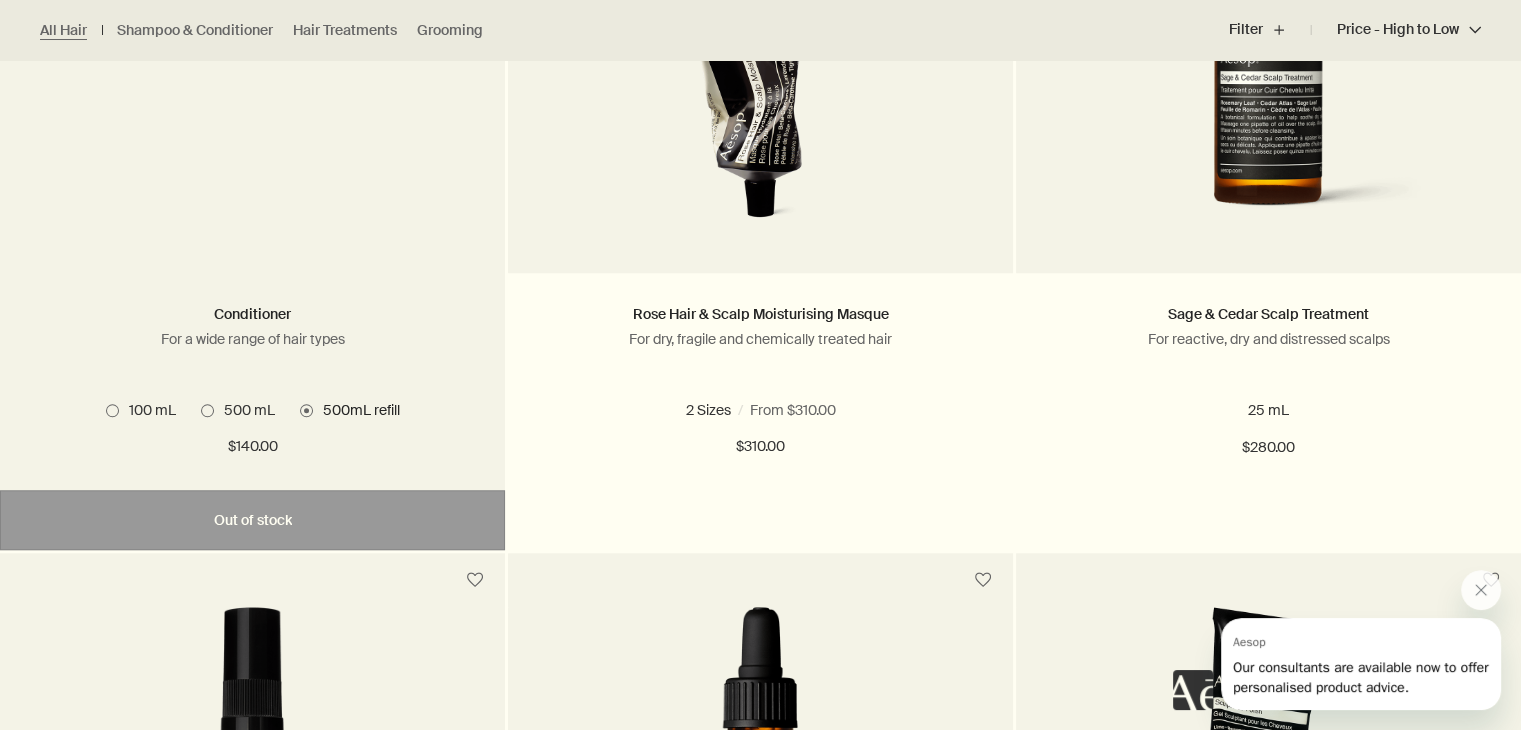click on "500 mL" at bounding box center (201, 1958) 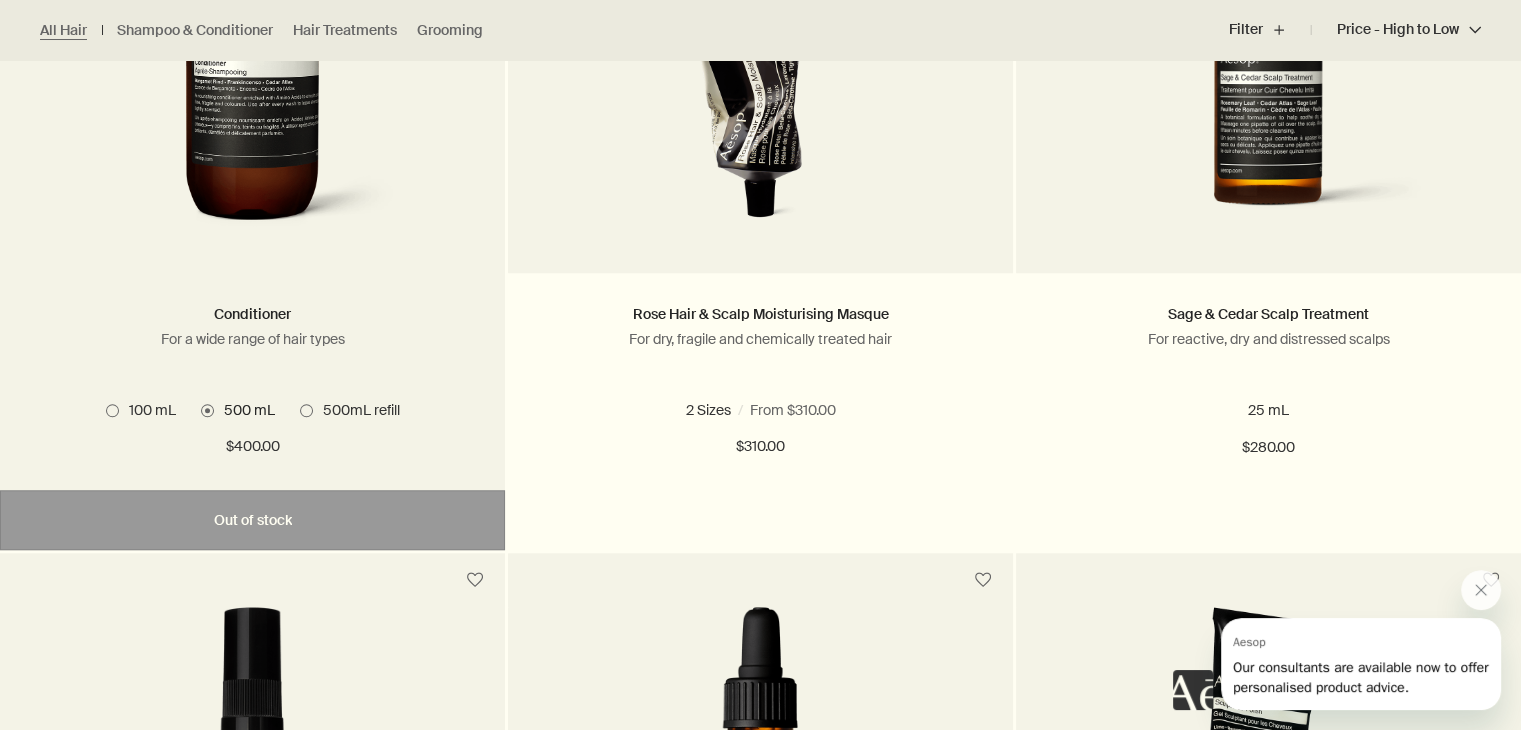click at bounding box center (306, 410) 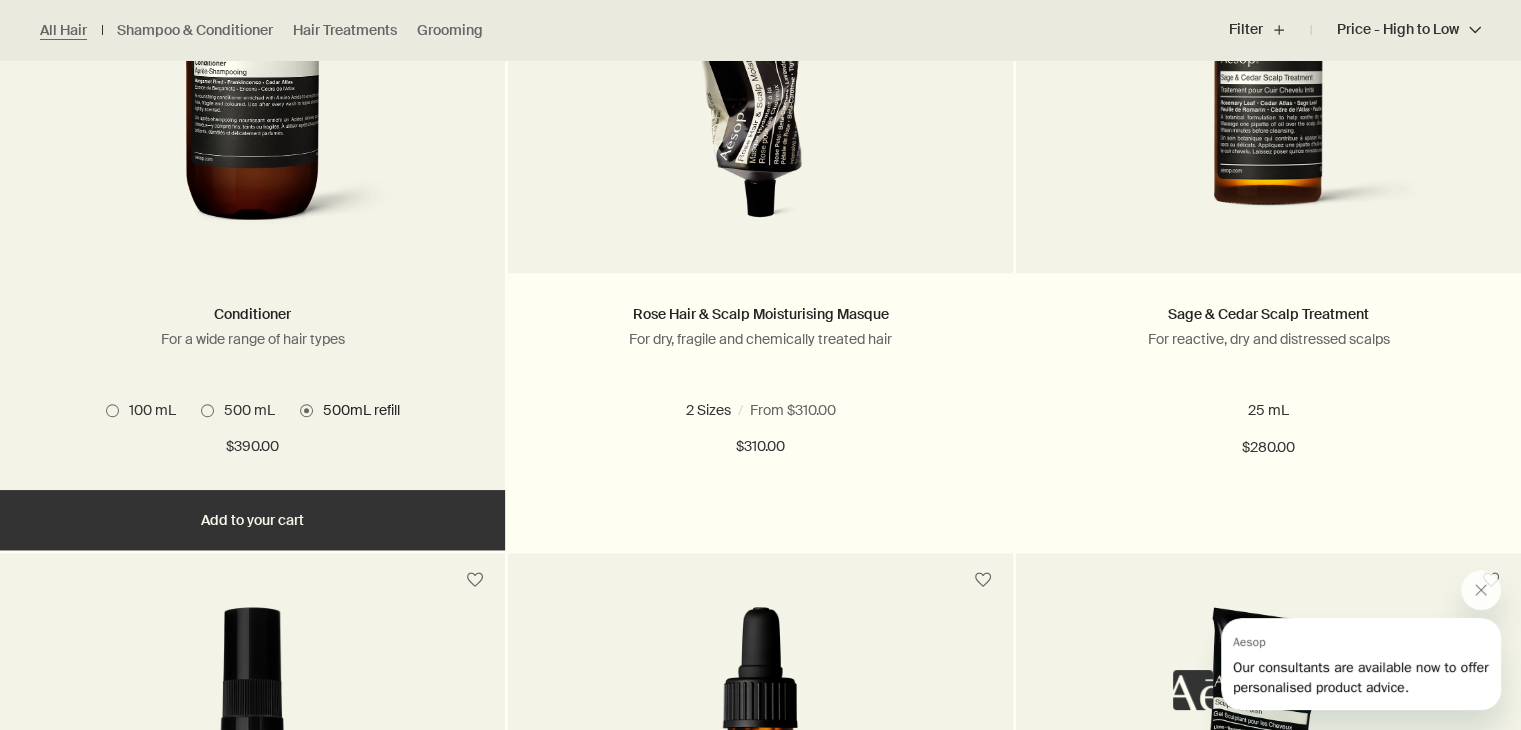 click on "Conditioner For a wide range of hair types 3 Sizes  /  From $140.00 100 mL 500 mL 500mL refill 100 mL 500 mL 500mL refill $390.00 chevron $390.00" at bounding box center (252, 381) 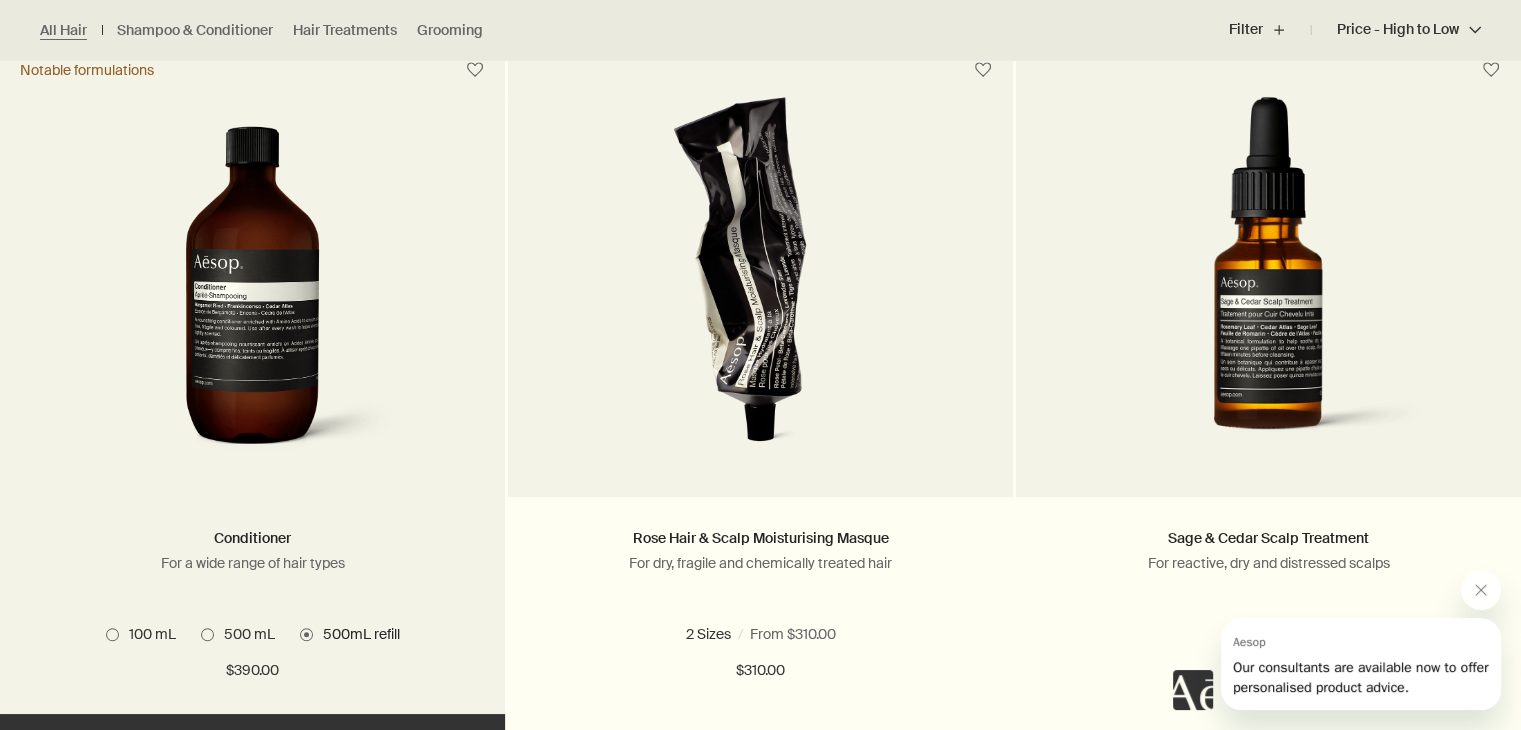 scroll, scrollTop: 1431, scrollLeft: 0, axis: vertical 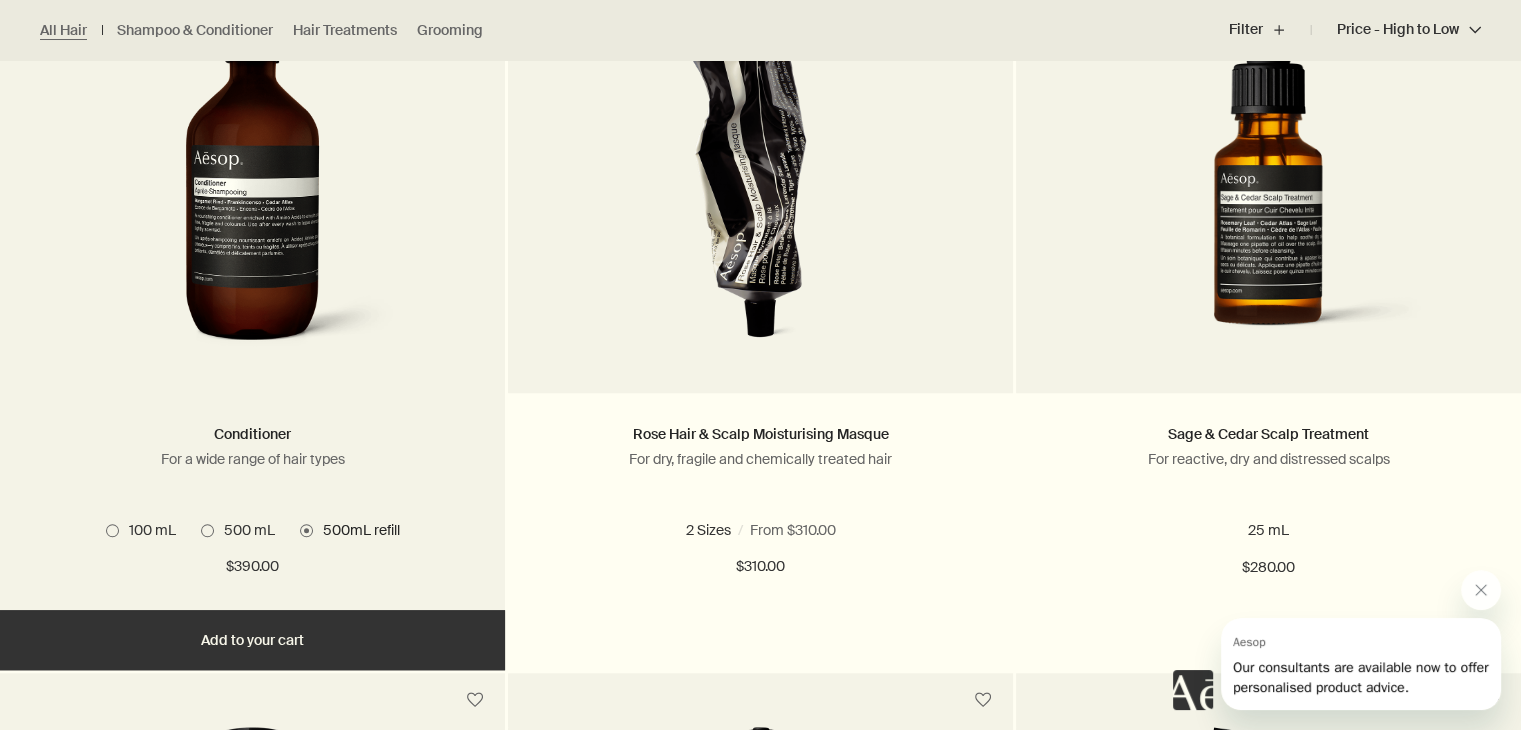click at bounding box center [207, 530] 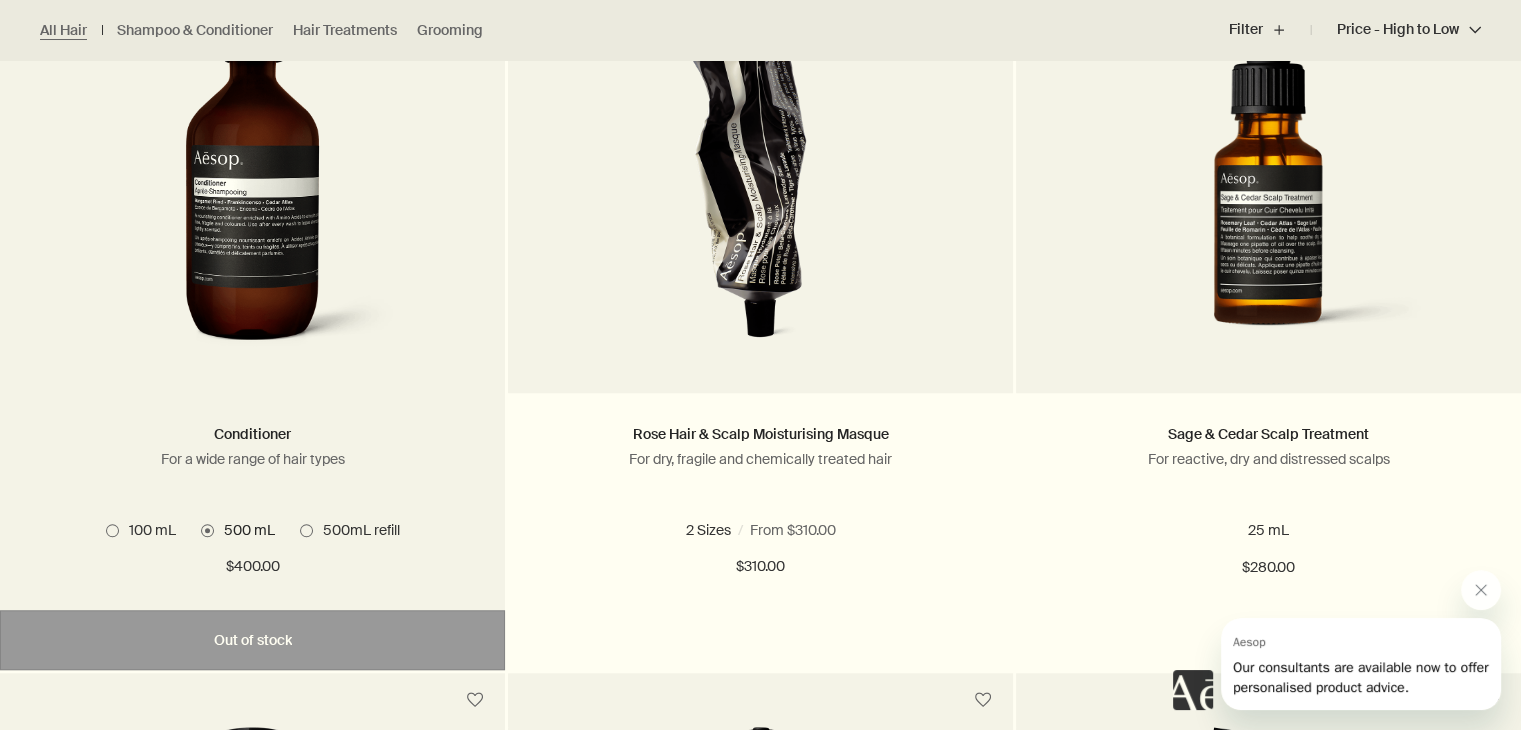 click on "Conditioner For a wide range of hair types 3 Sizes  /  From $140.00 100 mL 500 mL 500mL refill 100 mL 500 mL 500mL refill $400.00 chevron $400.00" at bounding box center (252, 501) 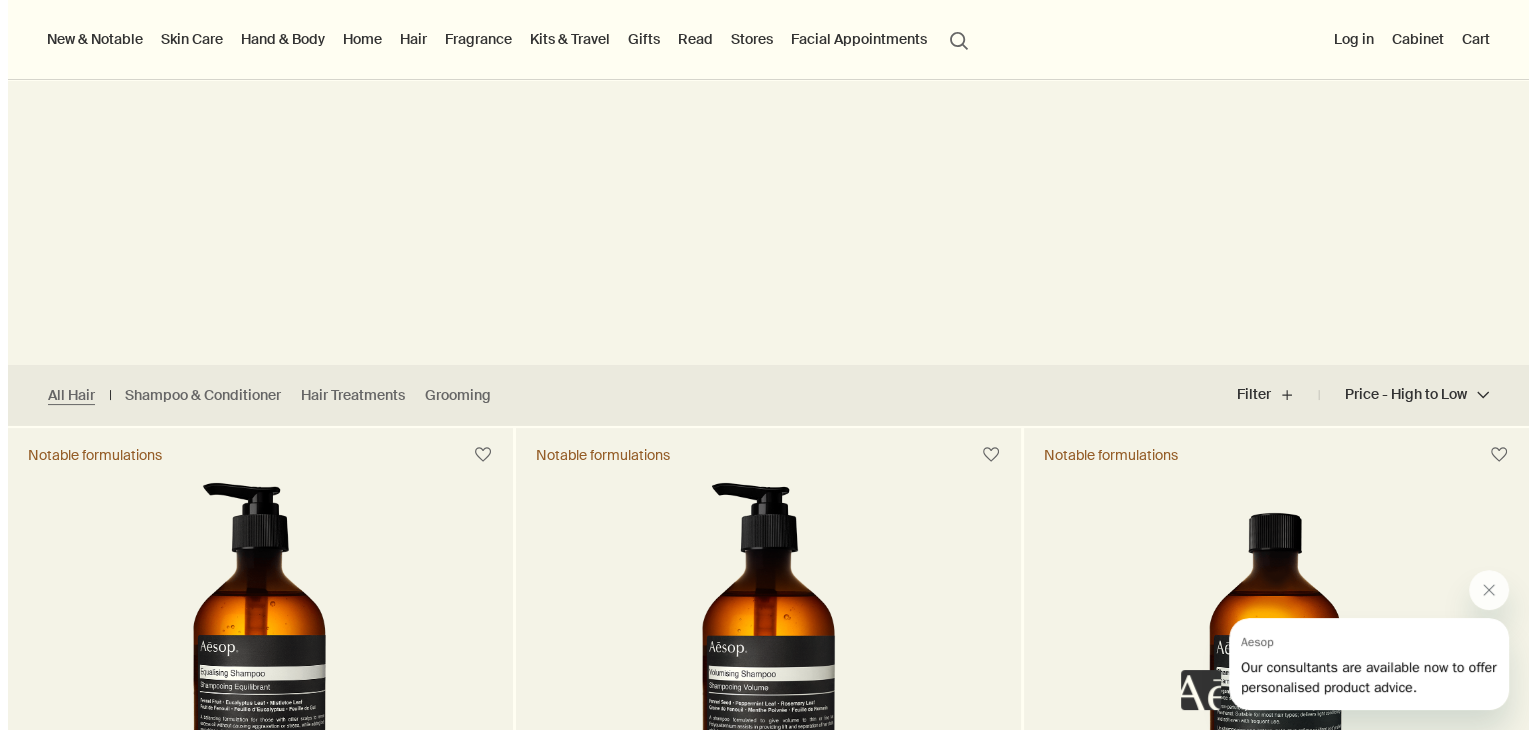 scroll, scrollTop: 0, scrollLeft: 0, axis: both 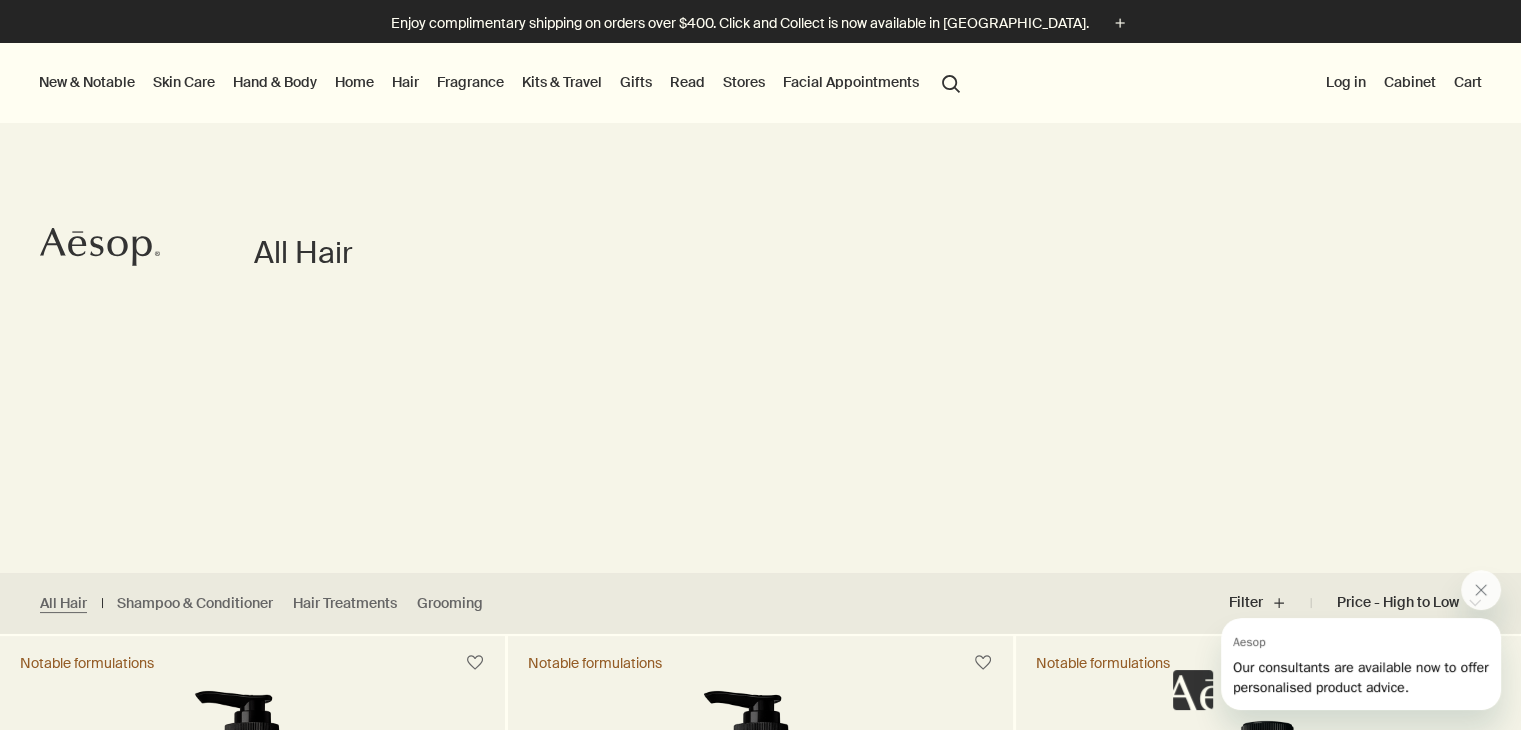 click on "New & Notable" at bounding box center (87, 82) 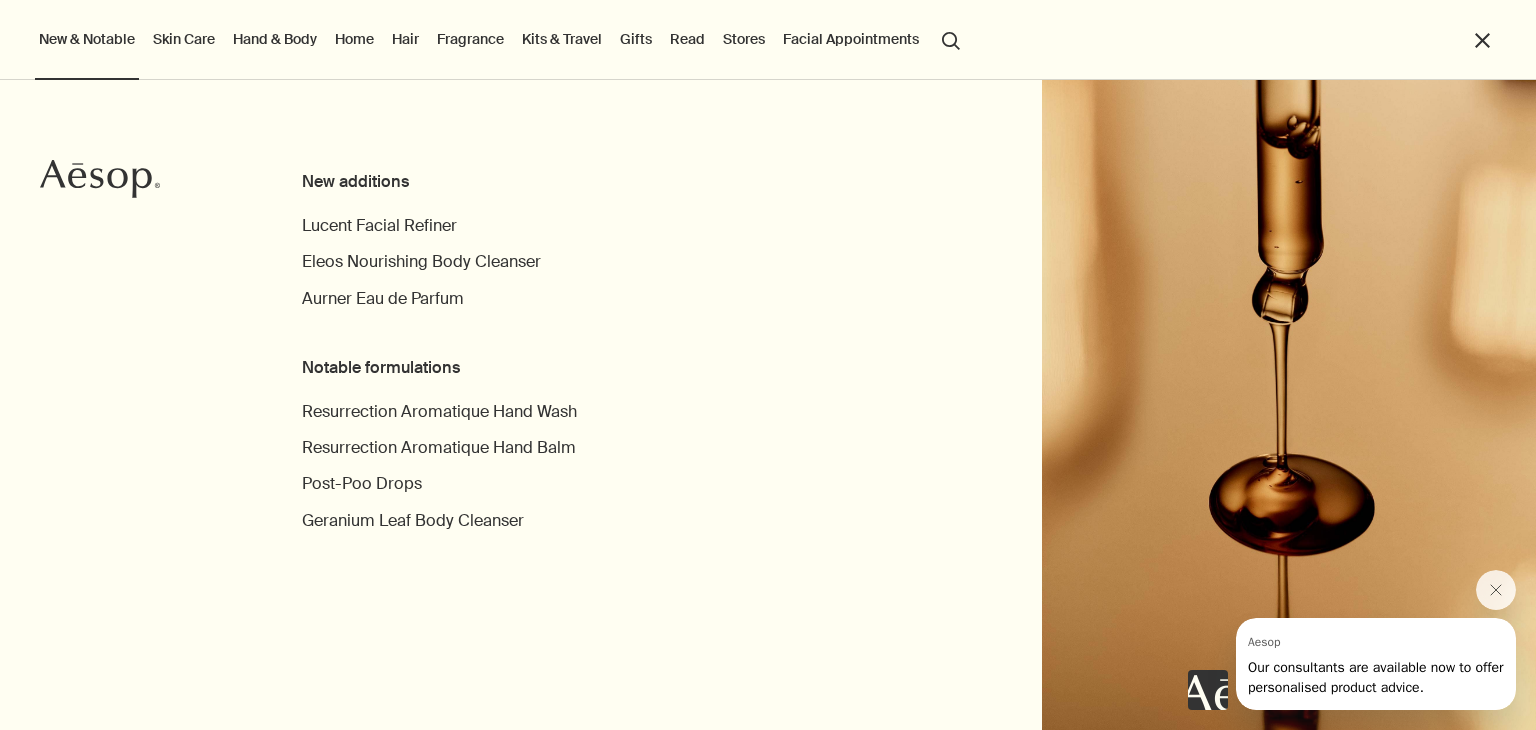 click on "Hair" at bounding box center (405, 39) 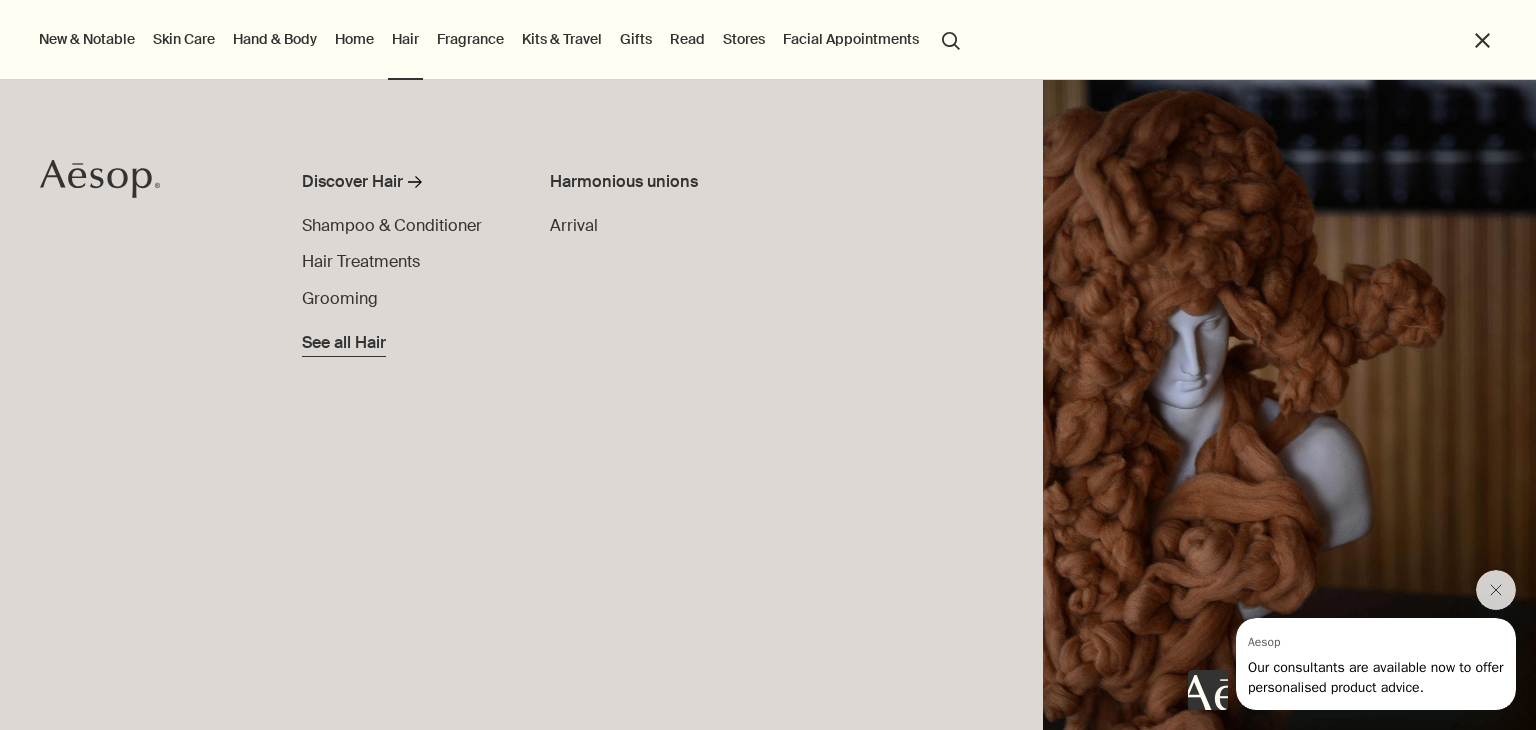 click on "See all Hair" at bounding box center [344, 343] 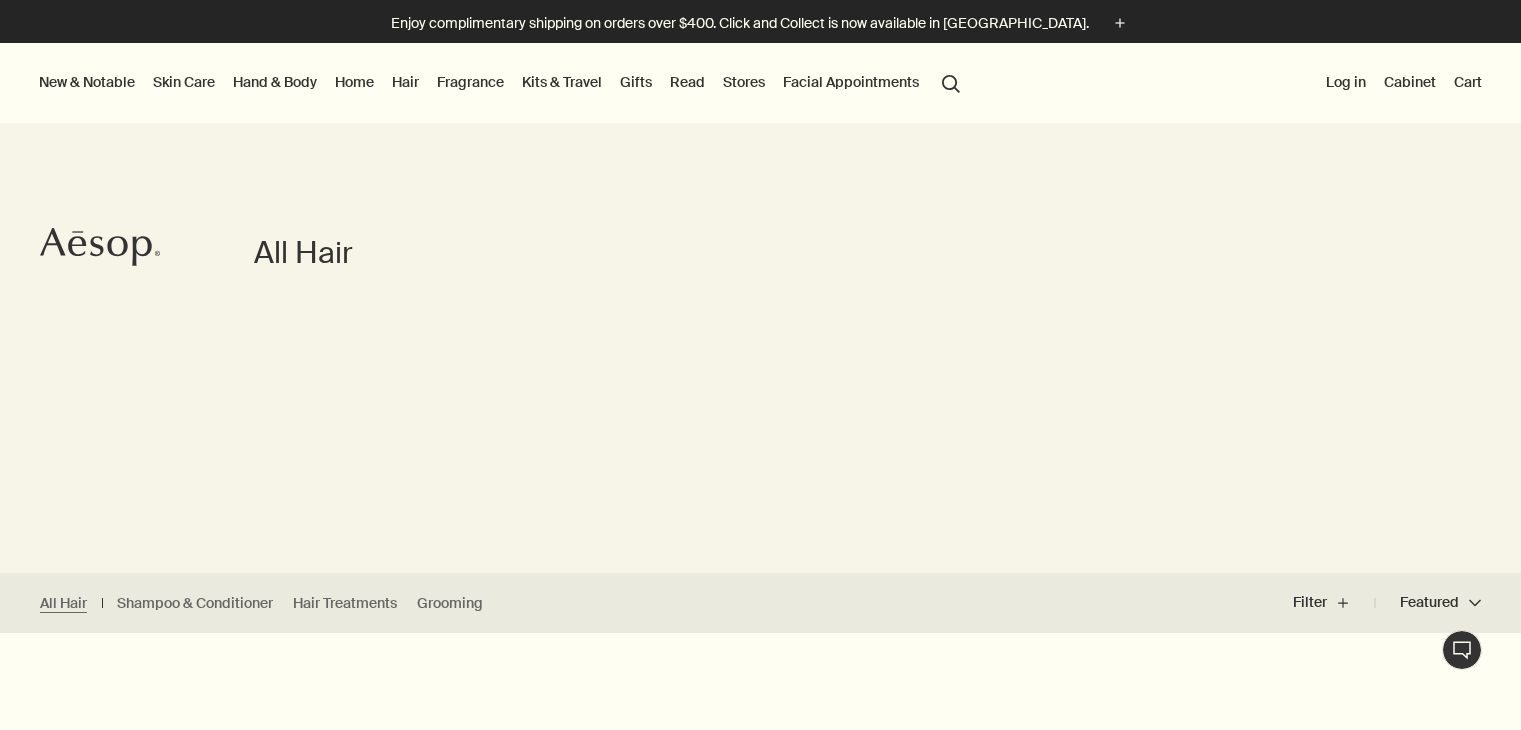 click on "Grooming" at bounding box center [450, 603] 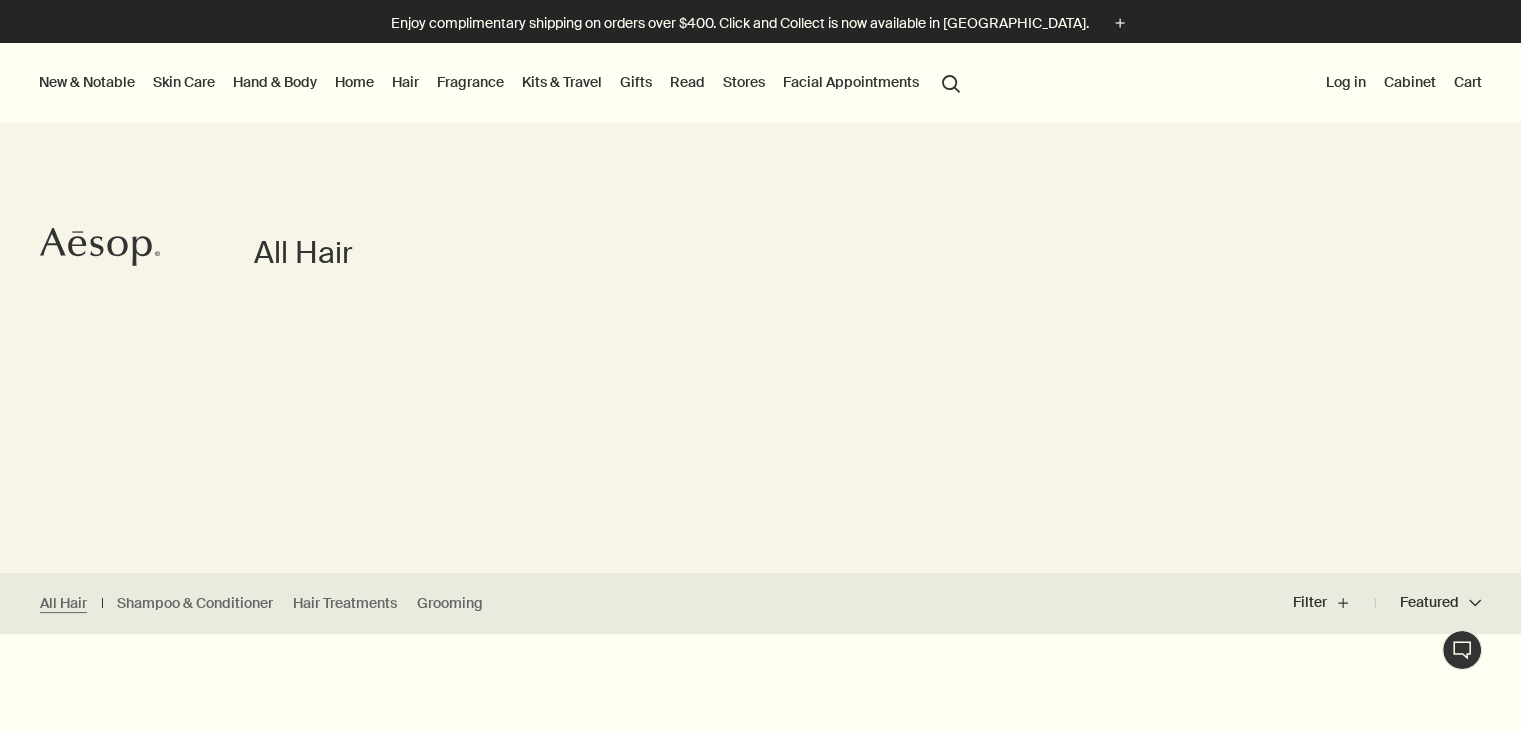 scroll, scrollTop: 0, scrollLeft: 0, axis: both 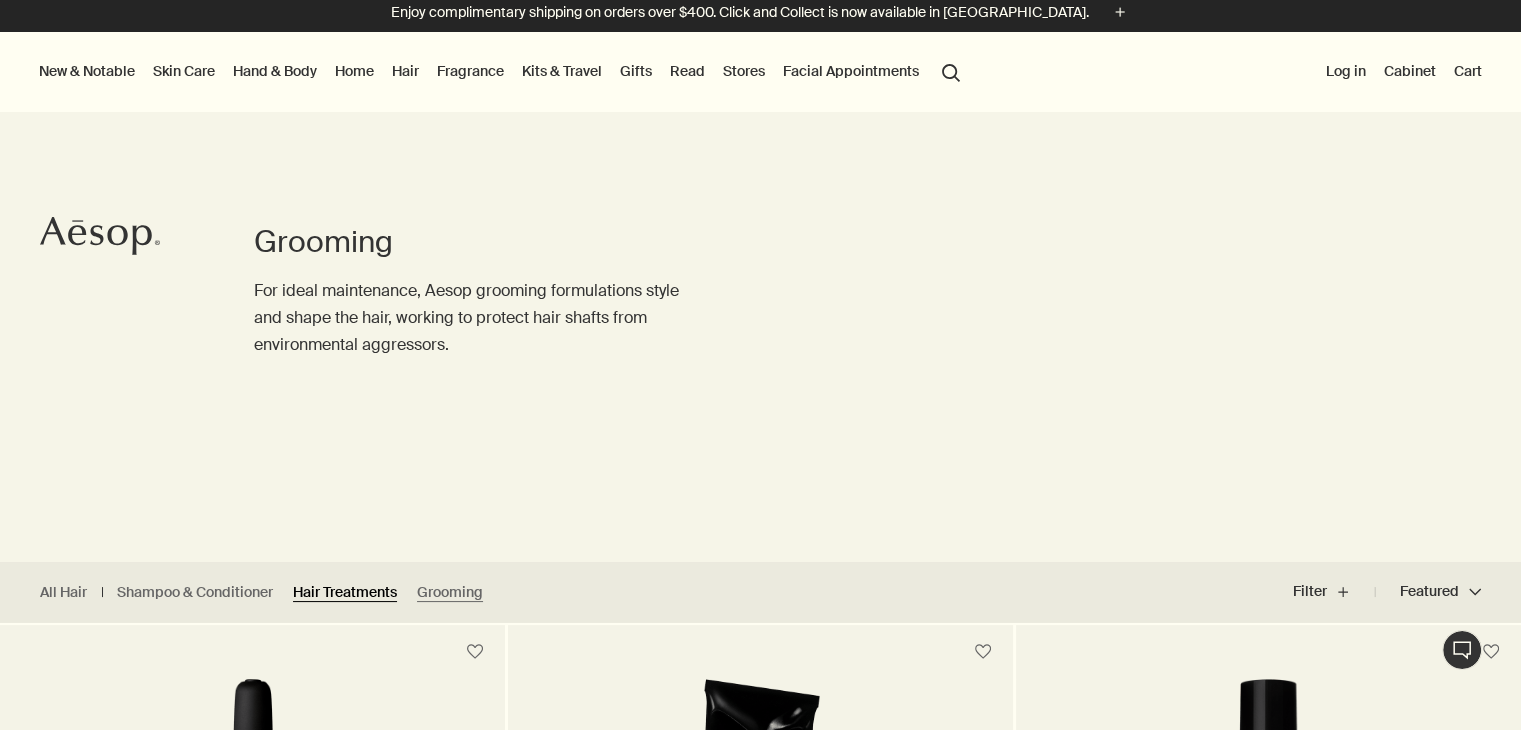 click on "Hair Treatments" at bounding box center [345, 592] 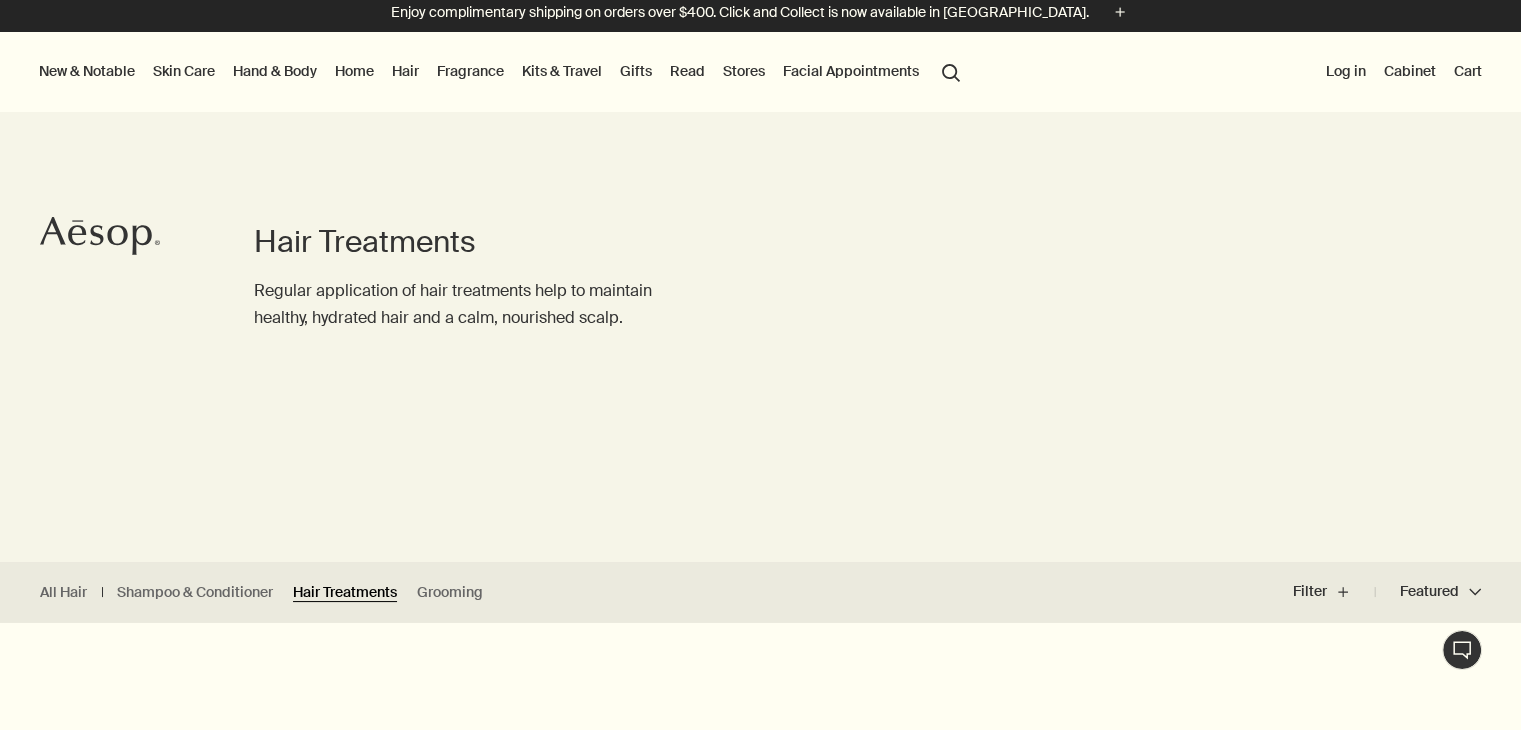scroll, scrollTop: 0, scrollLeft: 0, axis: both 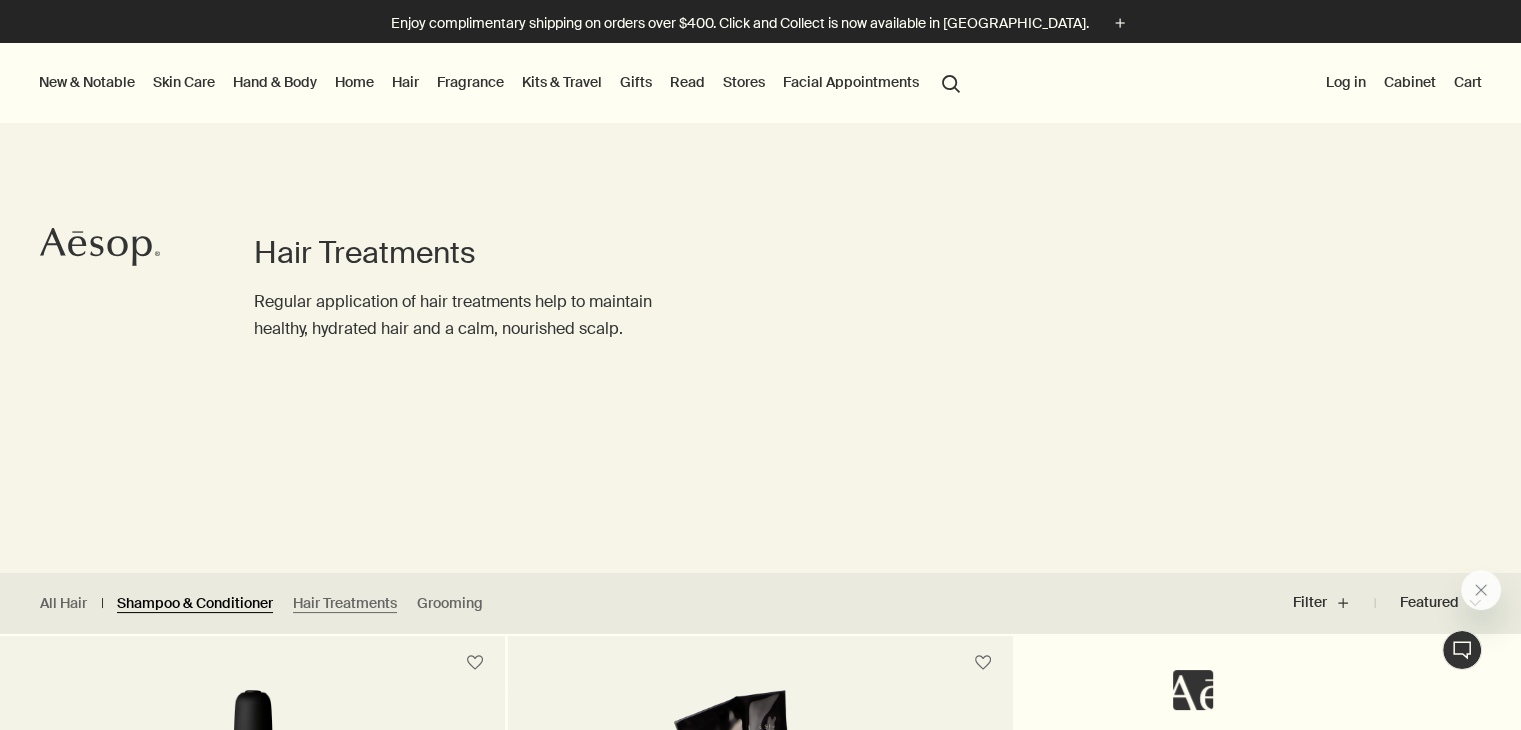 click on "Shampoo & Conditioner" at bounding box center (195, 603) 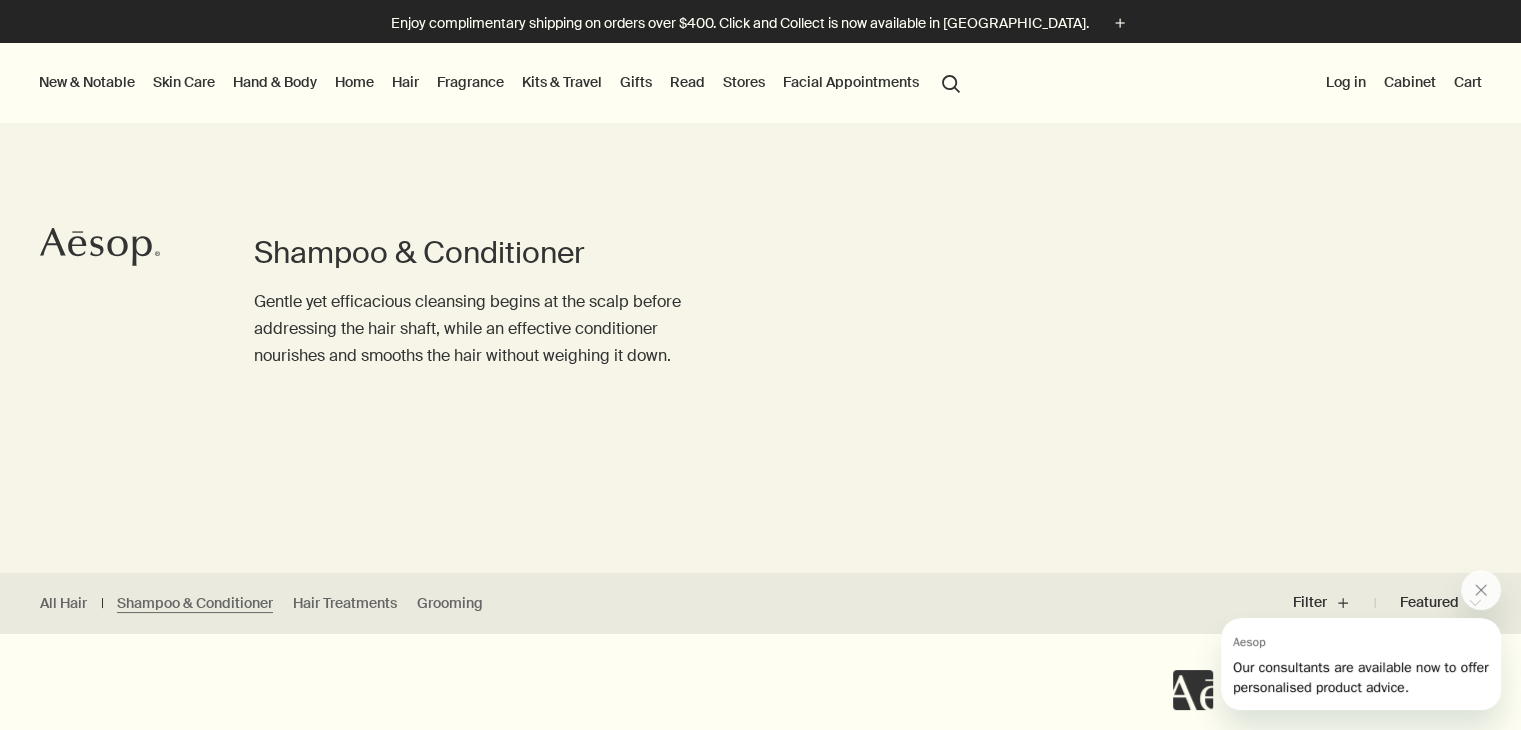 click on "All Hair Shampoo & Conditioner Hair Treatments Grooming" at bounding box center [266, 603] 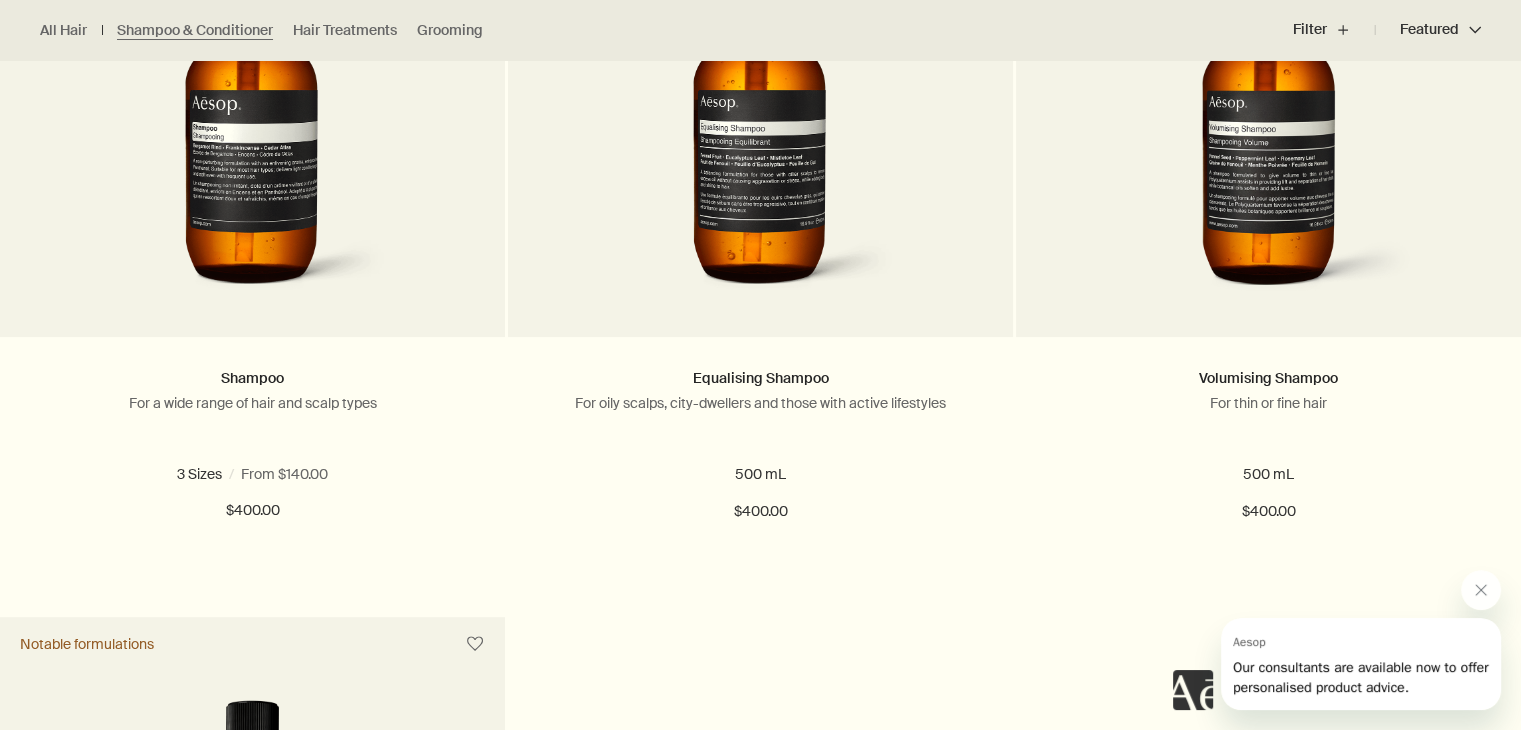 scroll, scrollTop: 800, scrollLeft: 0, axis: vertical 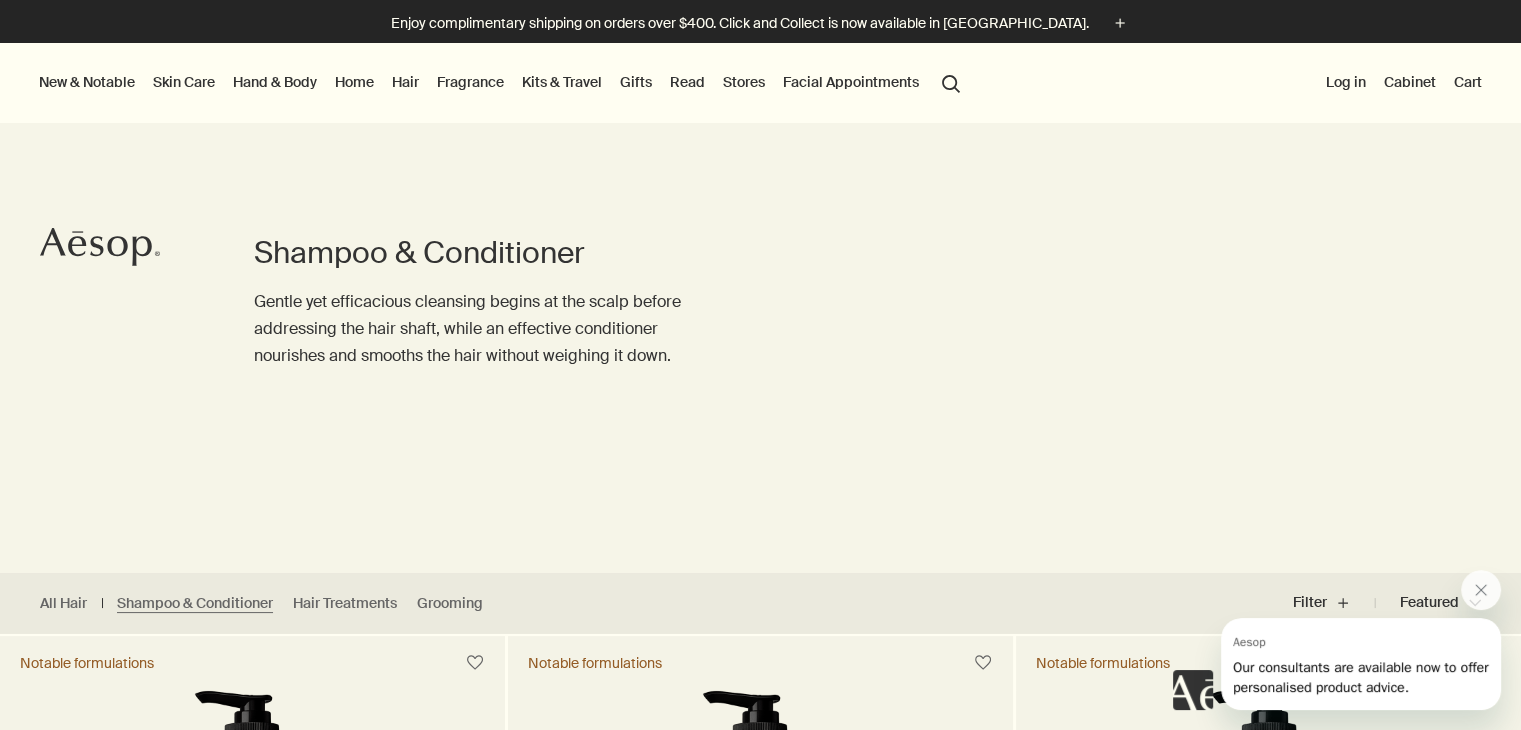 click on "New & Notable" at bounding box center (87, 82) 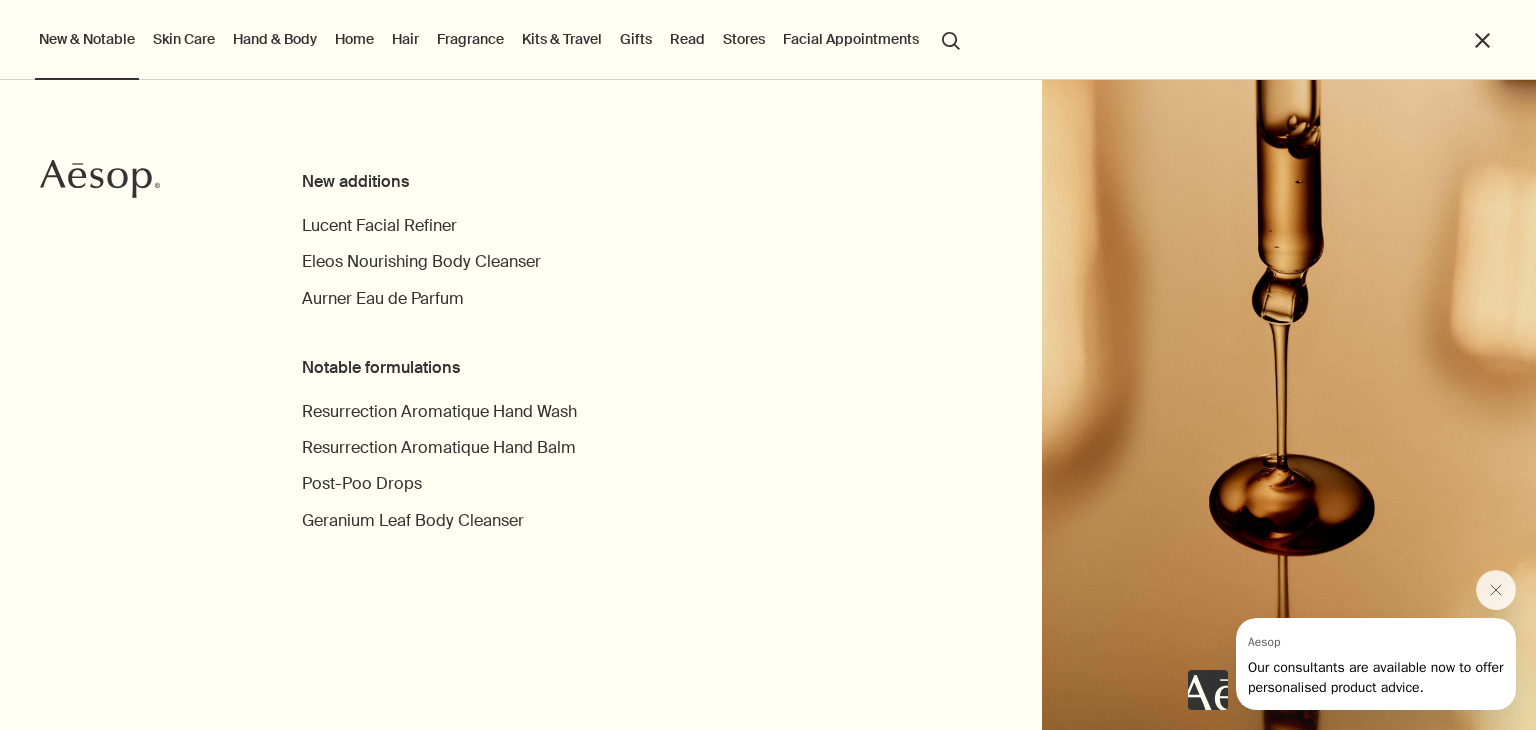 type 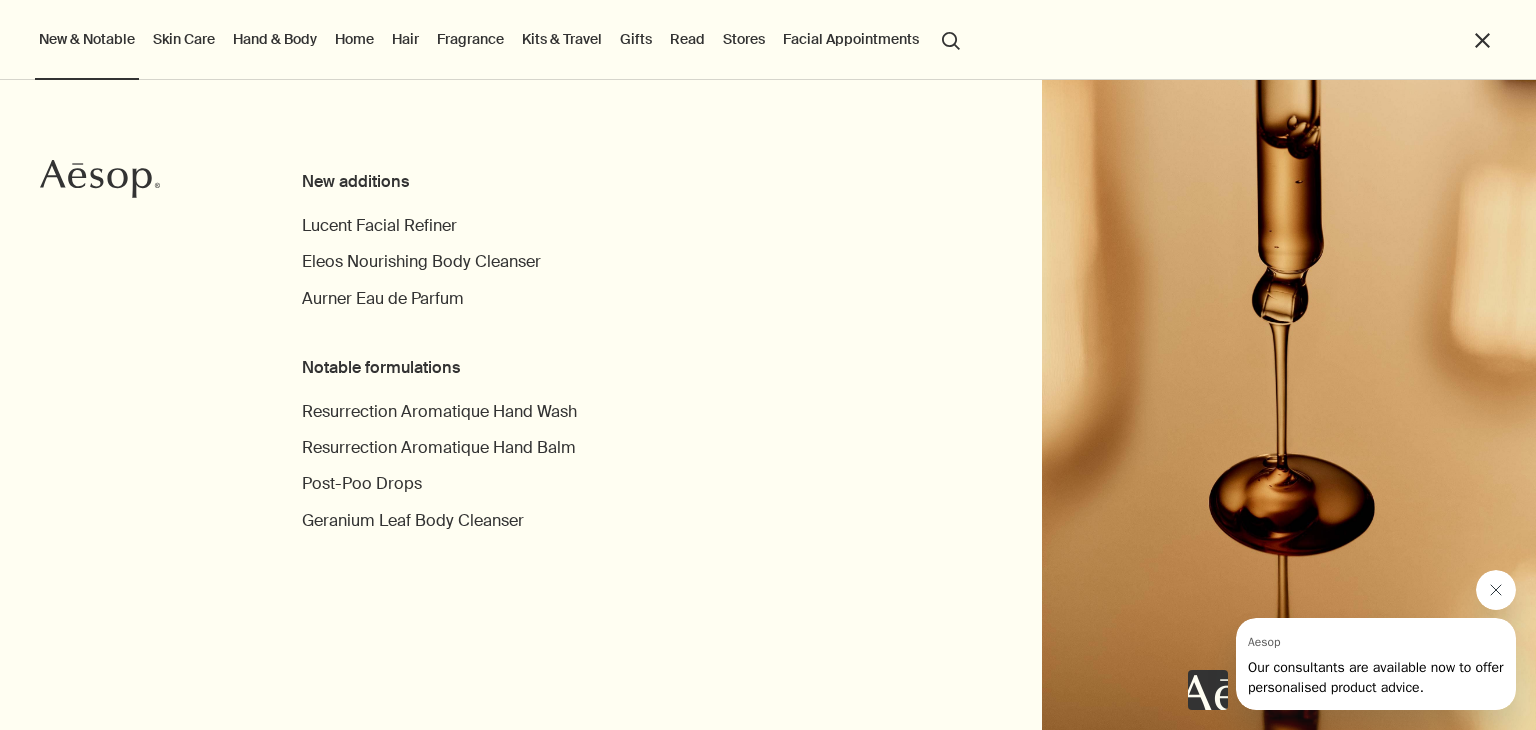 click 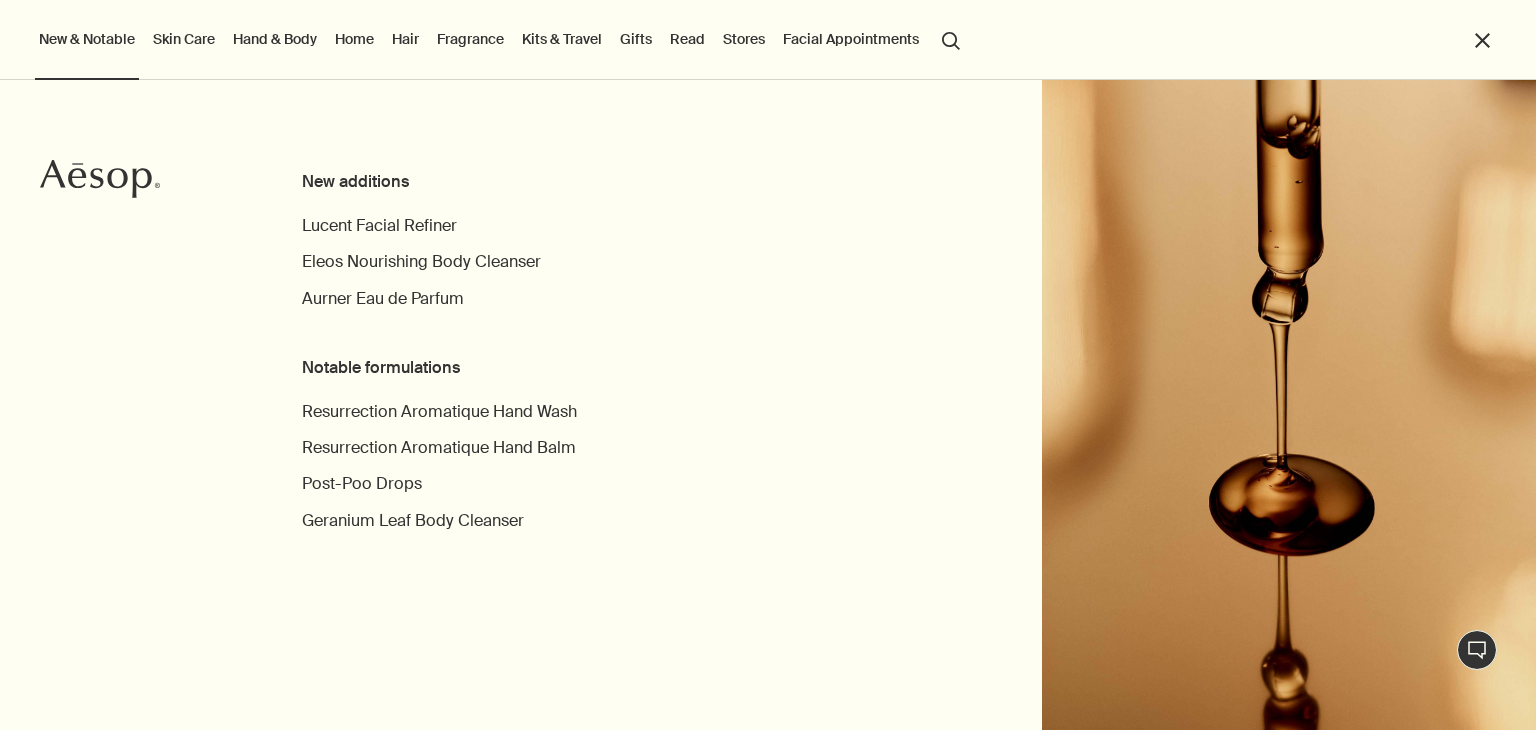 click on "close" at bounding box center [1482, 40] 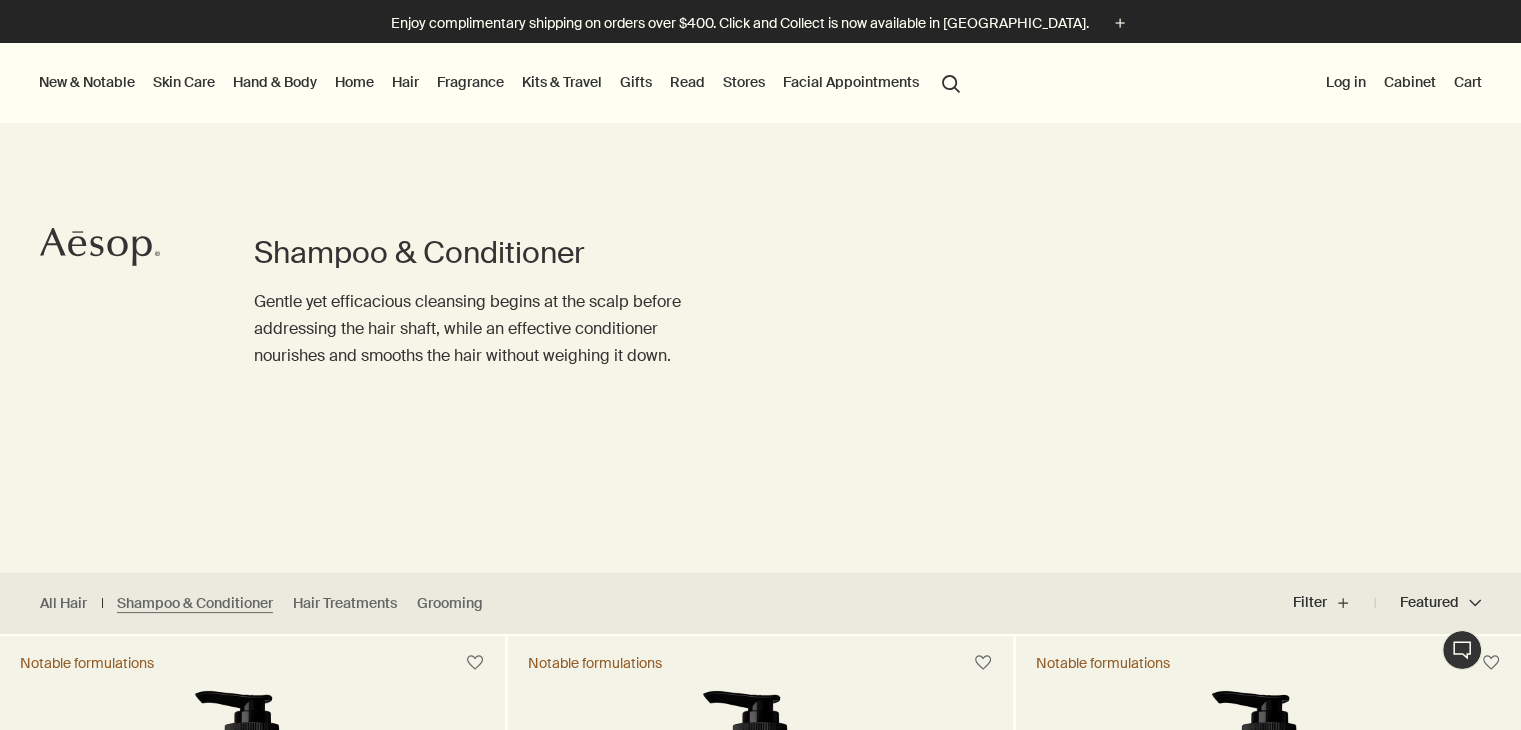 click on "New & Notable" at bounding box center (87, 82) 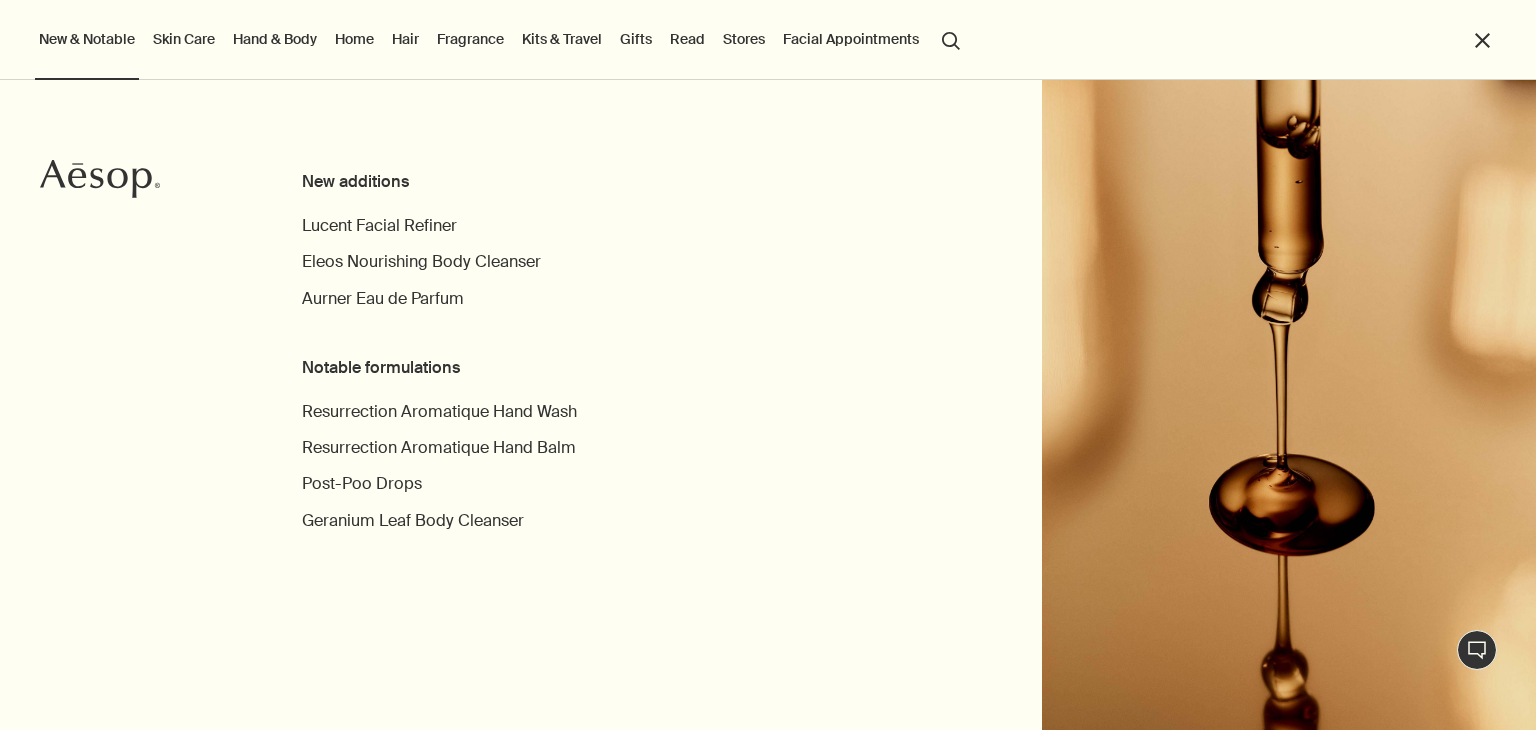click on "Skin Care" at bounding box center [184, 39] 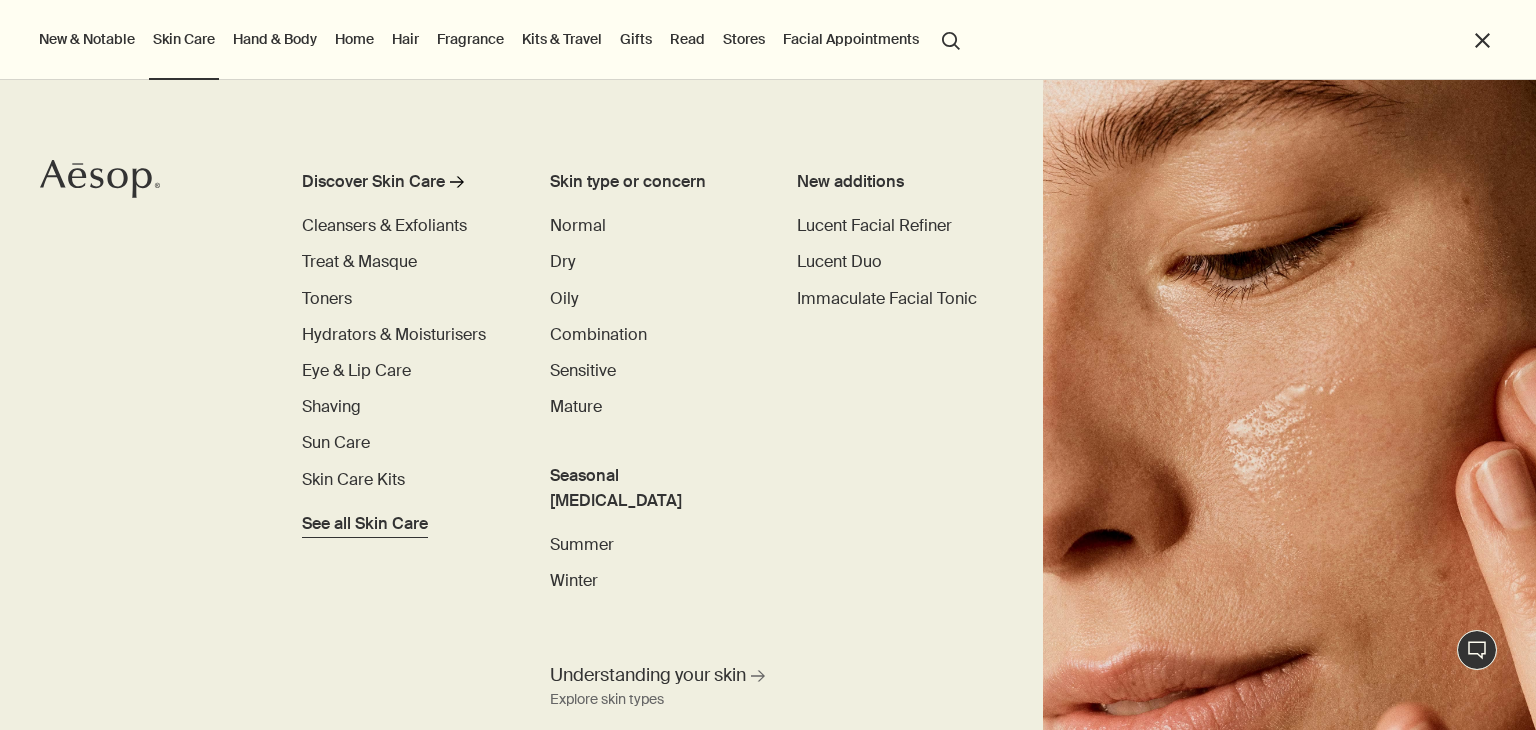 click on "See all Skin Care" at bounding box center (365, 524) 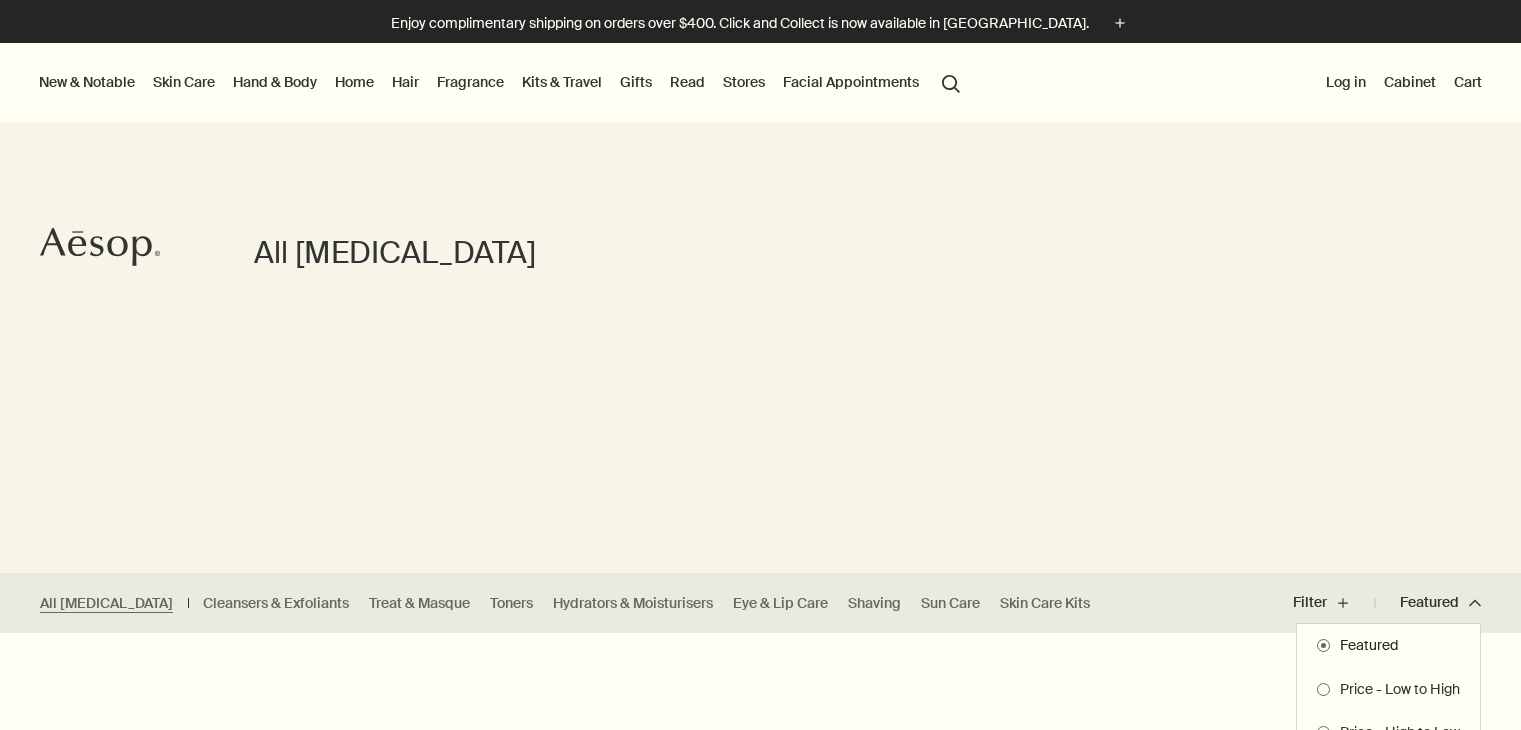 type 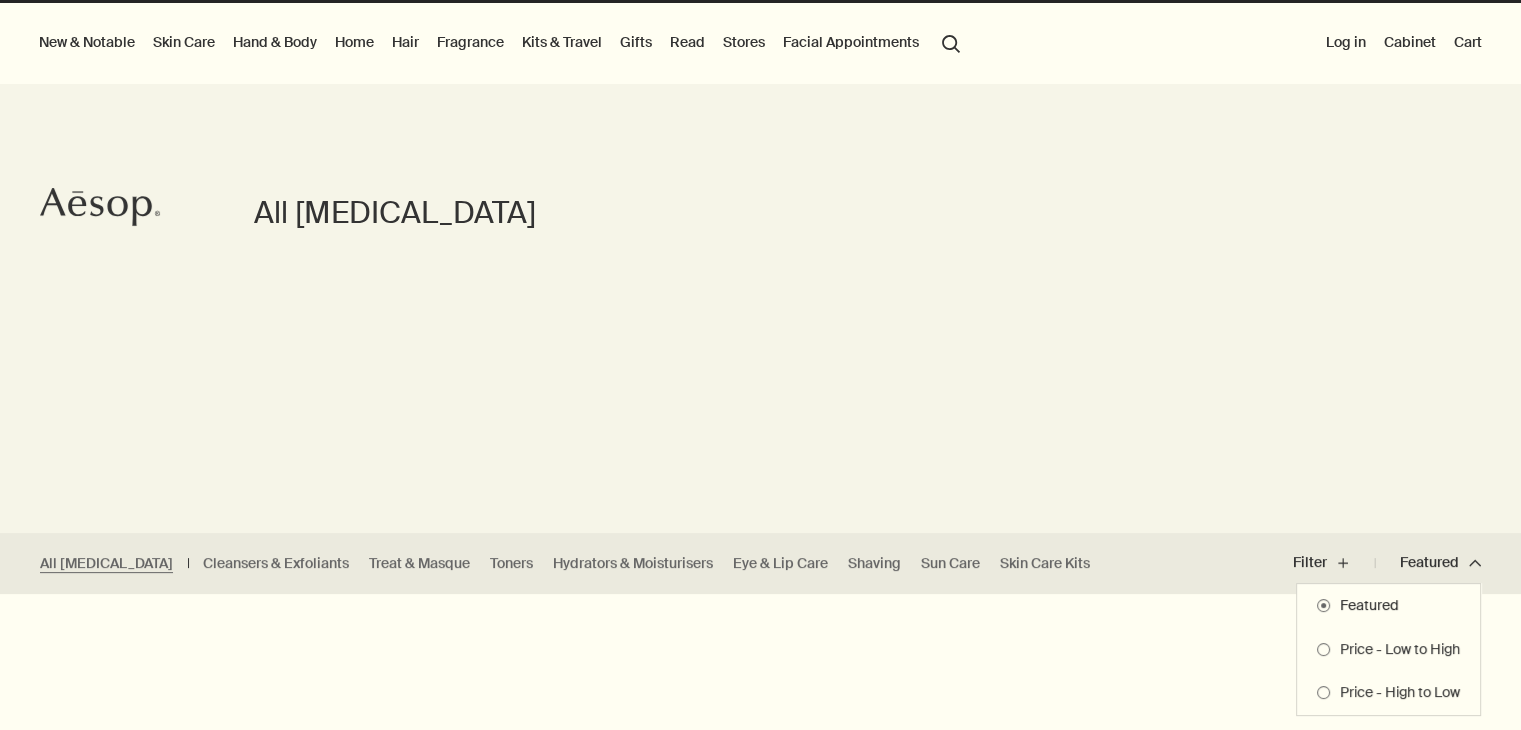 scroll, scrollTop: 0, scrollLeft: 0, axis: both 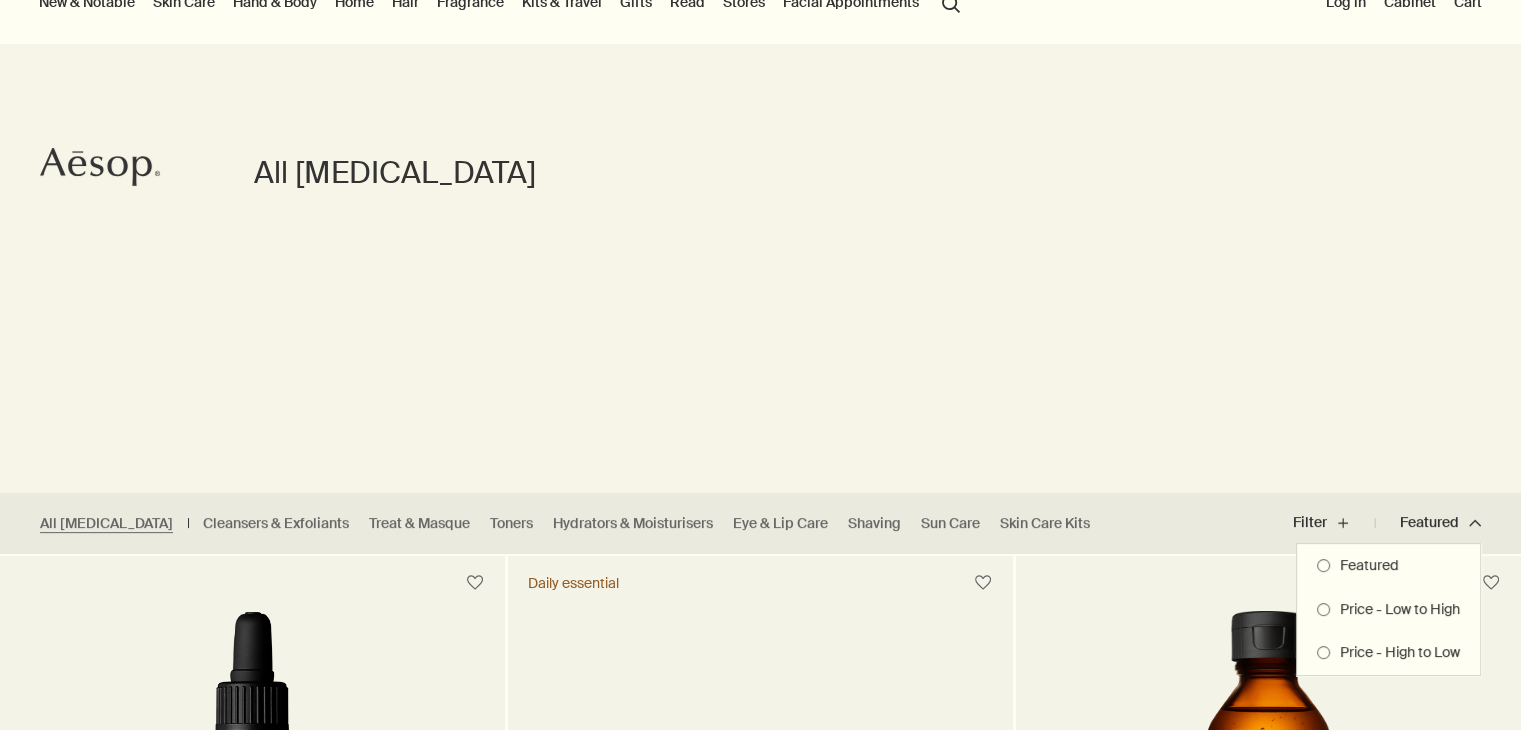 click on "Price - High to Low" at bounding box center (1395, 653) 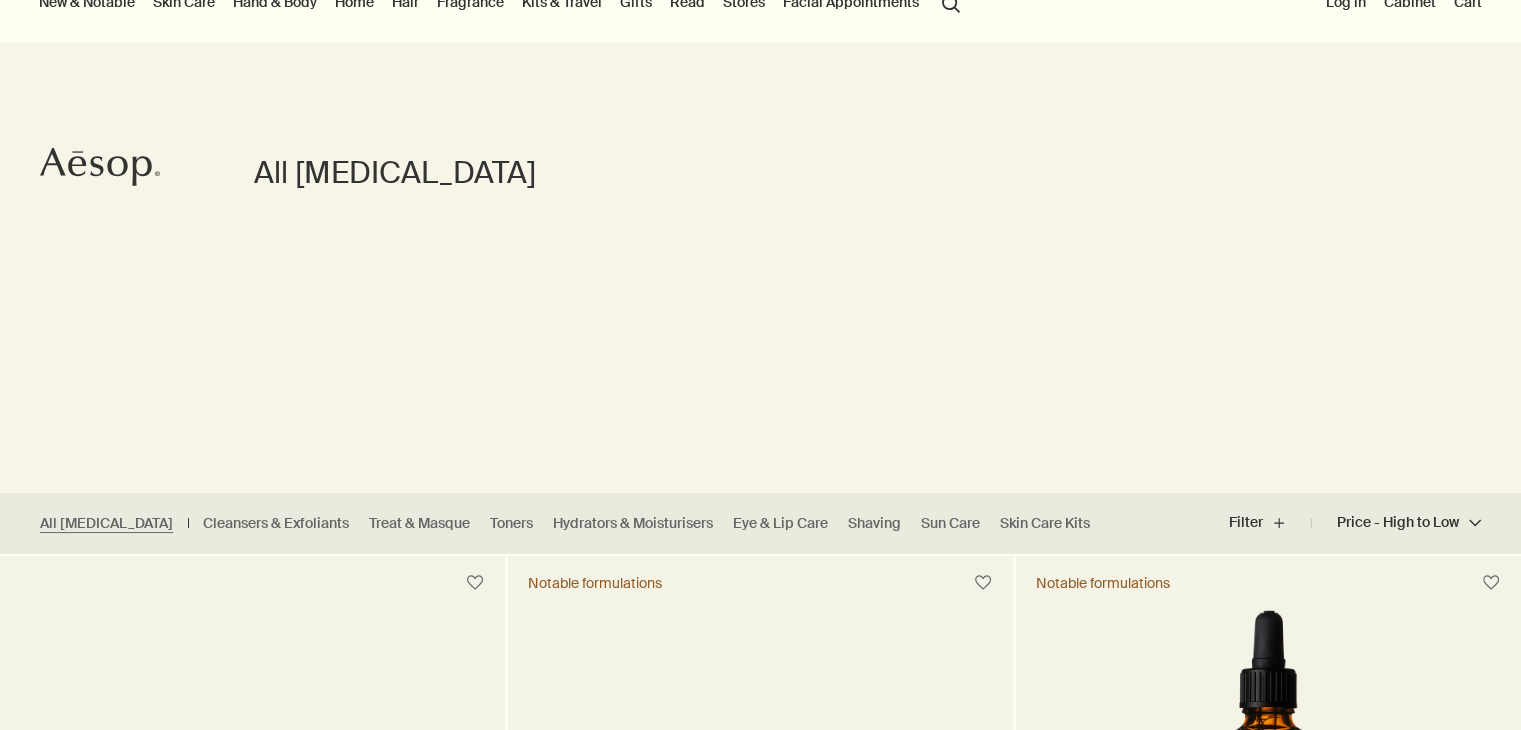 click on "All Skin Care" at bounding box center [760, 230] 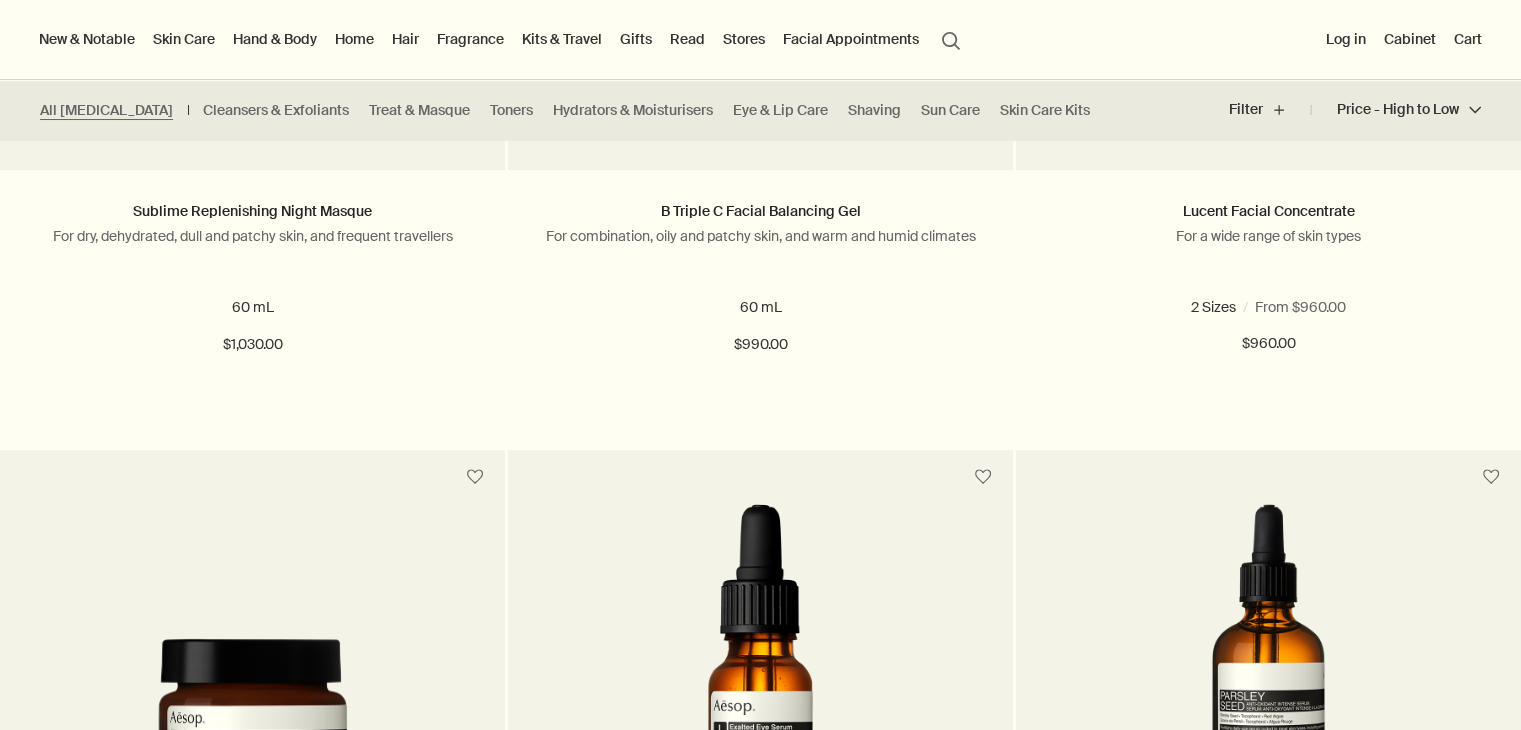 scroll, scrollTop: 800, scrollLeft: 0, axis: vertical 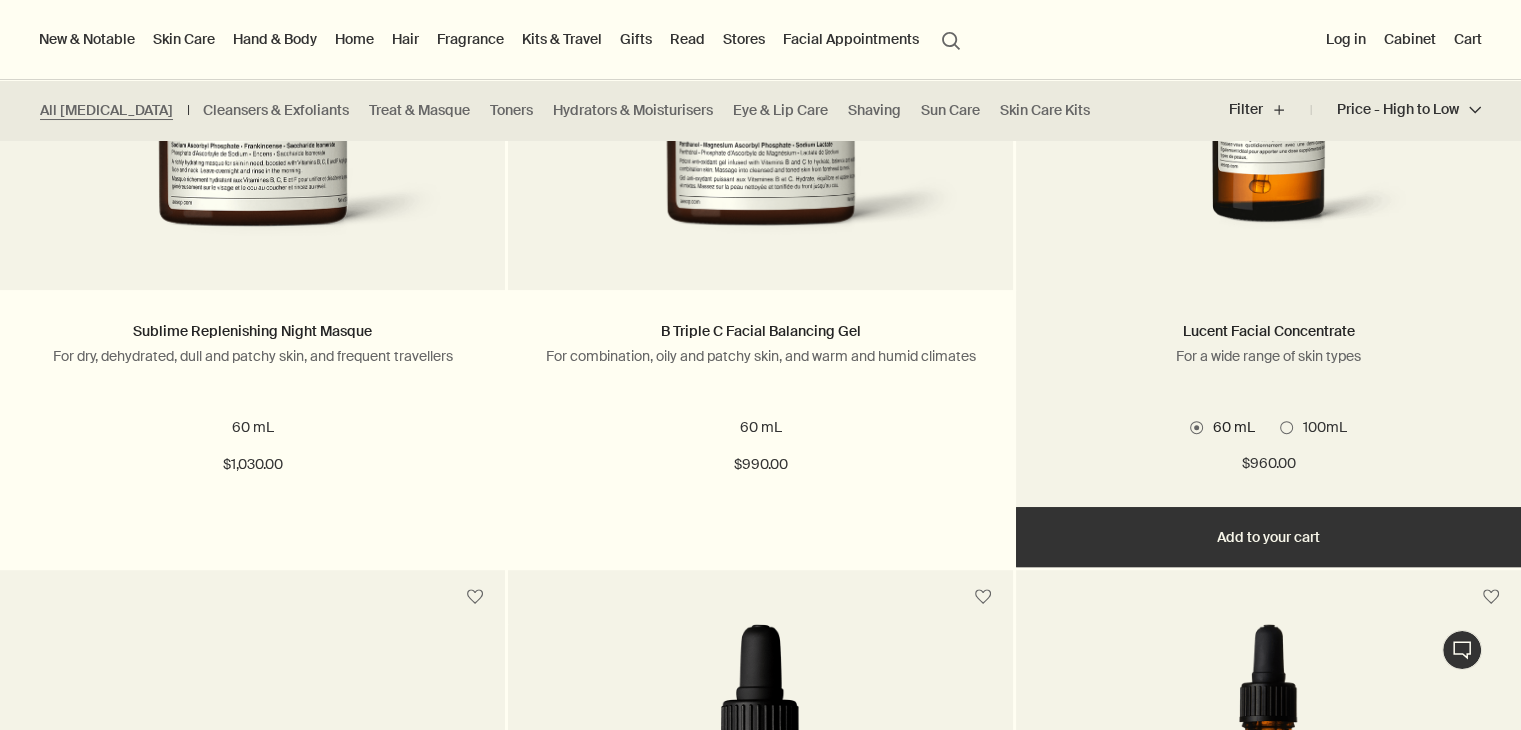 click at bounding box center (1286, 427) 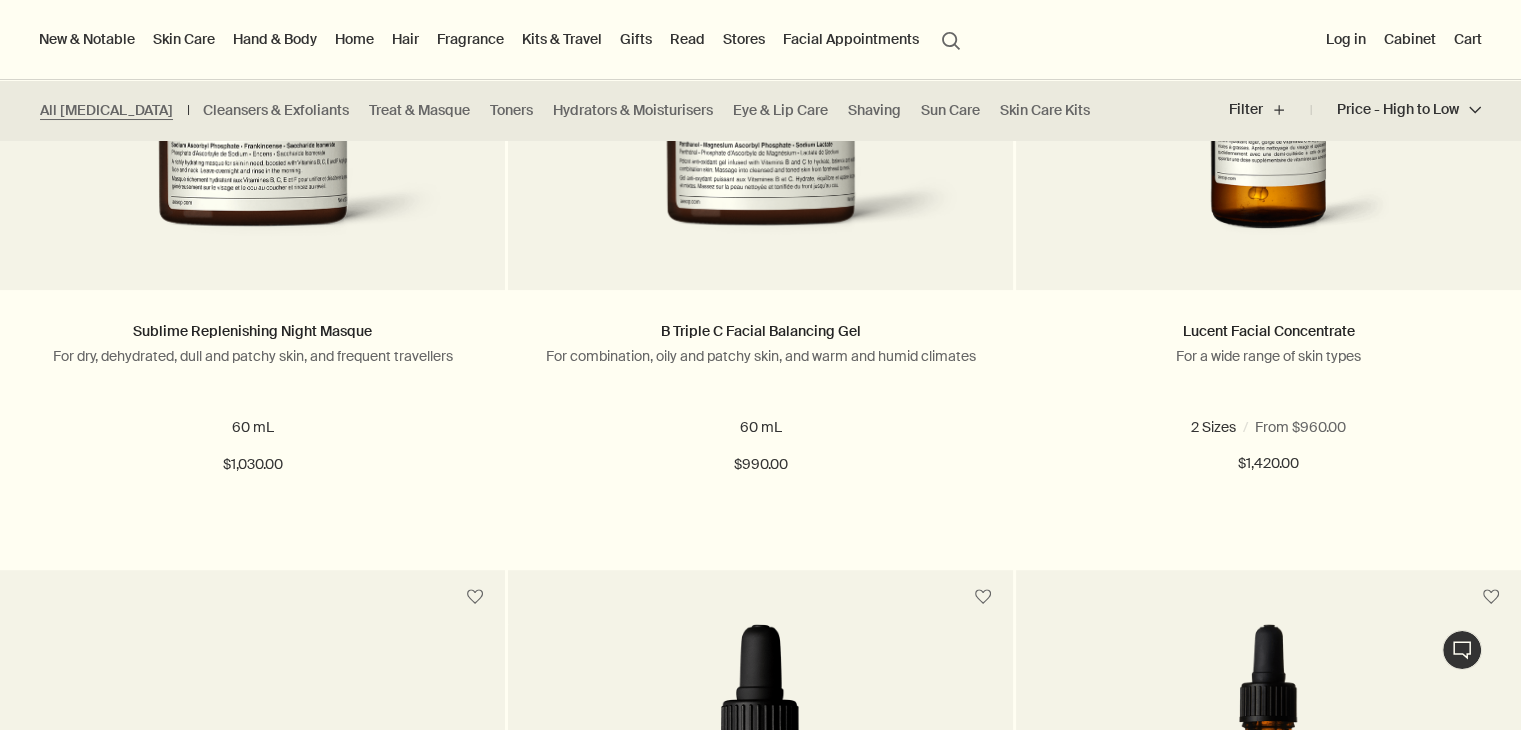 click on "Skin Care Discover Skin Care   rightArrow Cleansers & Exfoliants Treat & Masque Toners Hydrators & Moisturisers Eye & Lip Care Shaving Sun Care Skin Care Kits See all Skin Care Skin type or concern Normal Dry Oily Combination Sensitive Mature Seasonal Skin Care Summer Winter New additions Lucent Facial Refiner Lucent Duo Immaculate Facial Tonic Understanding your skin   rightArrow Explore skin types" at bounding box center (184, 40) 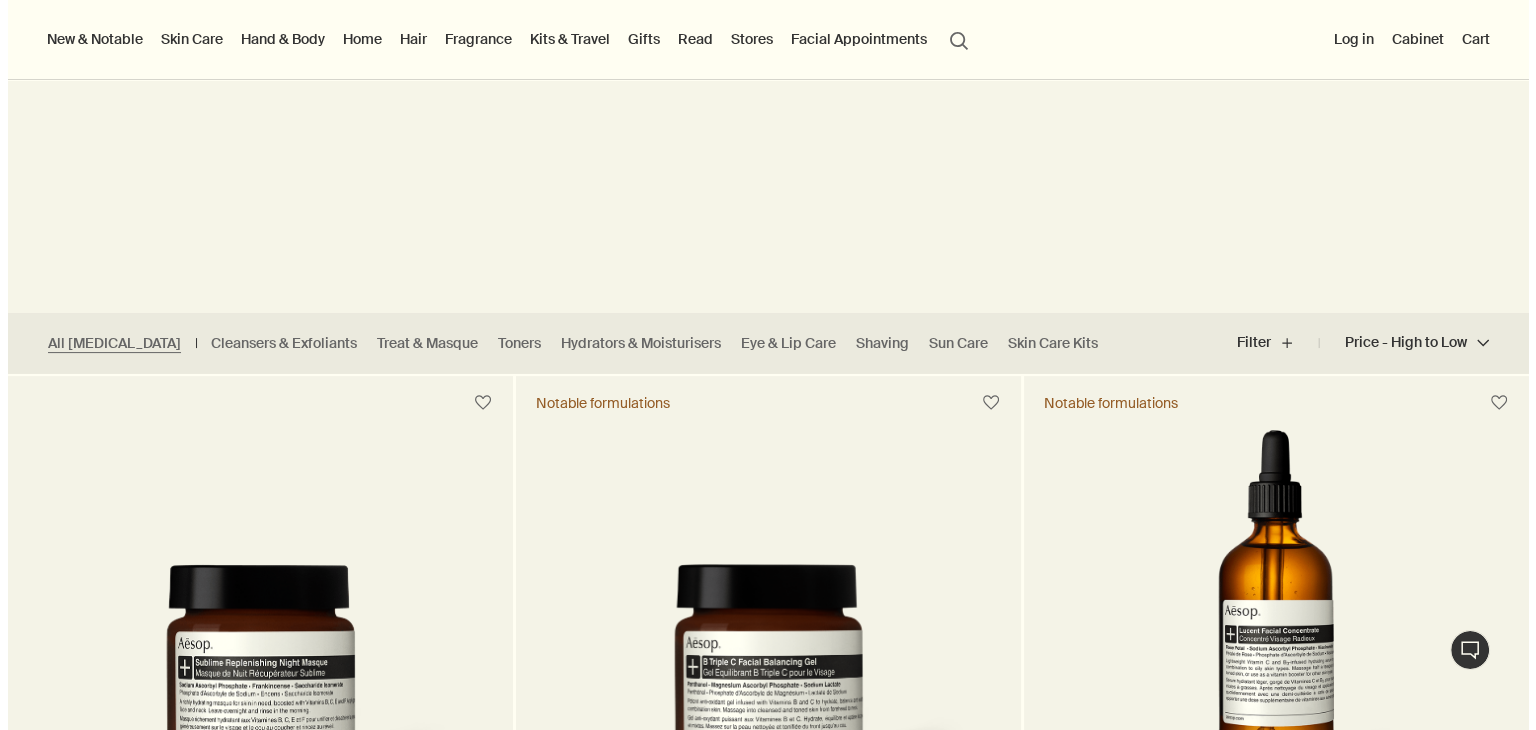 scroll, scrollTop: 0, scrollLeft: 0, axis: both 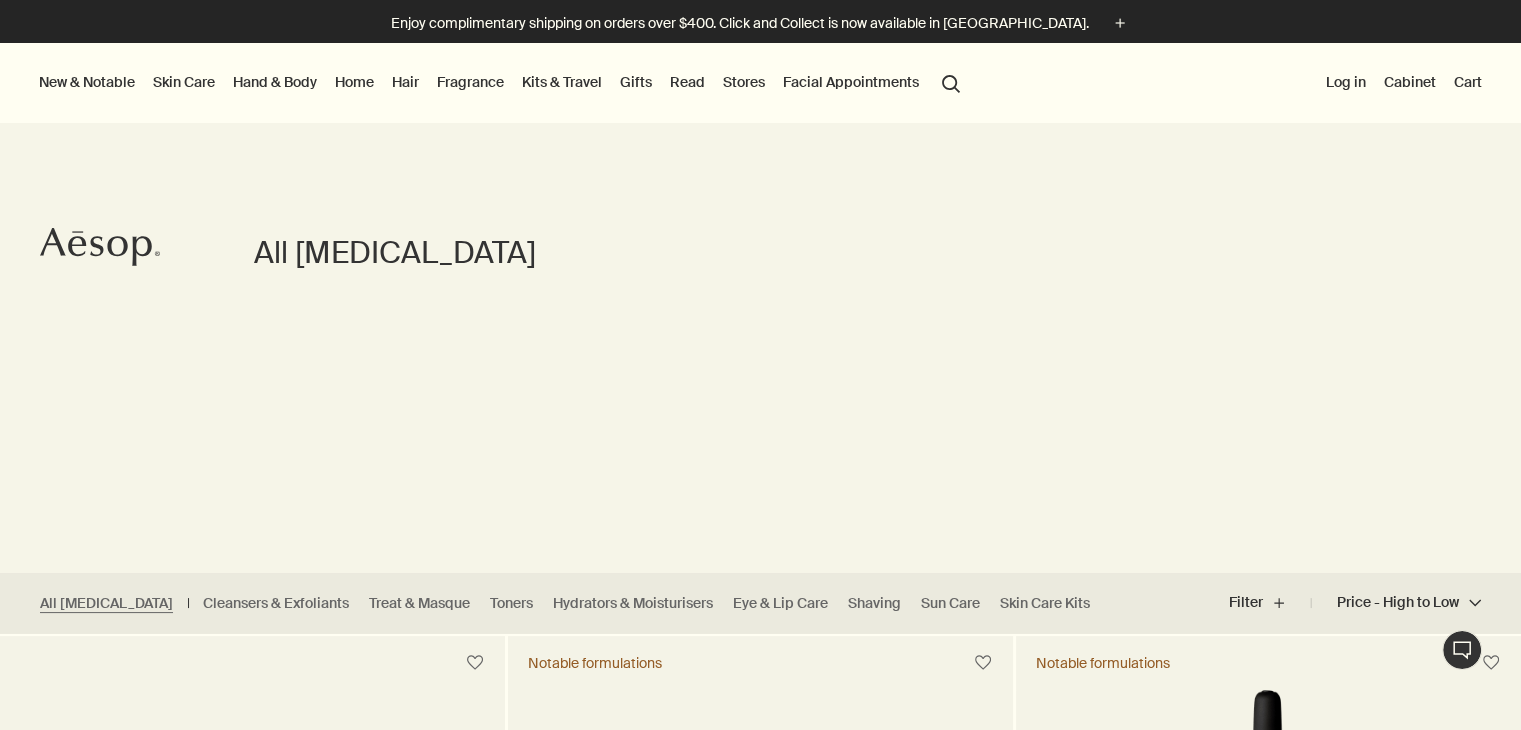 click on "Hand & Body" at bounding box center (275, 82) 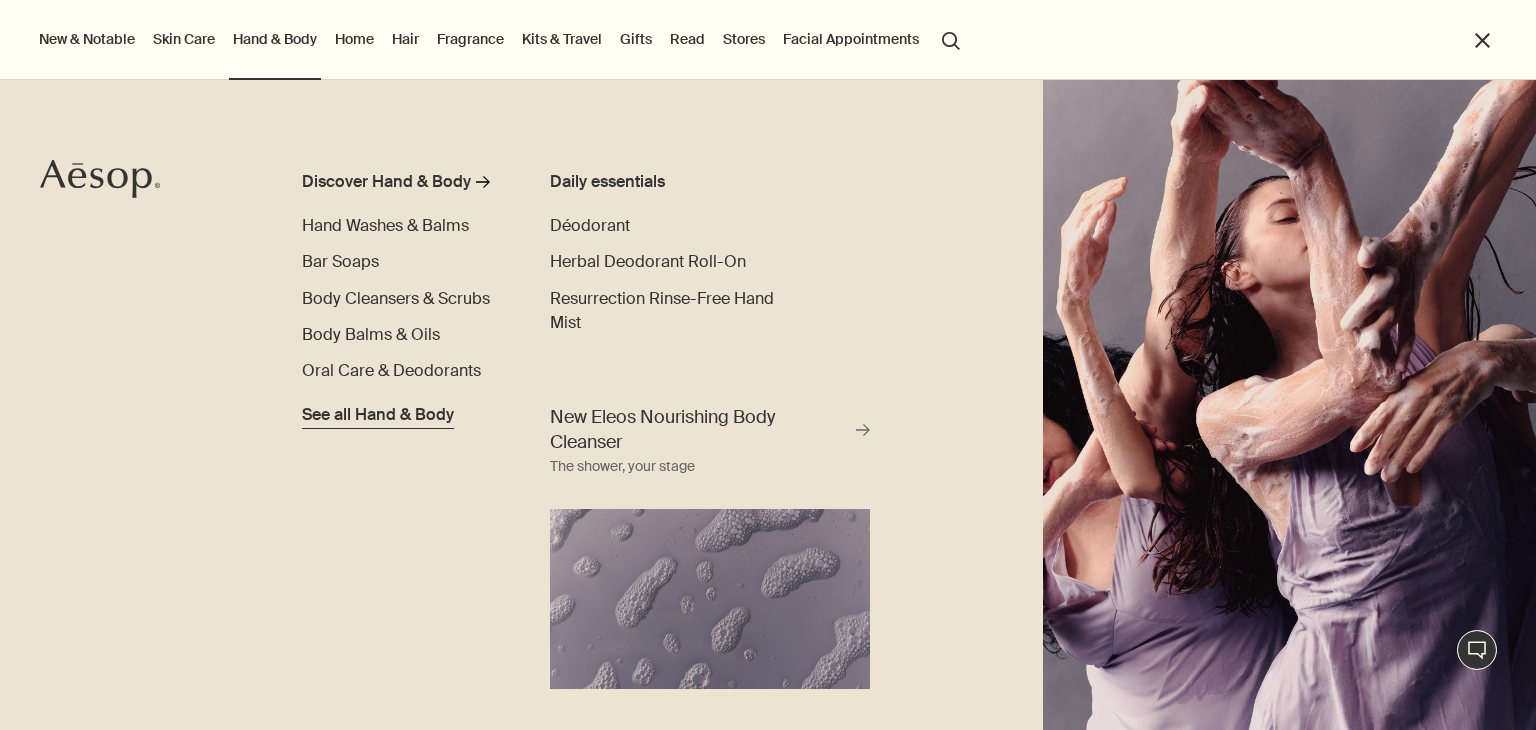click on "See all Hand & Body" at bounding box center [378, 415] 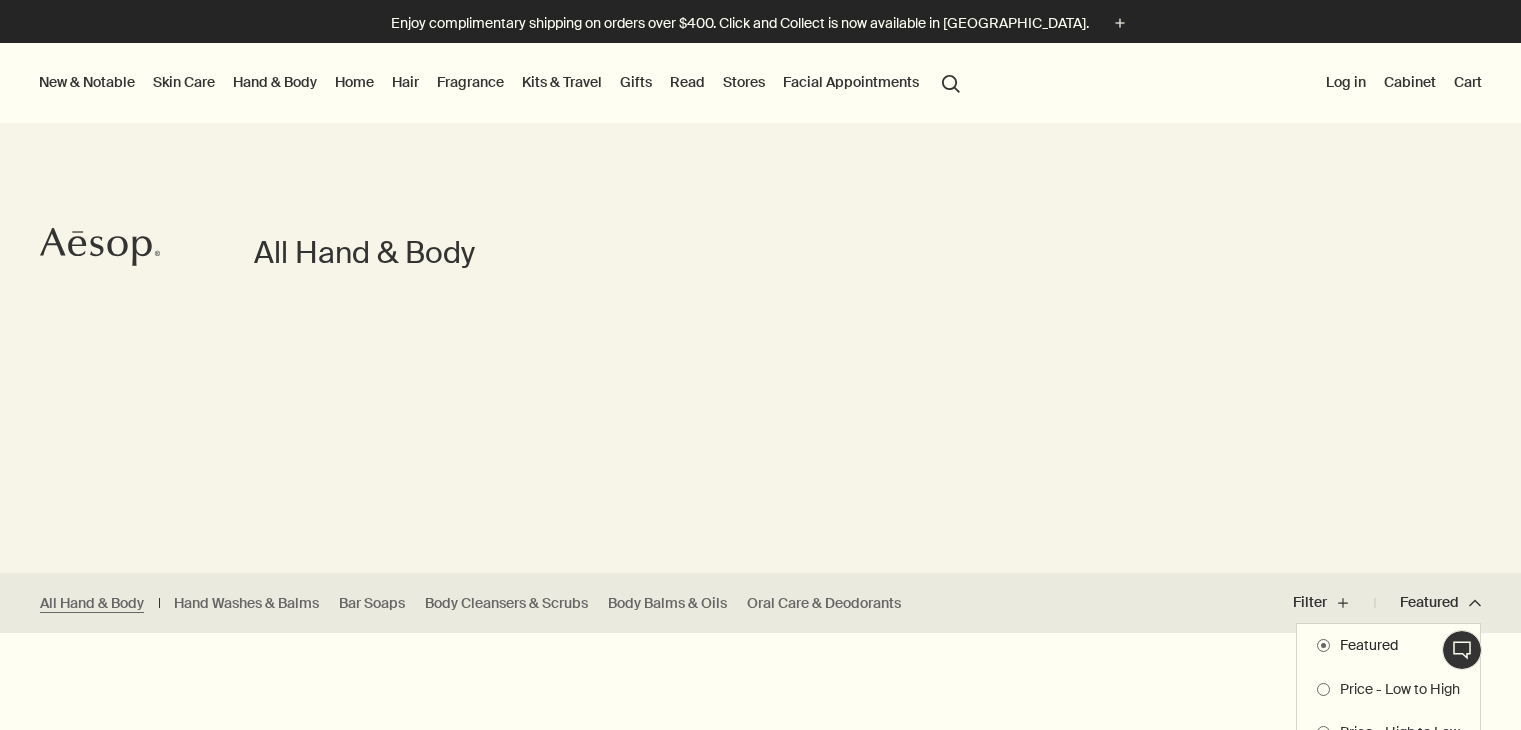 scroll, scrollTop: 0, scrollLeft: 0, axis: both 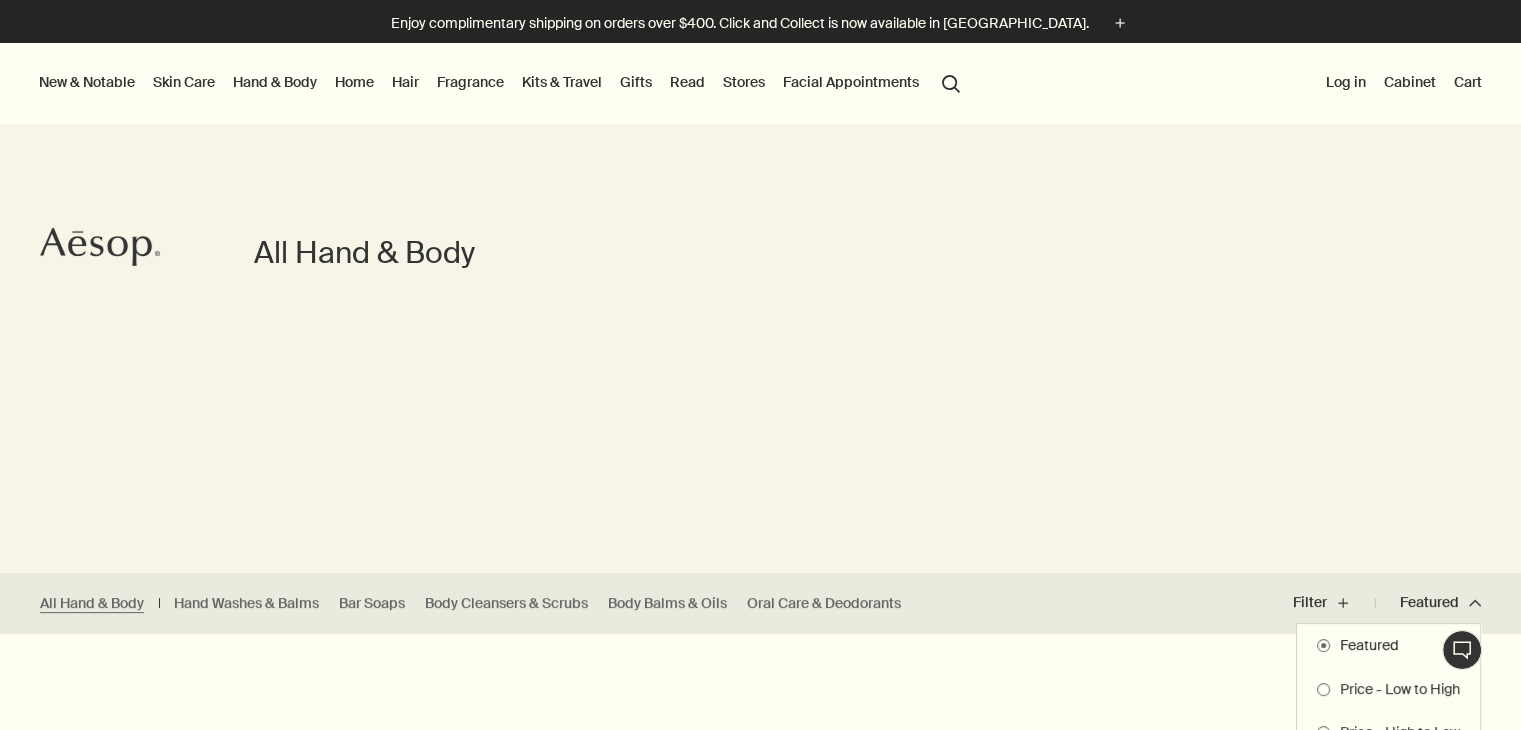 type 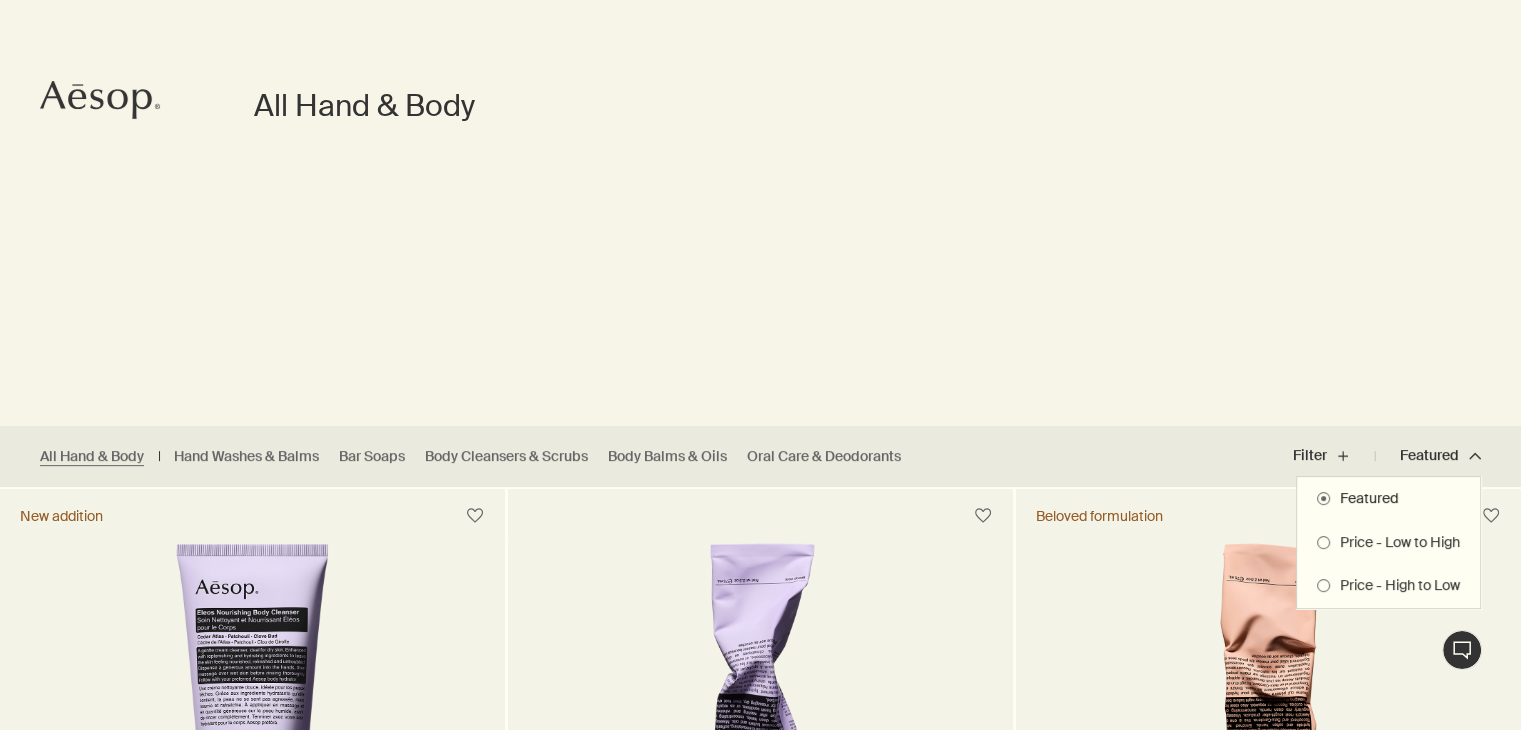scroll, scrollTop: 200, scrollLeft: 0, axis: vertical 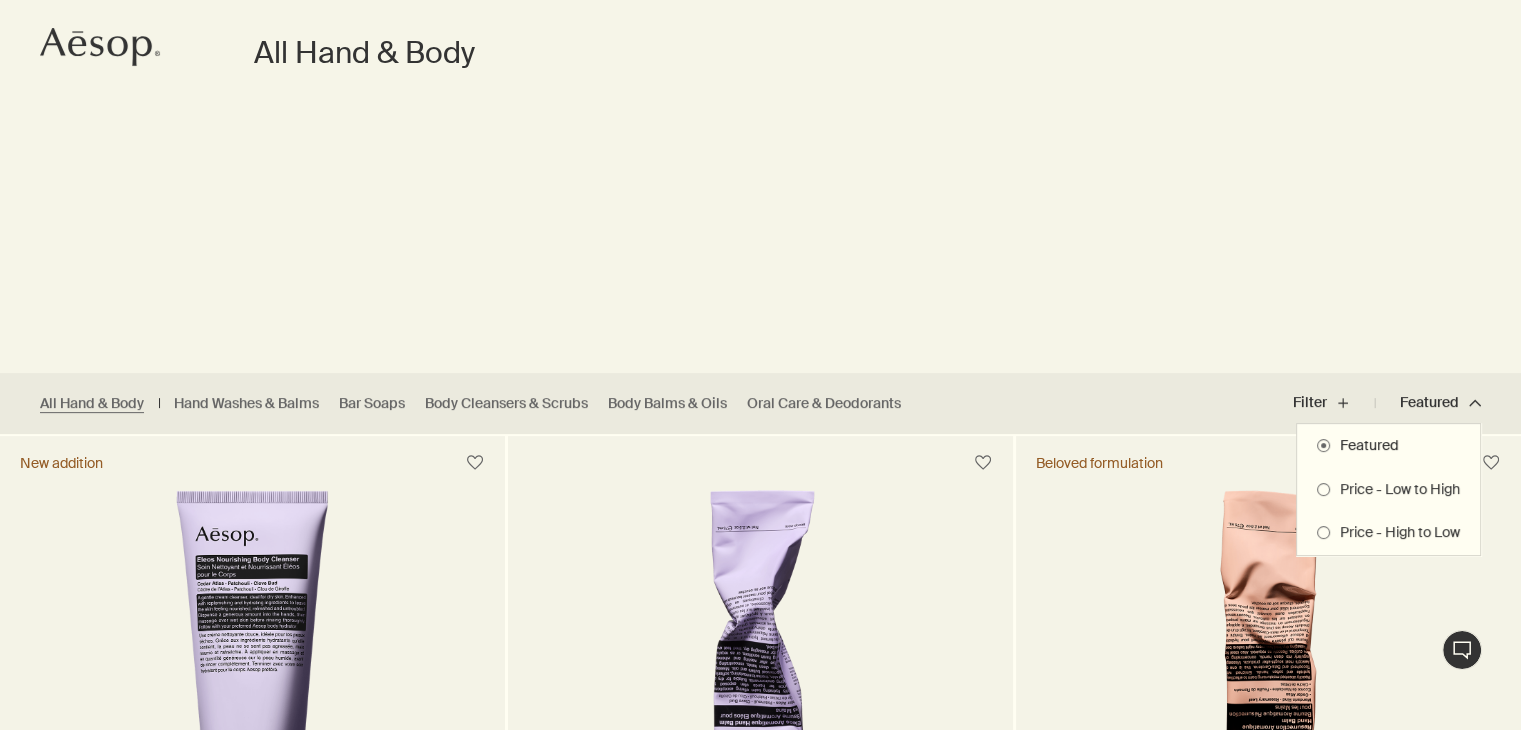 click on "Price - High to Low" at bounding box center [1395, 533] 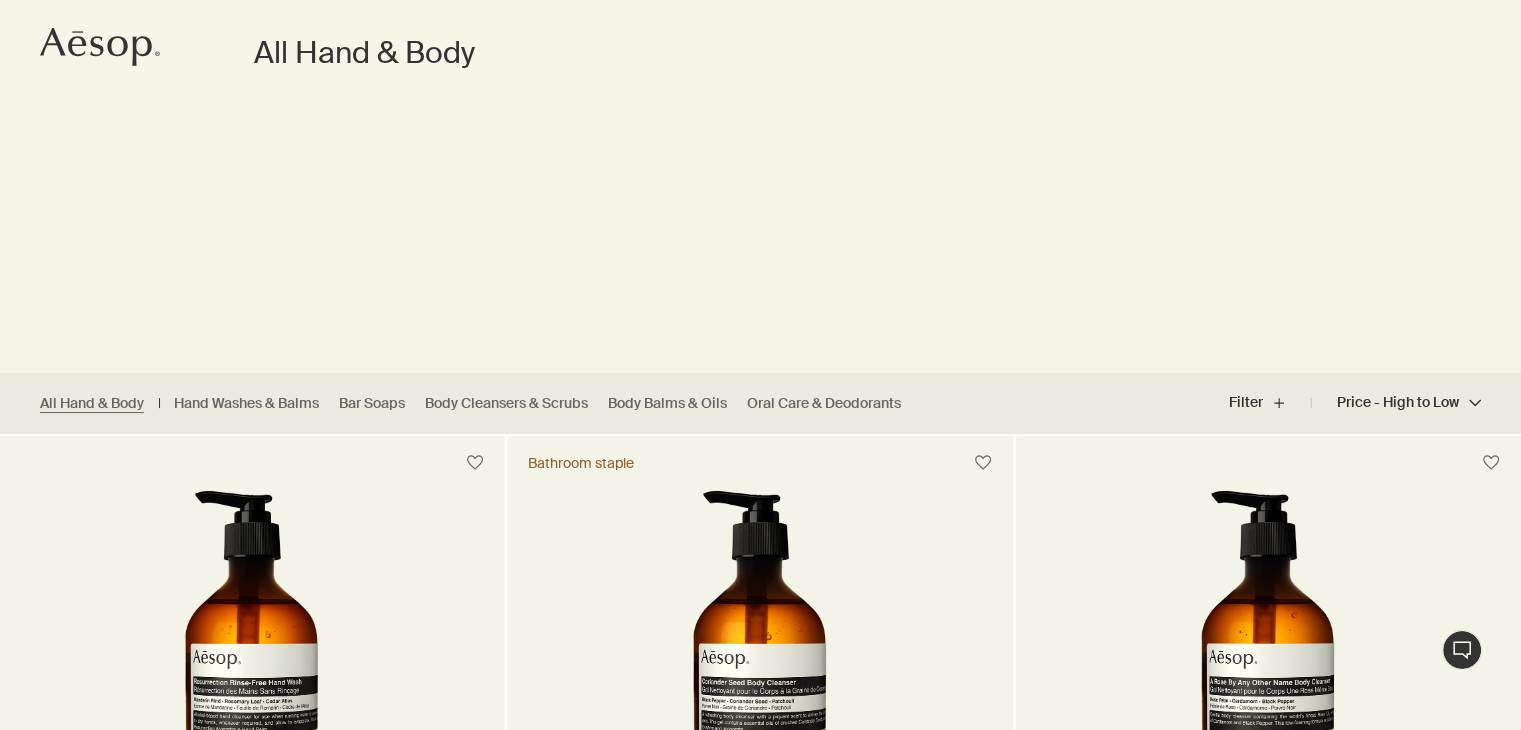 click on "All Hand & Body" at bounding box center (79, 403) 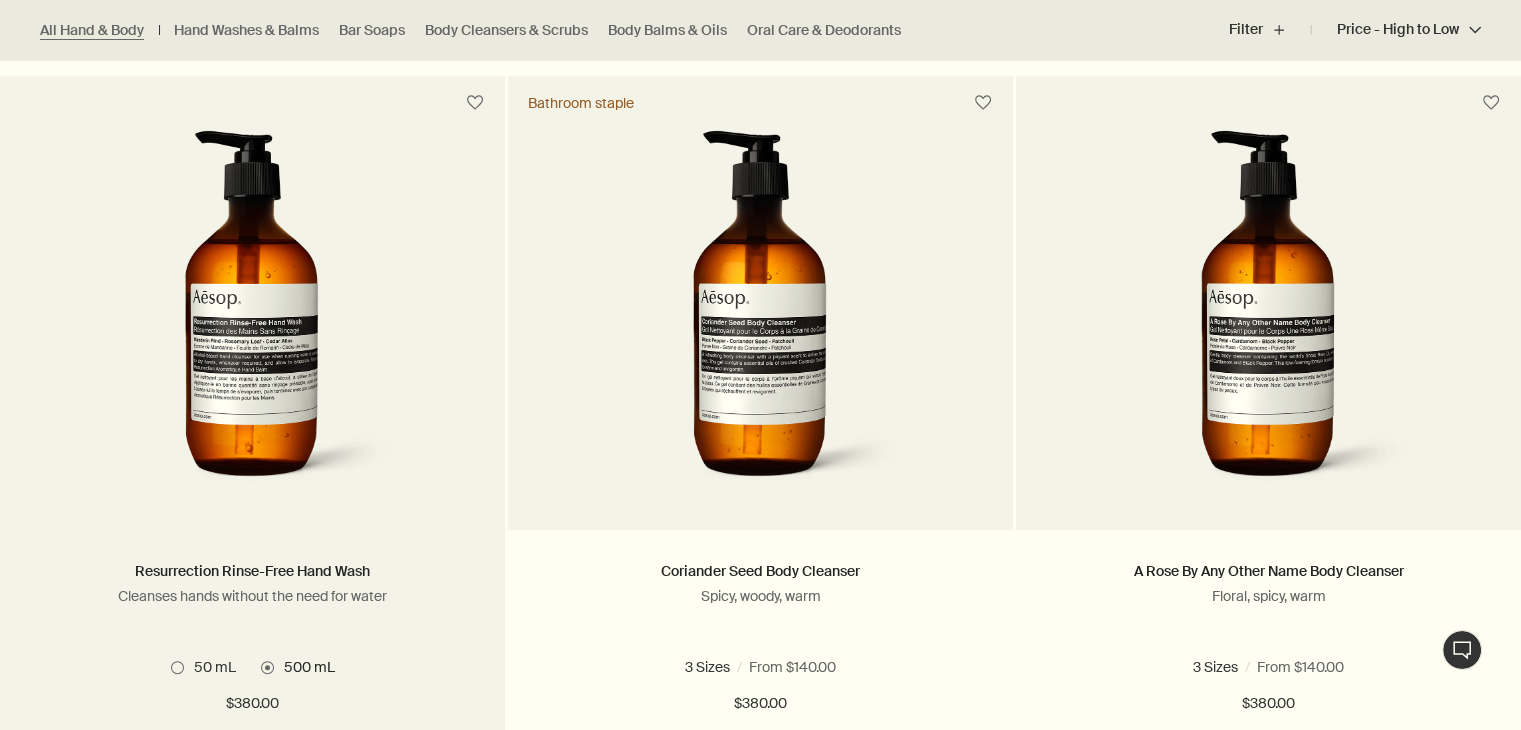 scroll, scrollTop: 720, scrollLeft: 0, axis: vertical 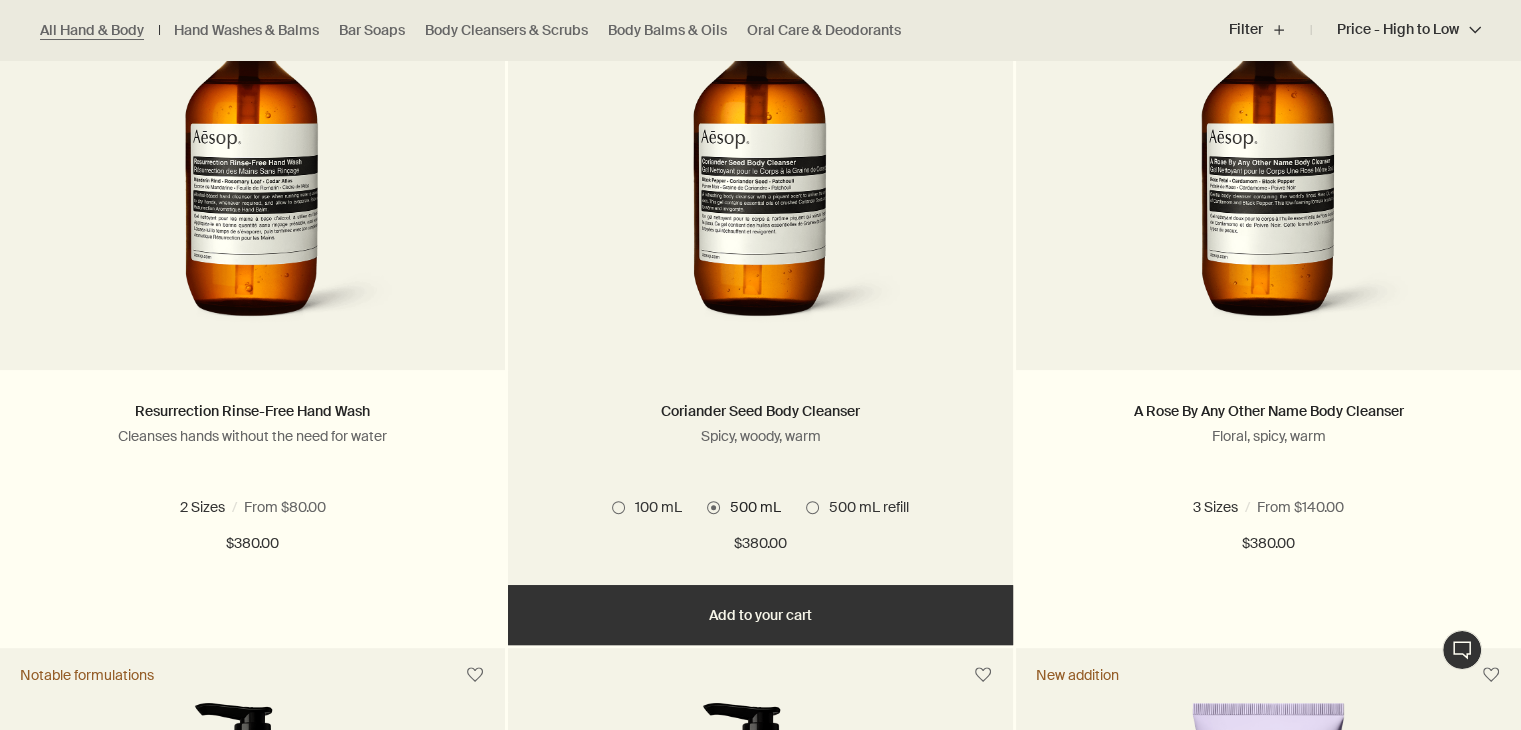 click at bounding box center [812, 507] 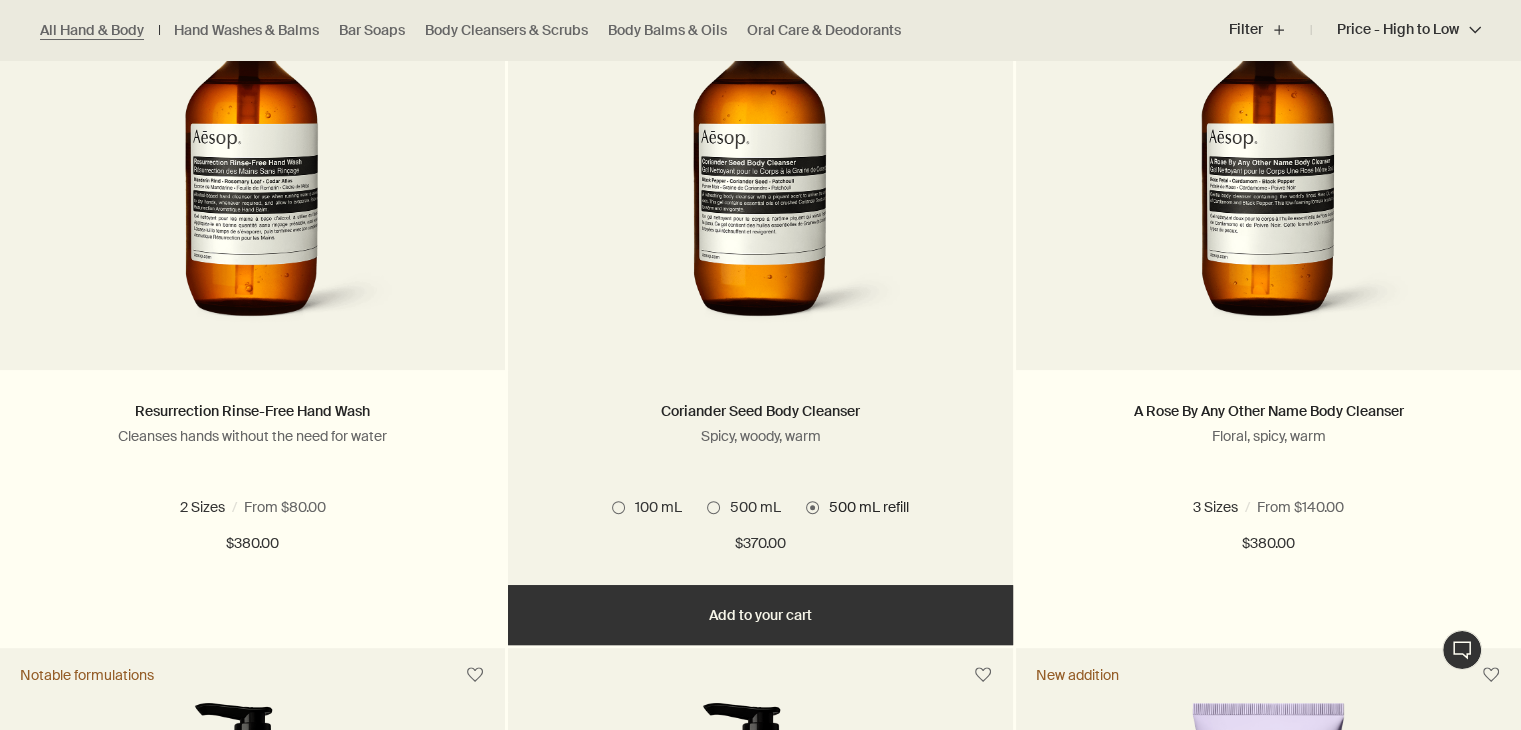 click at bounding box center (713, 507) 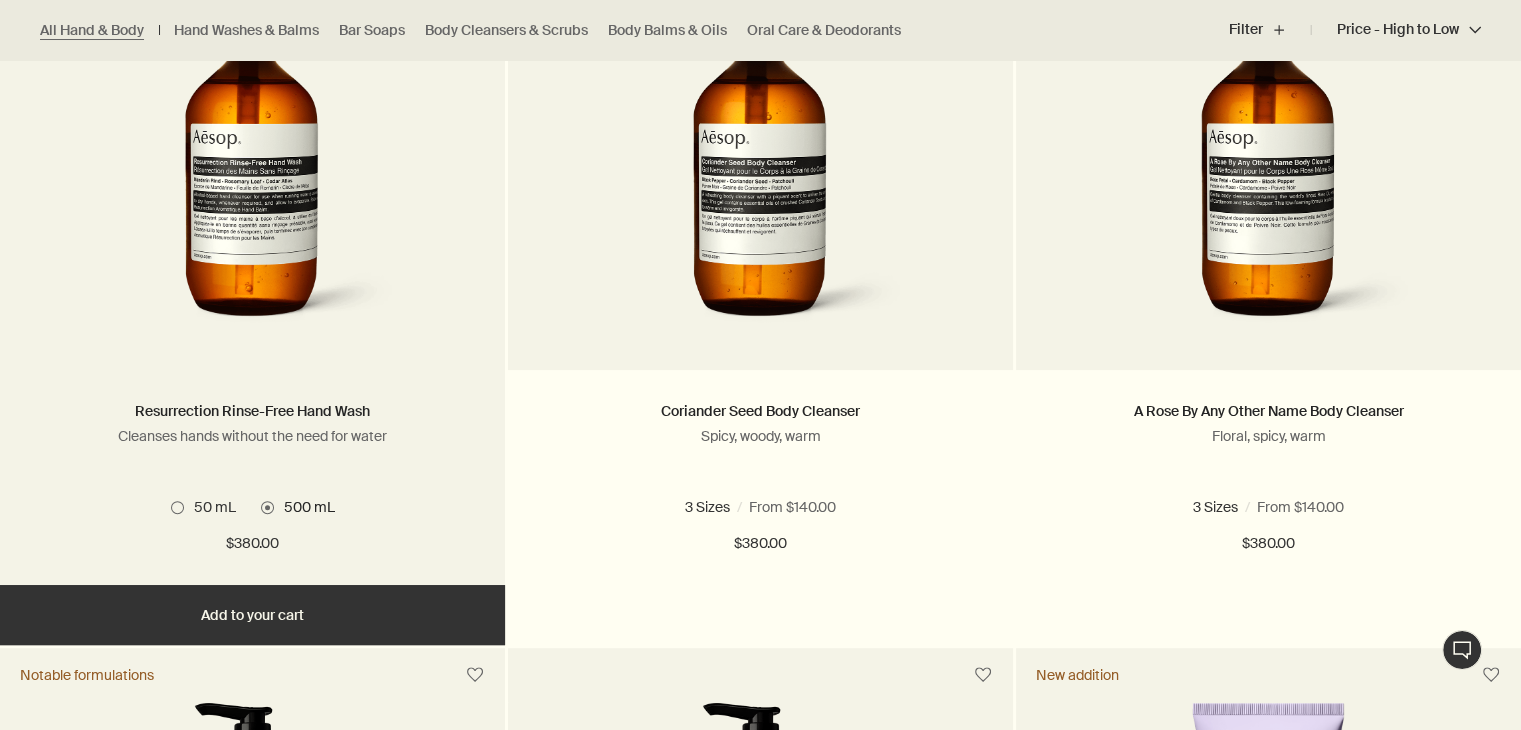 click on "Resurrection Rinse-Free Hand Wash Cleanses hands without the need for water
2 Sizes  /  From $80.00 50 mL 500 mL 50 mL 500 mL $380.00 chevron $380.00" at bounding box center [252, 477] 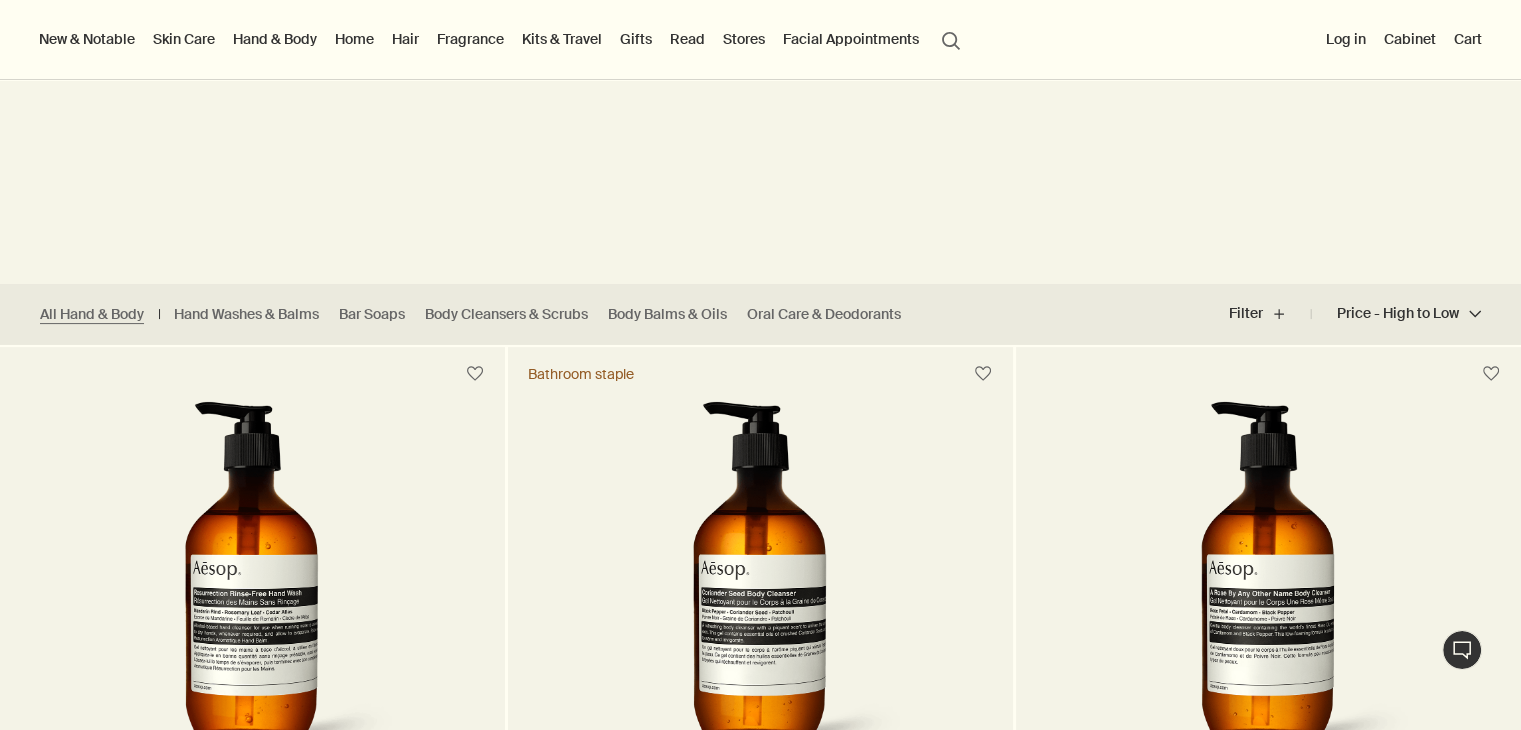 scroll, scrollTop: 0, scrollLeft: 0, axis: both 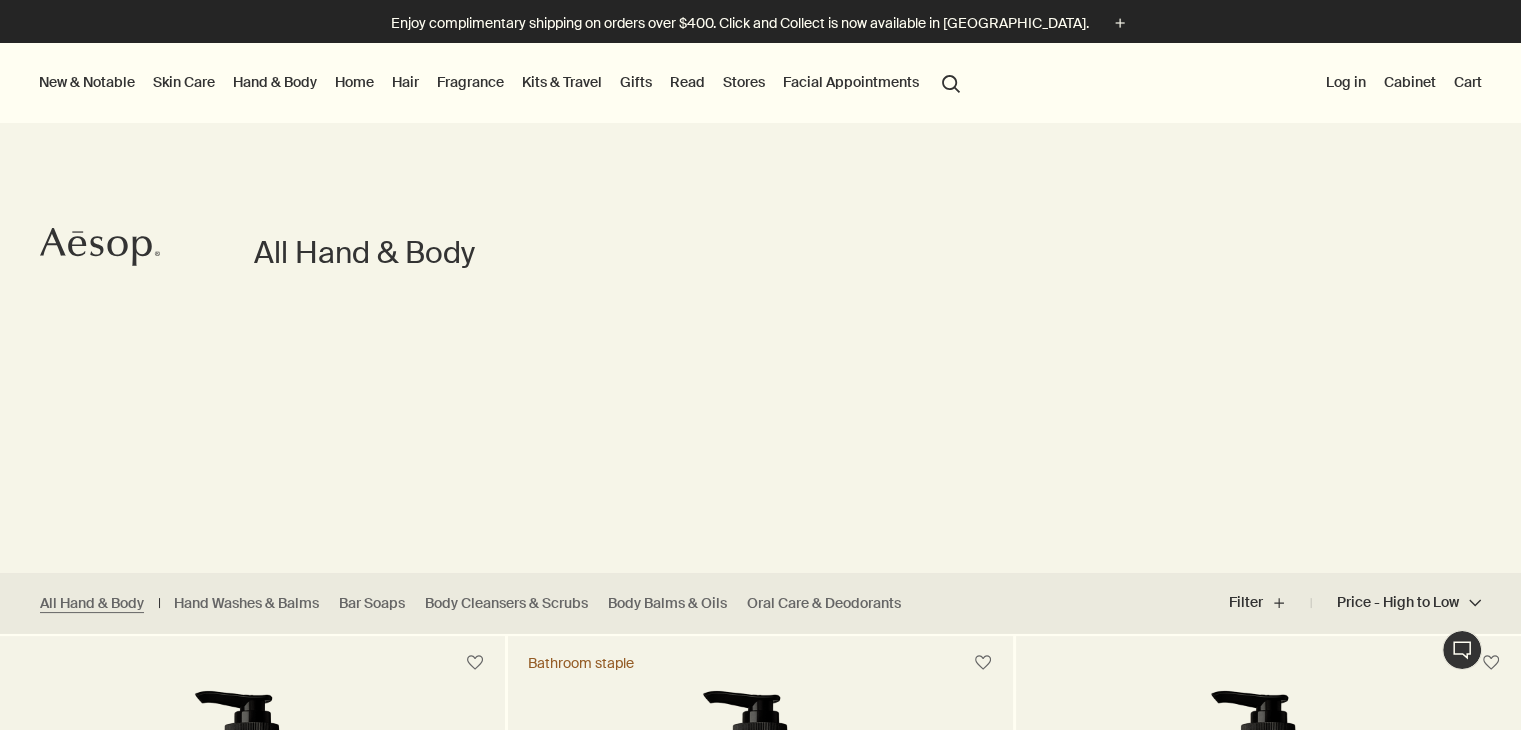 click on "Price - High to Low Price - High to Low chevron" at bounding box center (1396, 603) 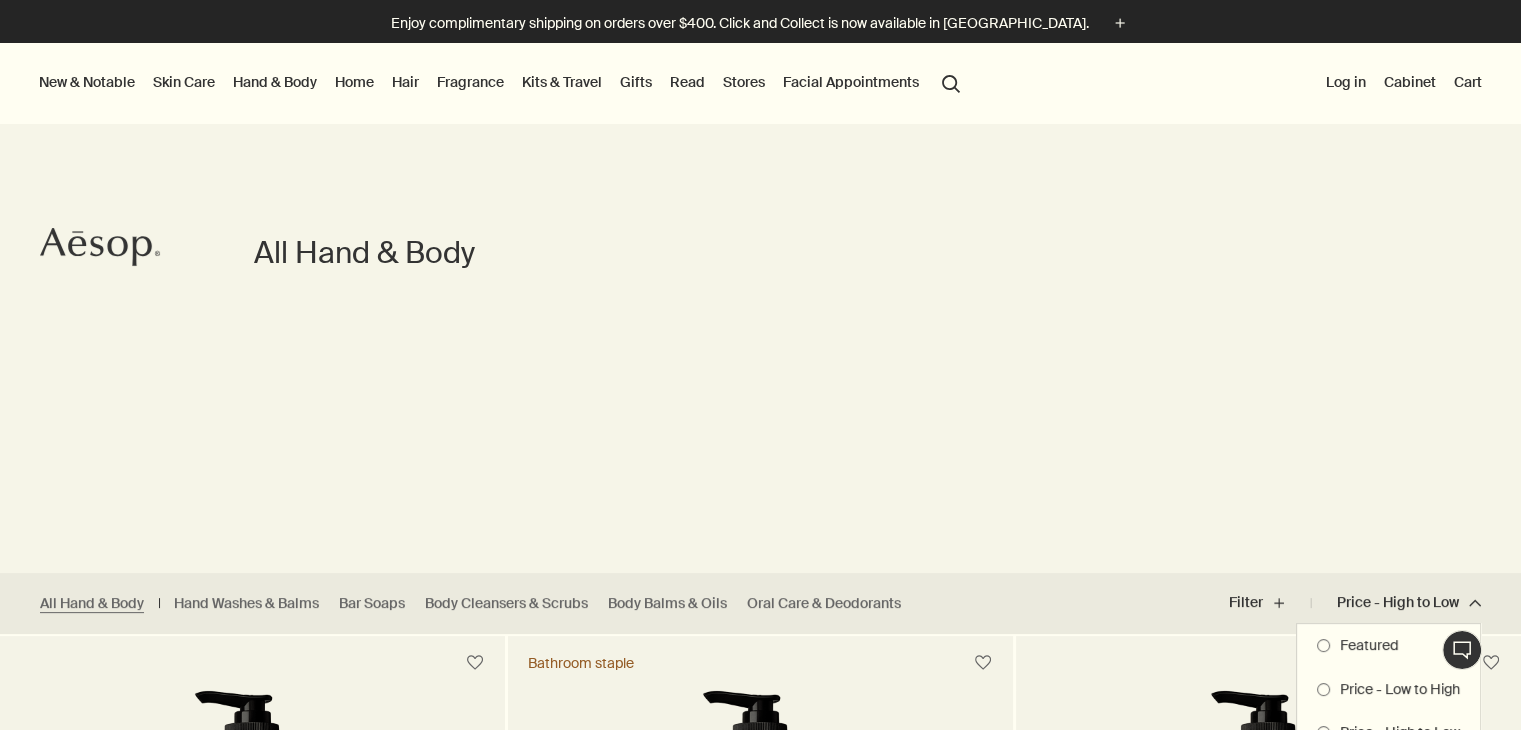 click at bounding box center (760, 365) 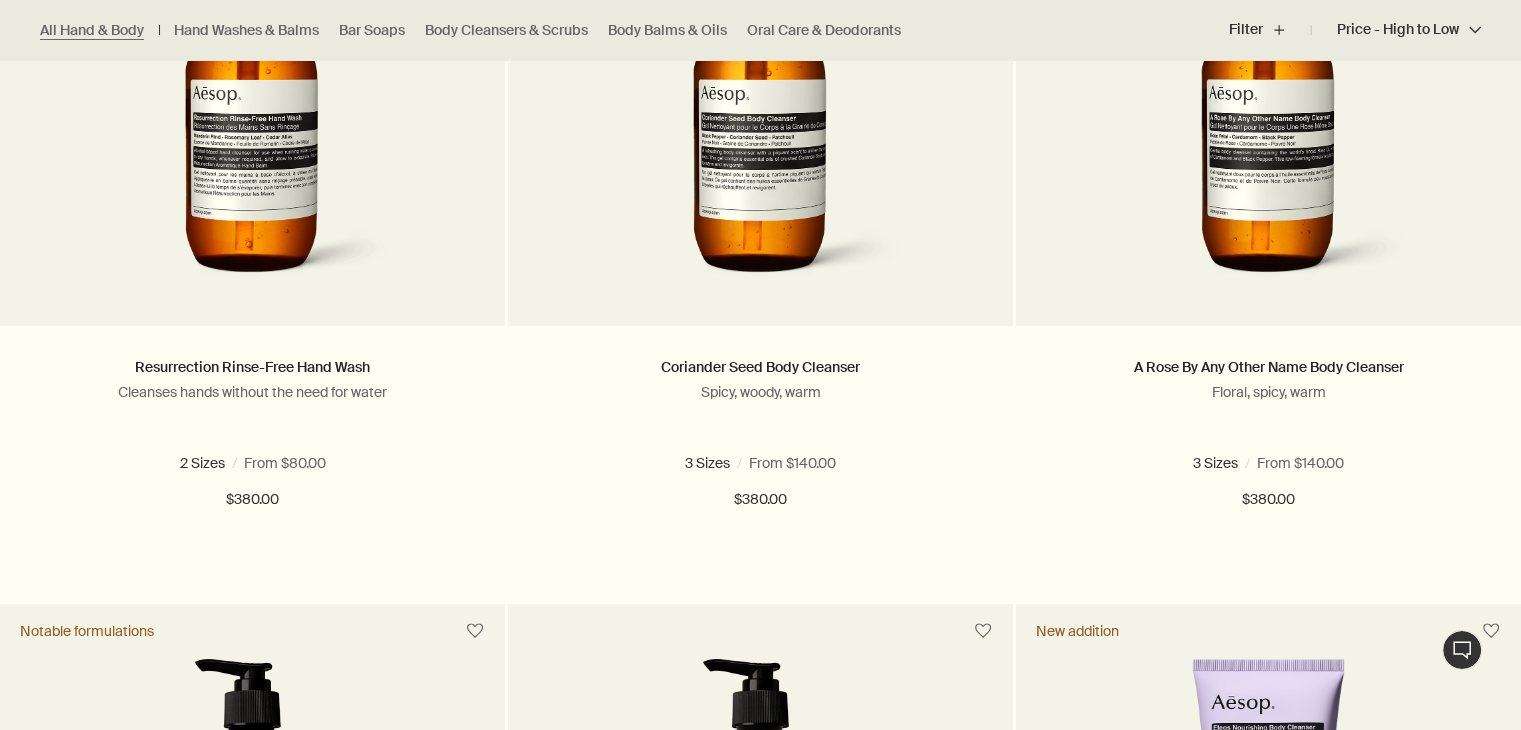 scroll, scrollTop: 800, scrollLeft: 0, axis: vertical 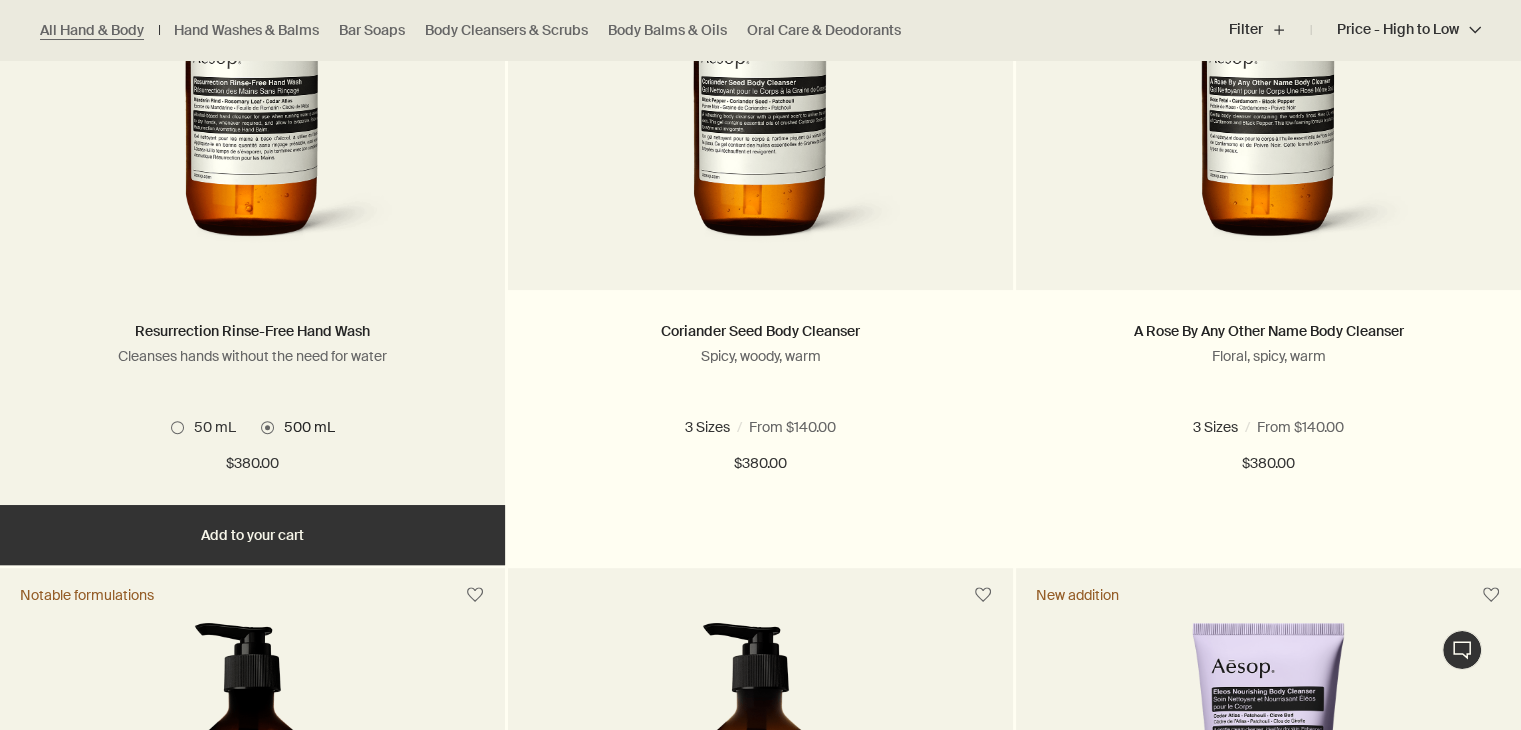 click at bounding box center [177, 427] 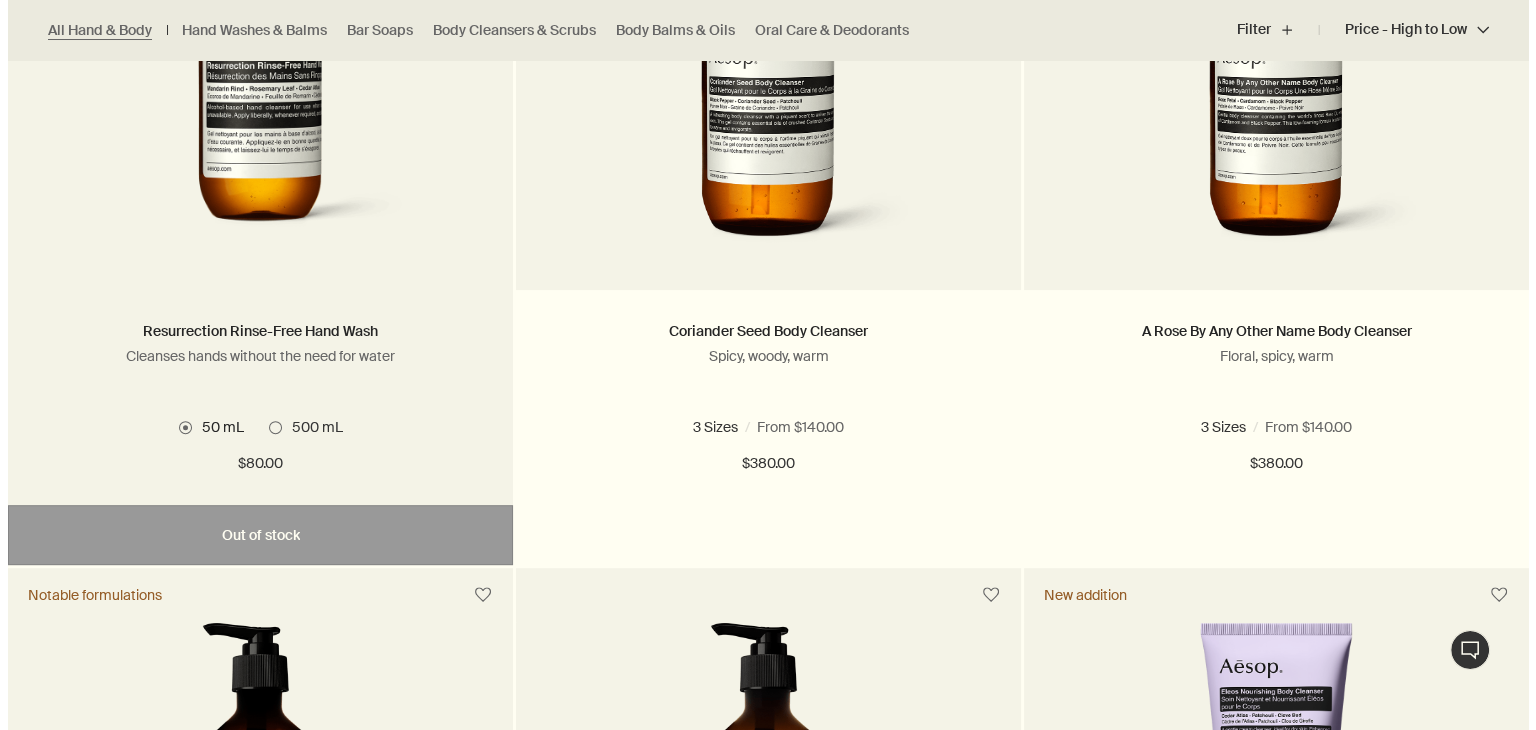 scroll, scrollTop: 0, scrollLeft: 0, axis: both 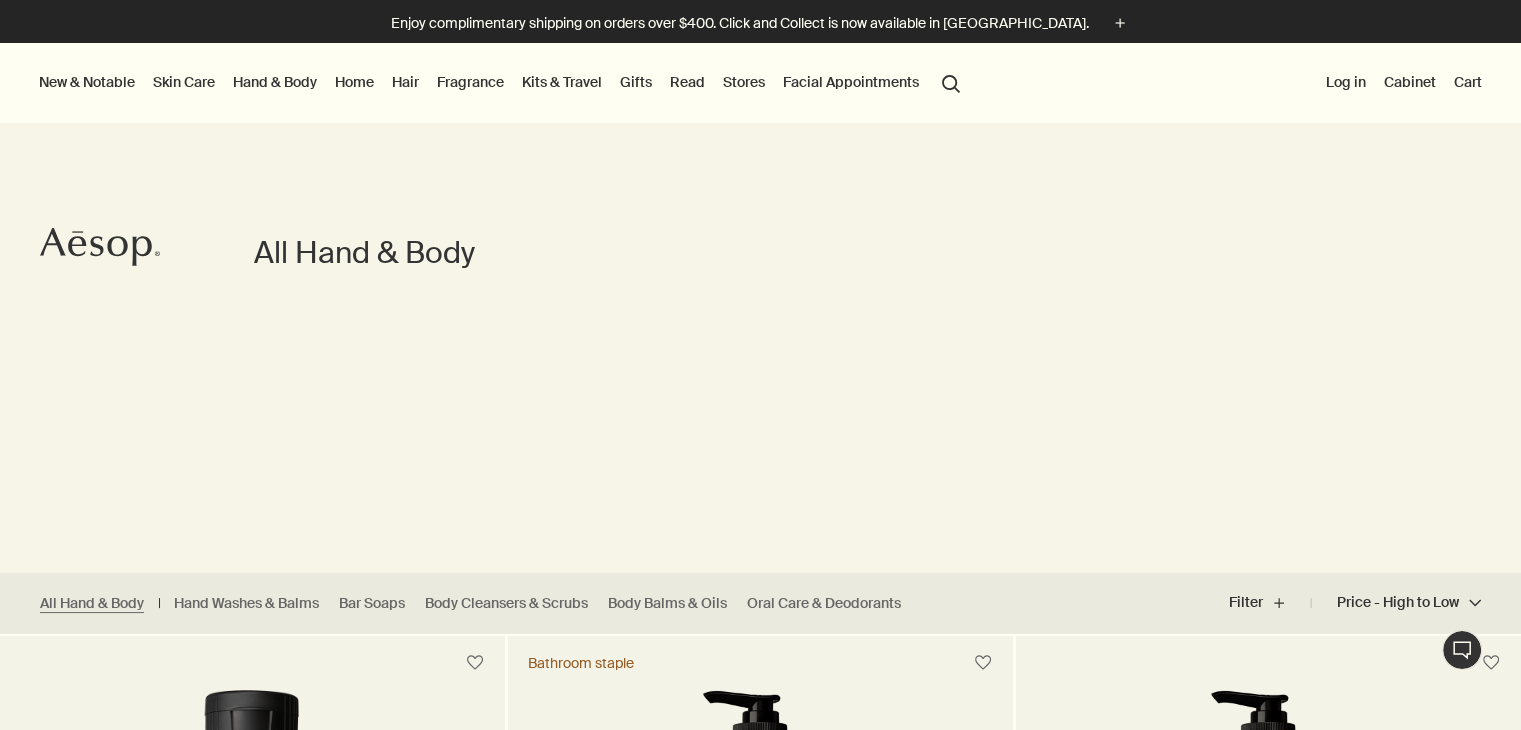 click on "Fragrance" at bounding box center (470, 82) 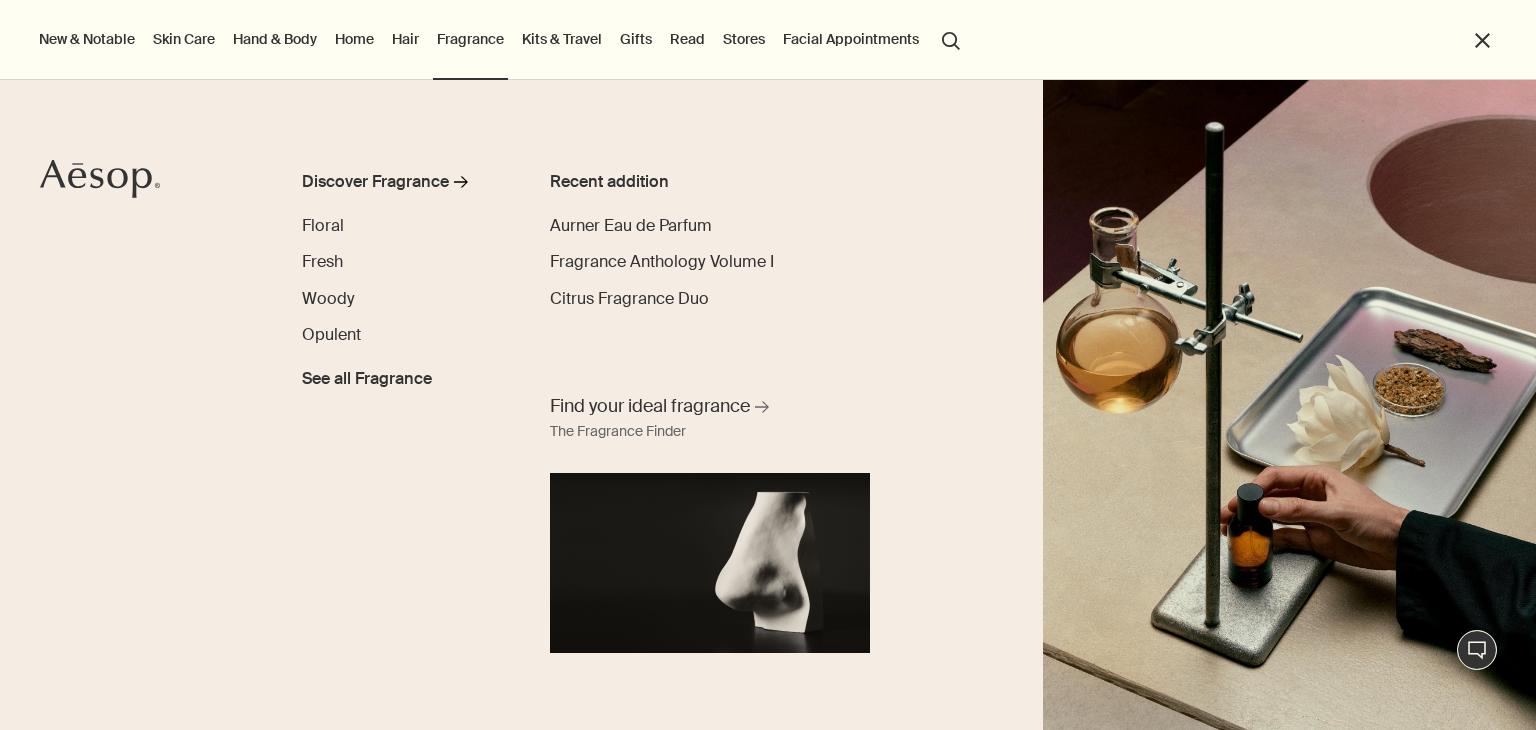 click on "Home" at bounding box center [354, 39] 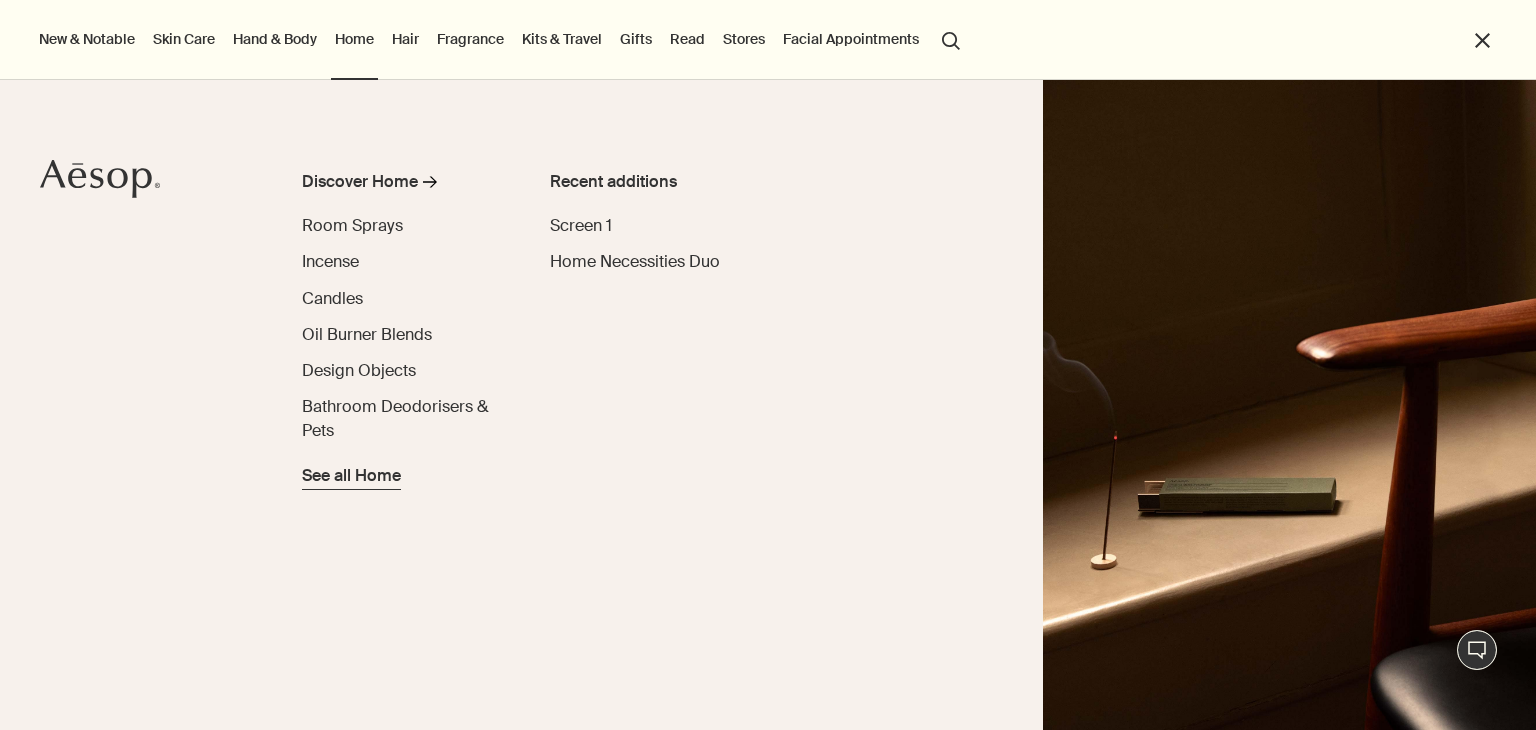 click on "See all Home" at bounding box center [351, 476] 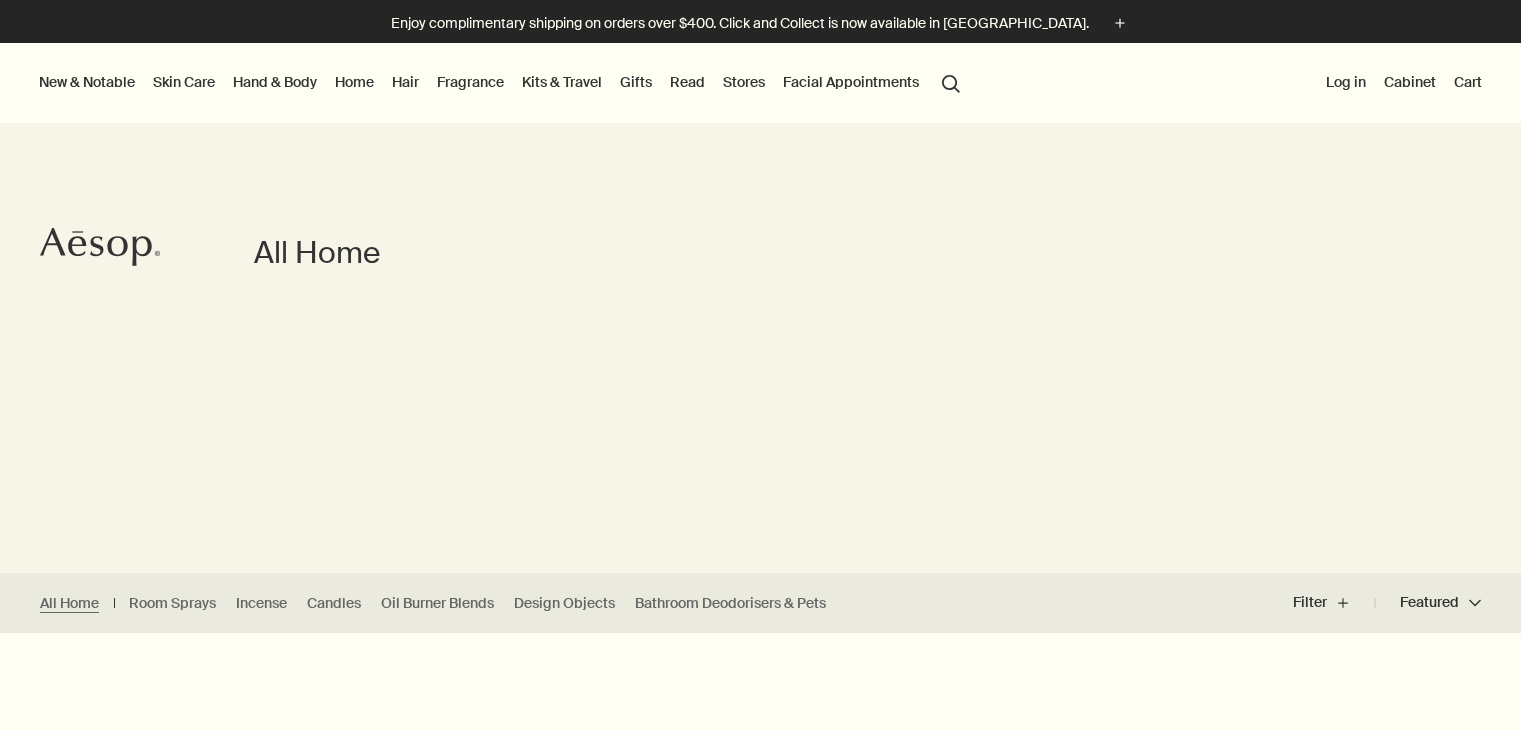 scroll, scrollTop: 0, scrollLeft: 0, axis: both 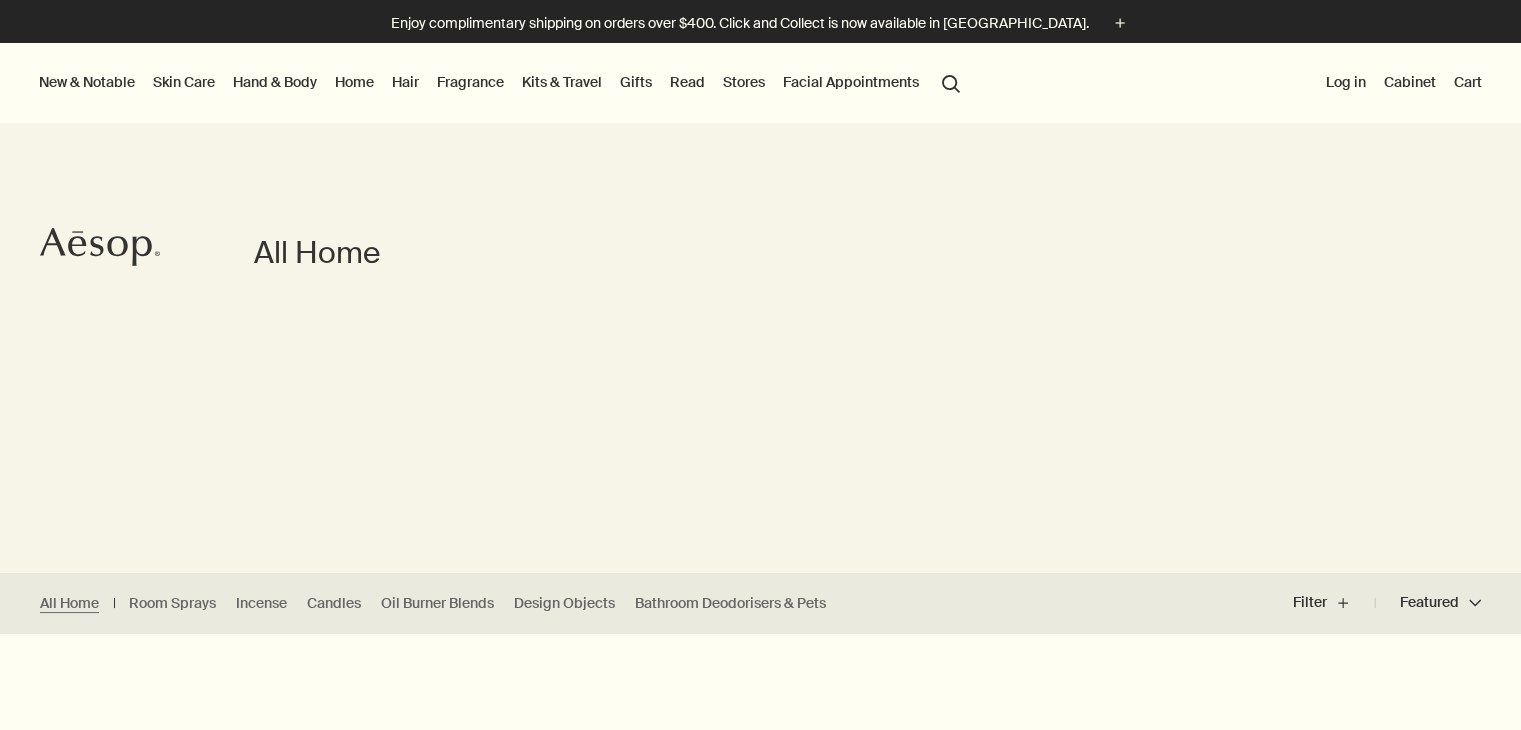 click on "Featured Featured chevron" at bounding box center (1428, 603) 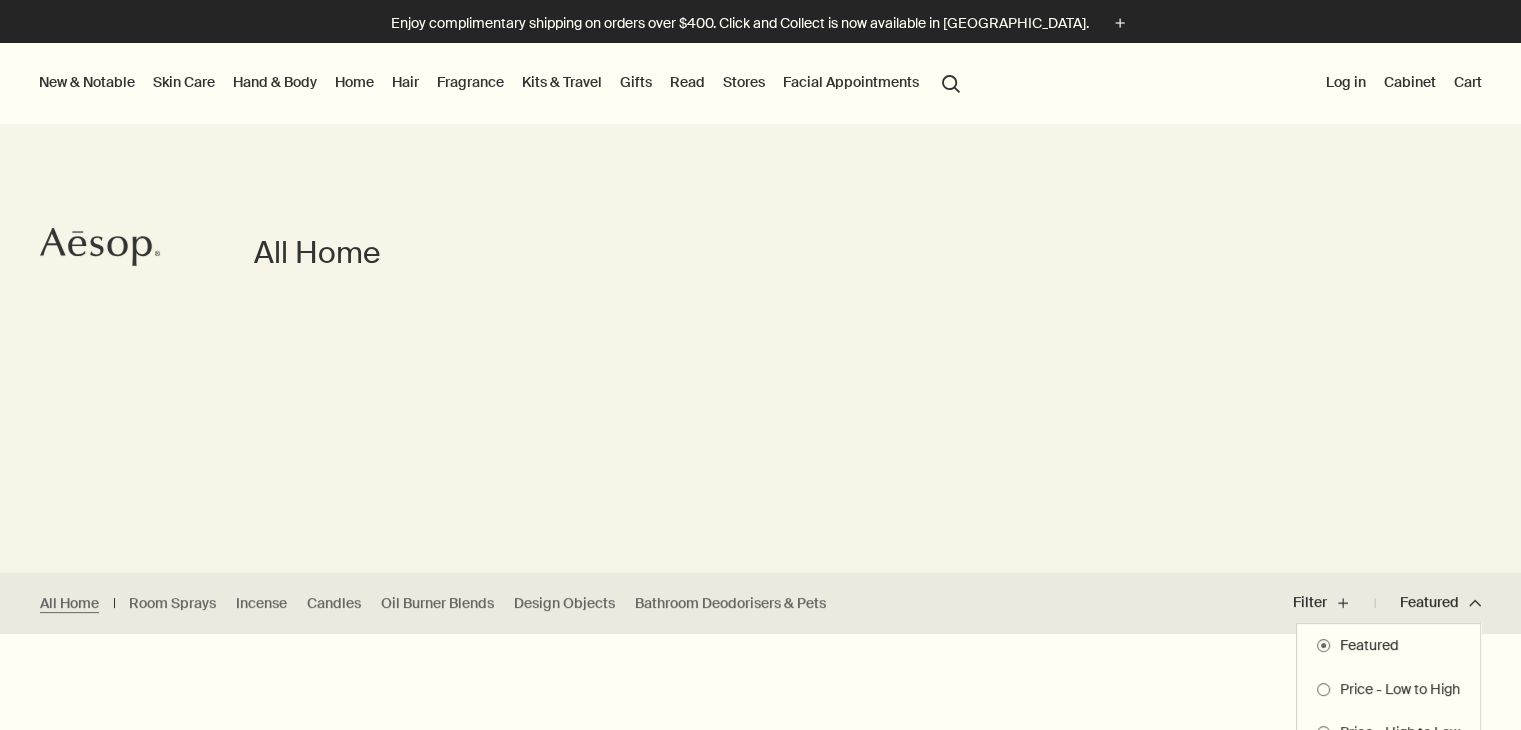 type 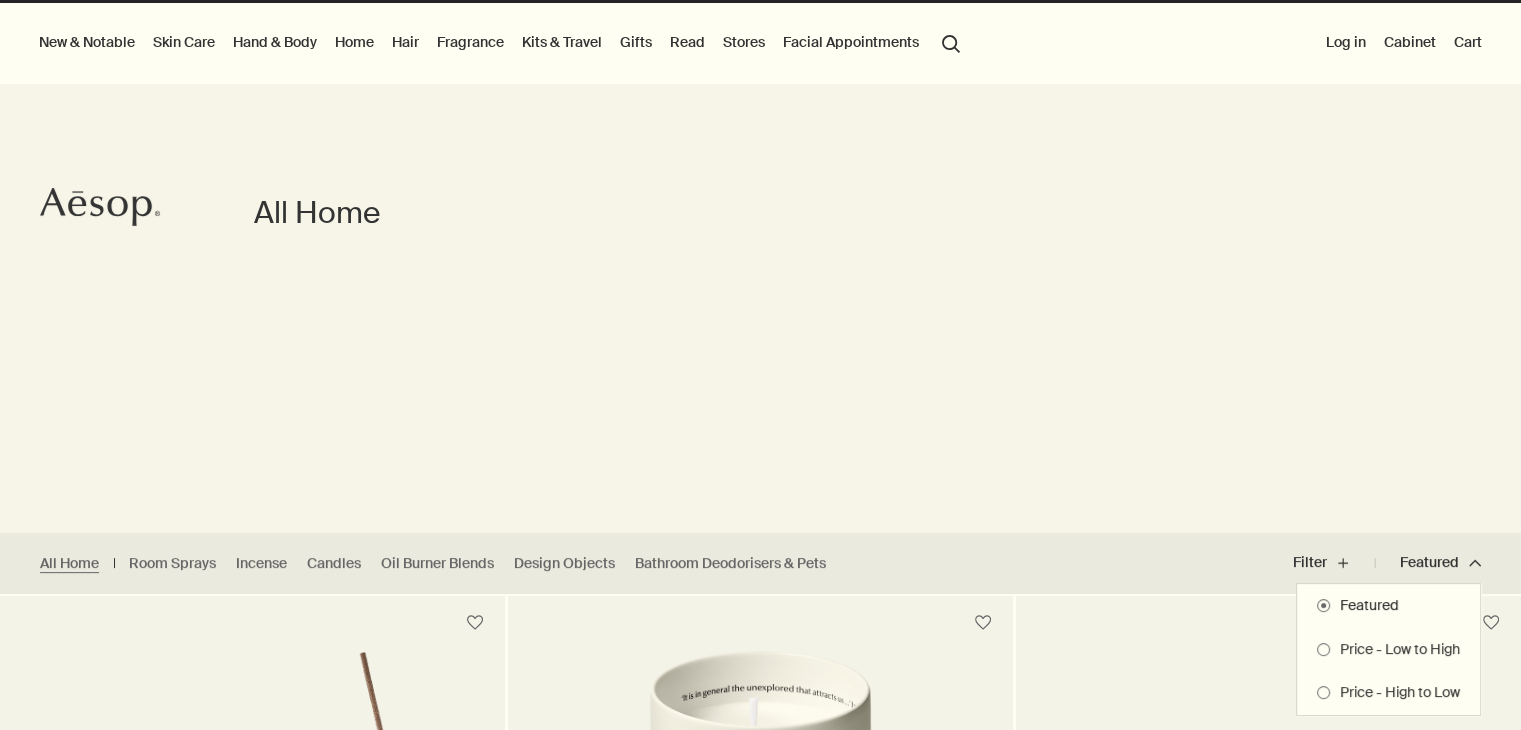 scroll, scrollTop: 120, scrollLeft: 0, axis: vertical 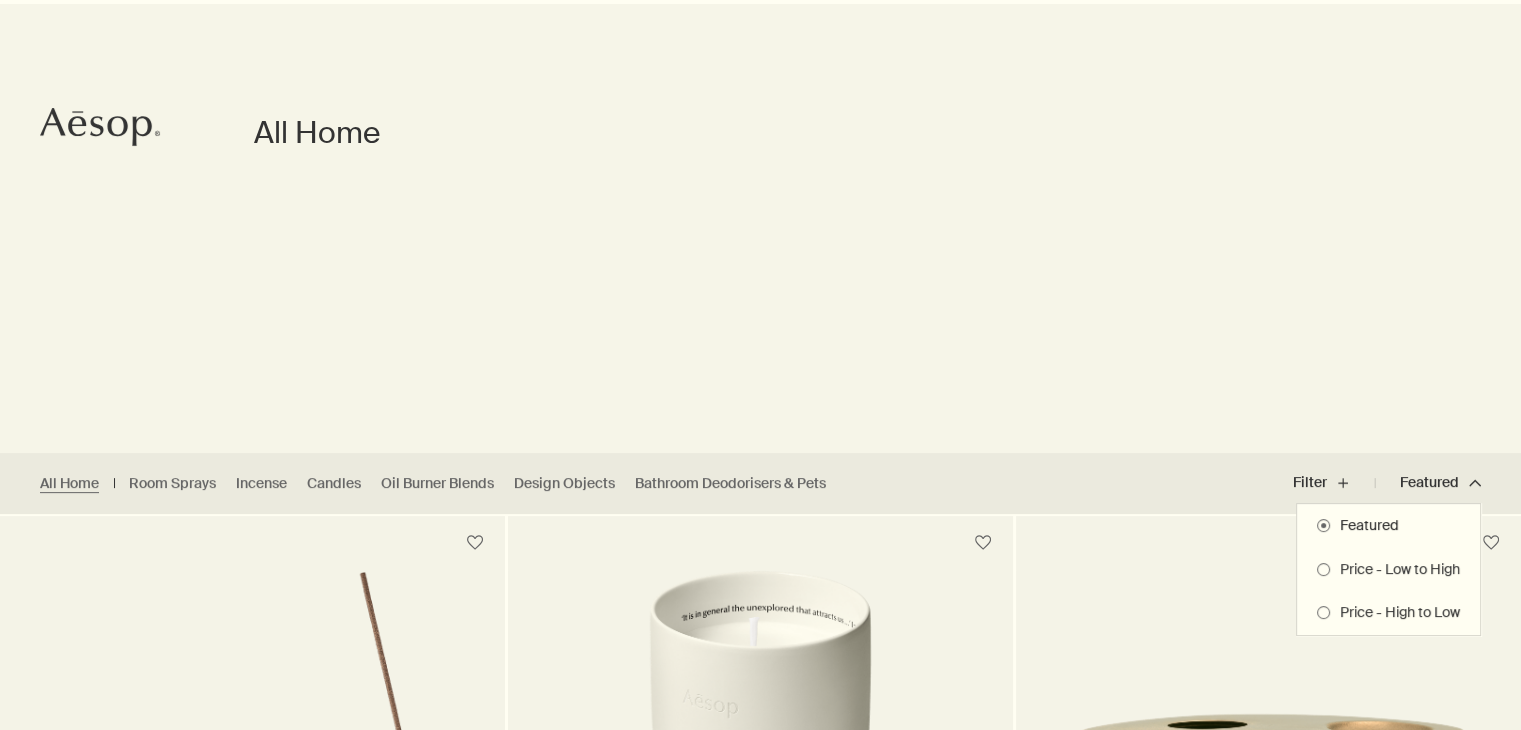 click on "Price - High to Low" at bounding box center (1395, 613) 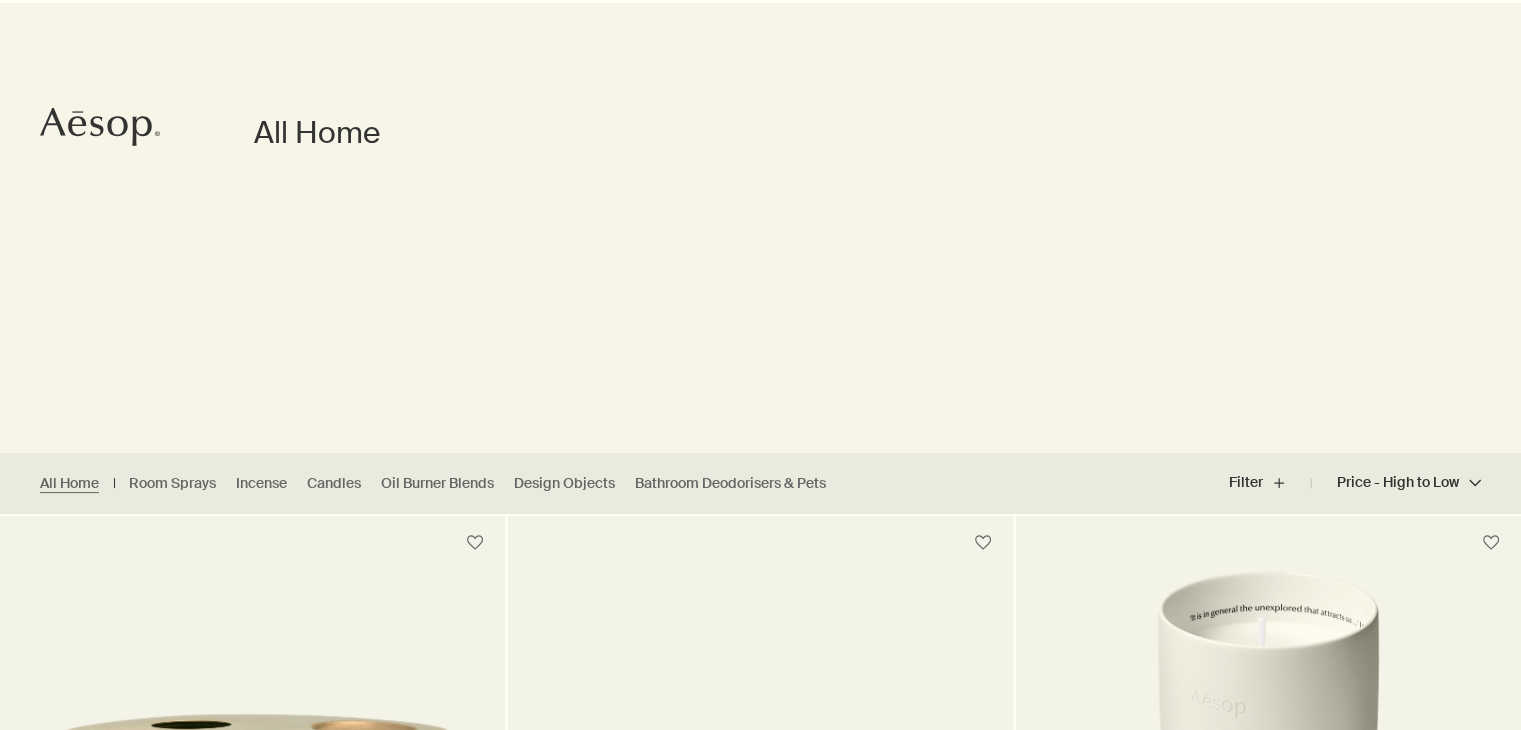 click on "All Home Room Sprays Incense Candles Oil Burner Blends Design Objects Bathroom Deodorisers & Pets" at bounding box center [604, 483] 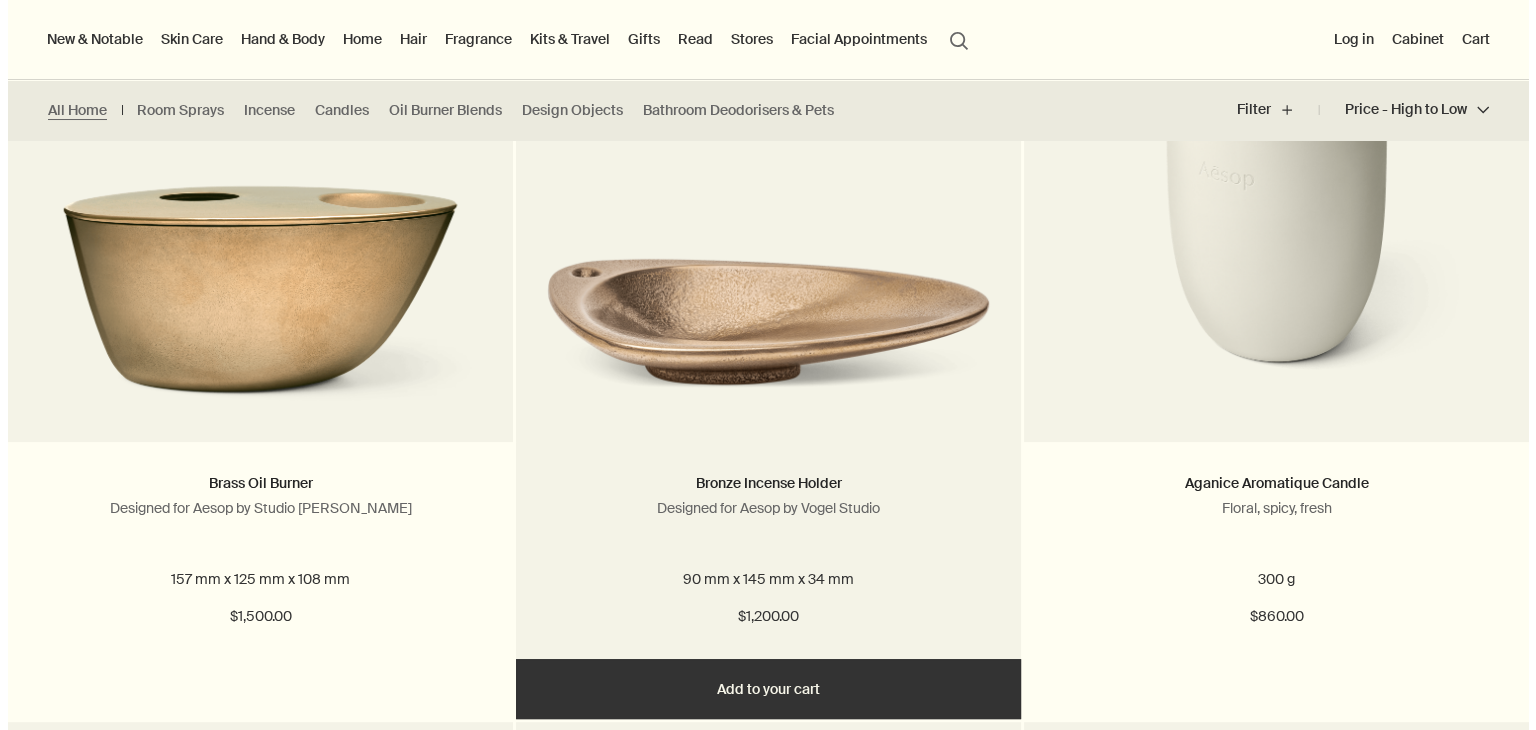 scroll, scrollTop: 640, scrollLeft: 0, axis: vertical 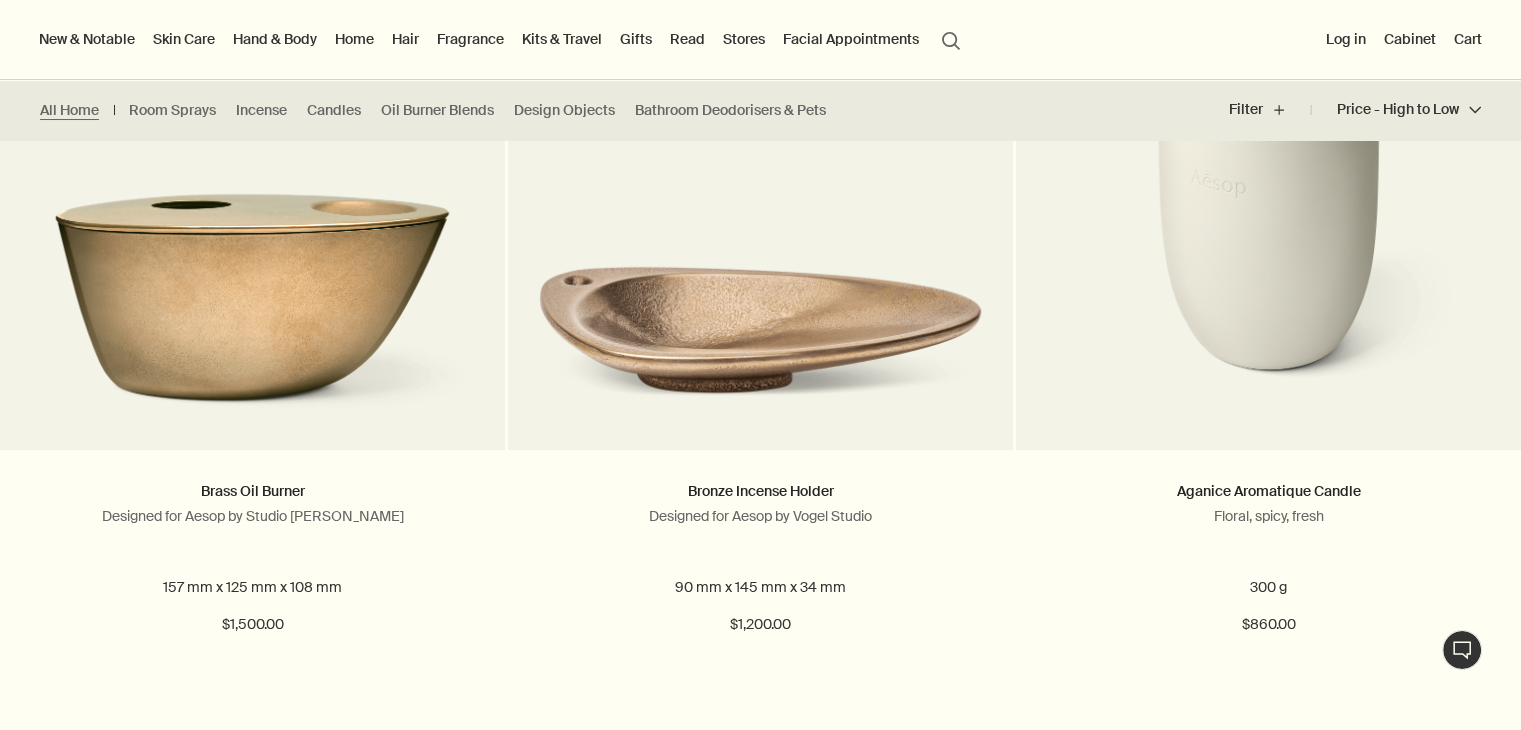 click on "Fragrance" at bounding box center [470, 39] 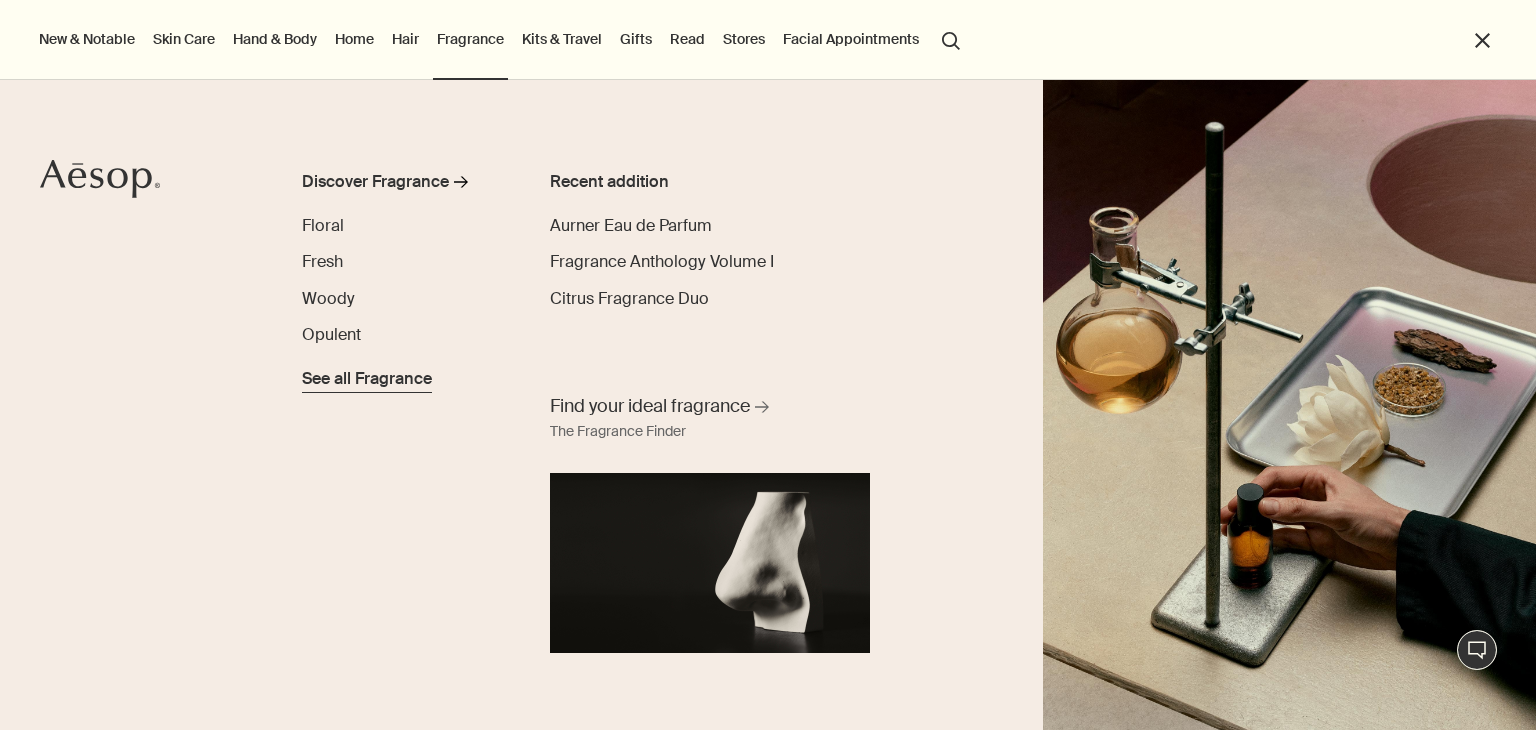 click on "See all Fragrance" at bounding box center [367, 379] 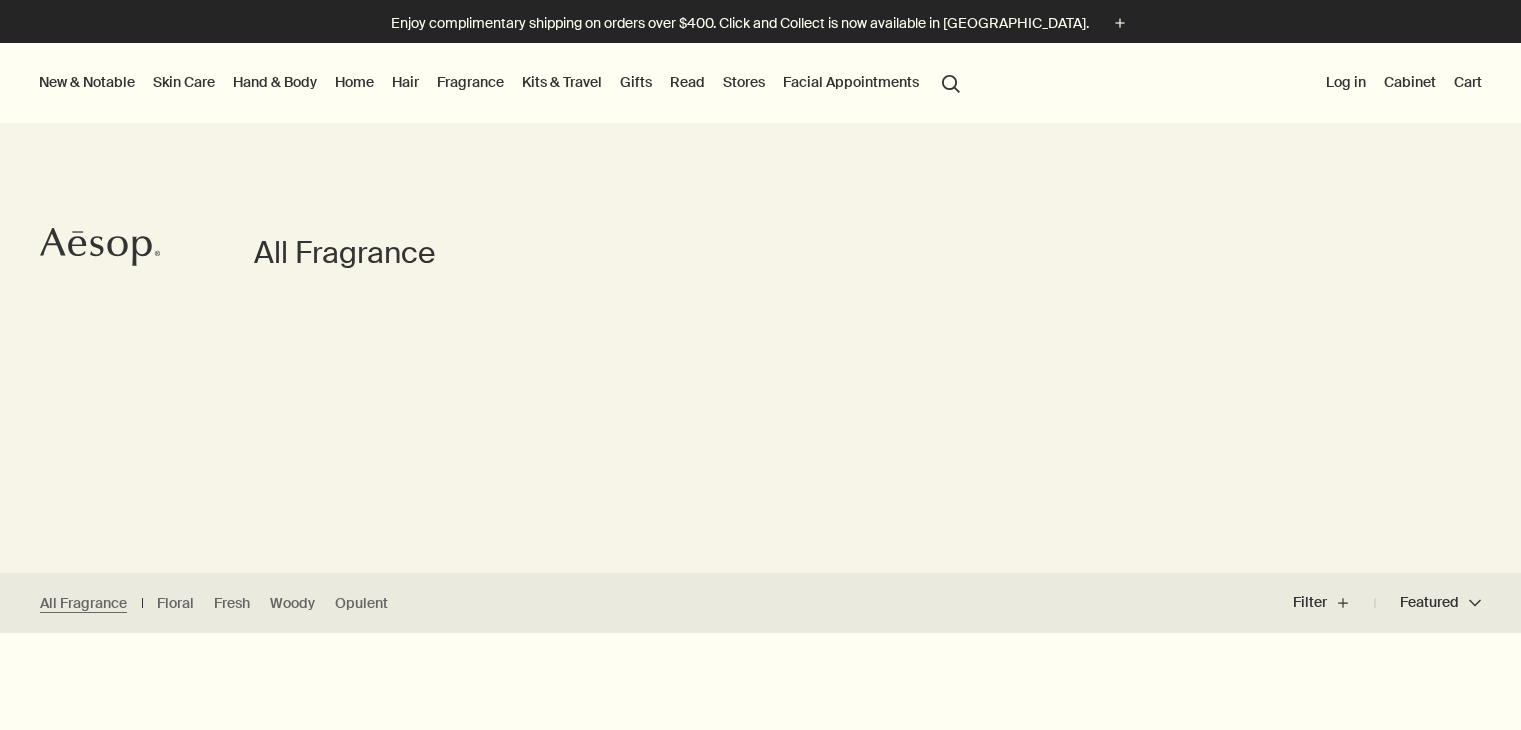 scroll, scrollTop: 0, scrollLeft: 0, axis: both 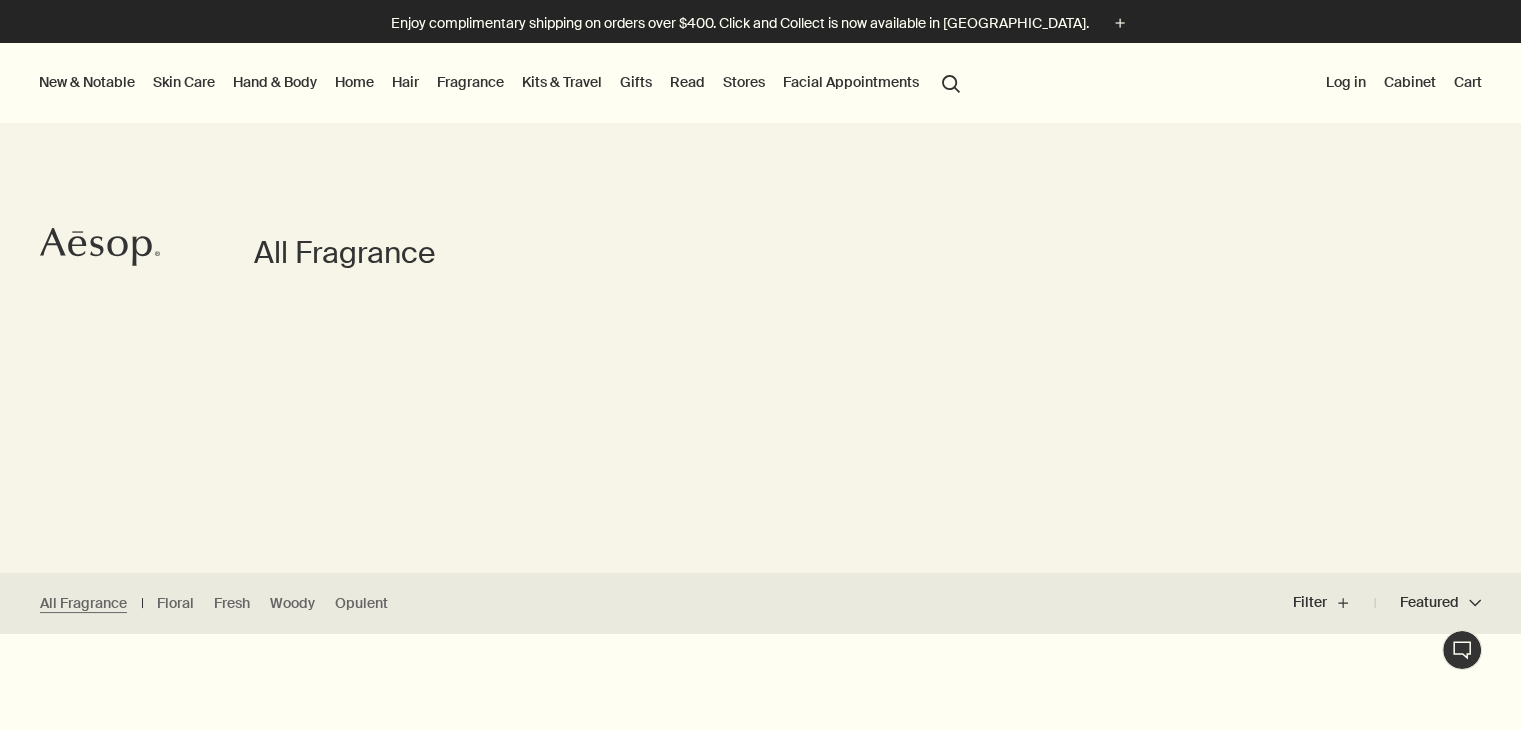 click on "Featured Featured chevron" at bounding box center (1428, 603) 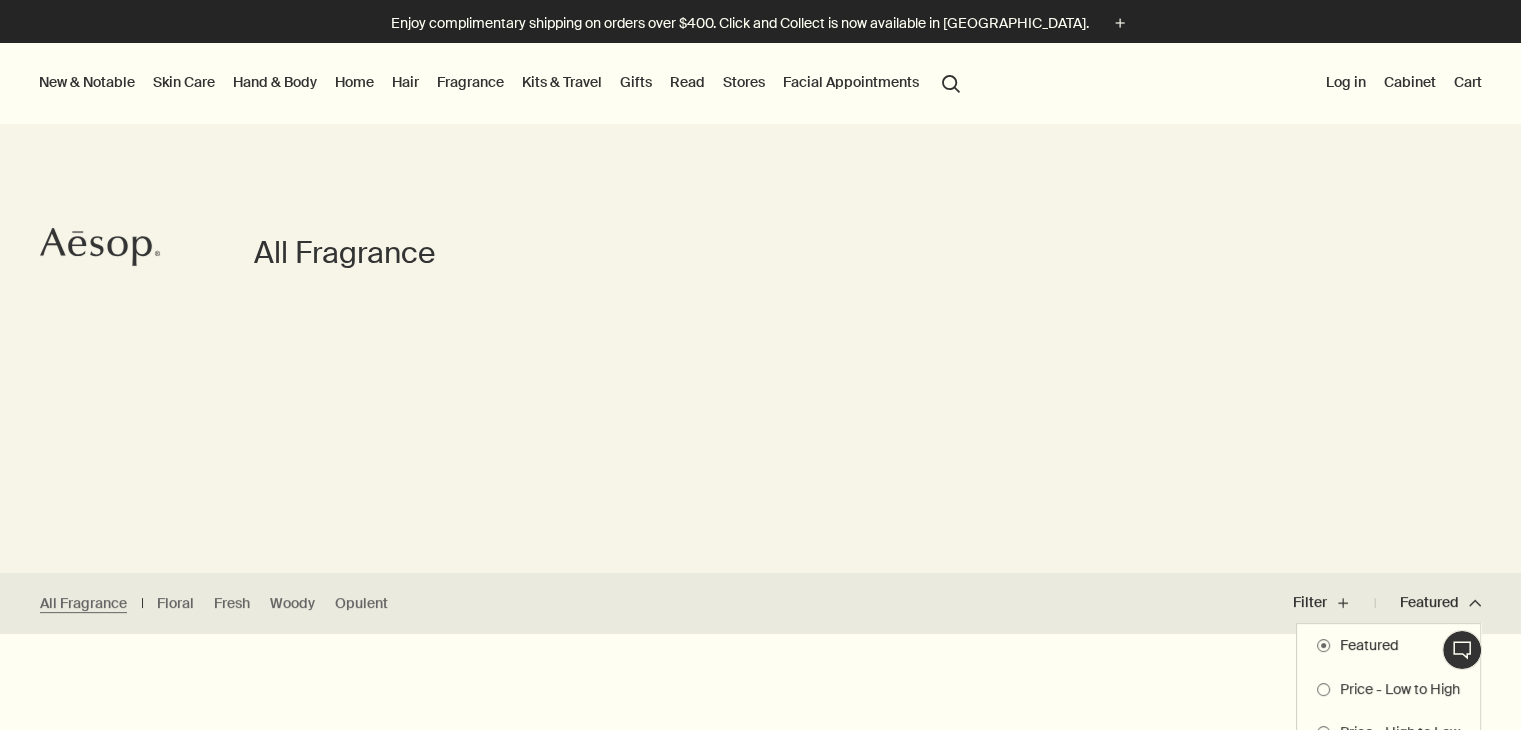 type 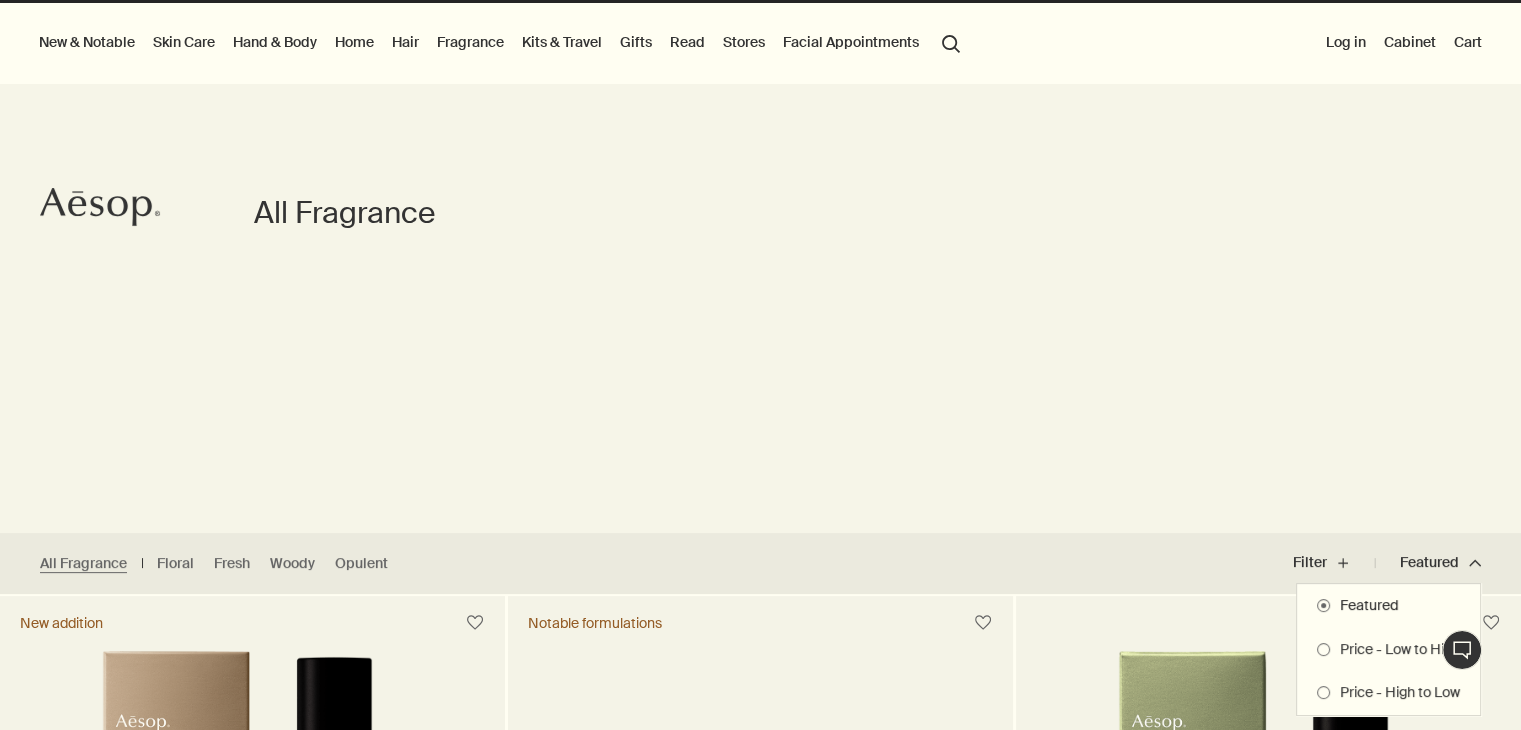 scroll, scrollTop: 160, scrollLeft: 0, axis: vertical 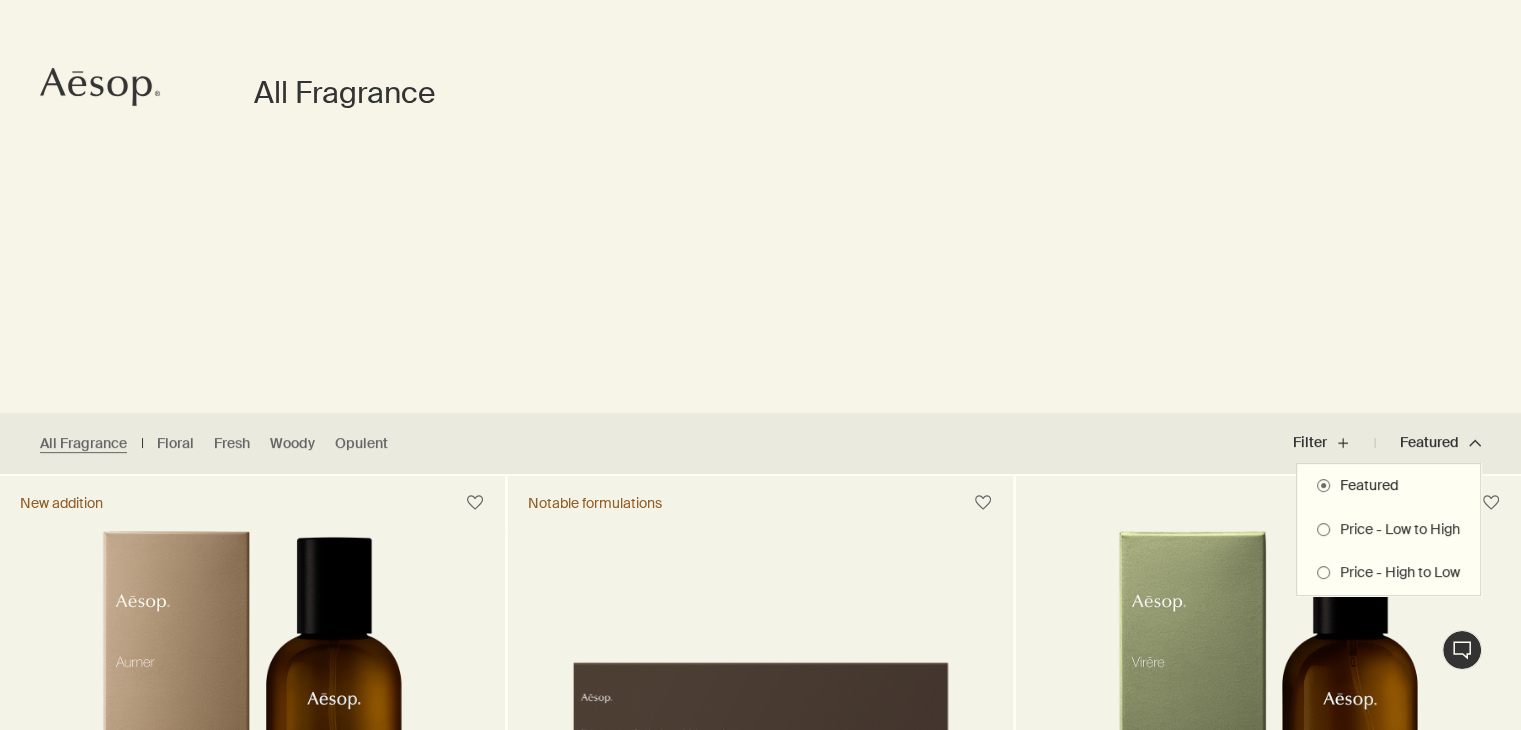 click on "Price - High to Low" at bounding box center [1395, 573] 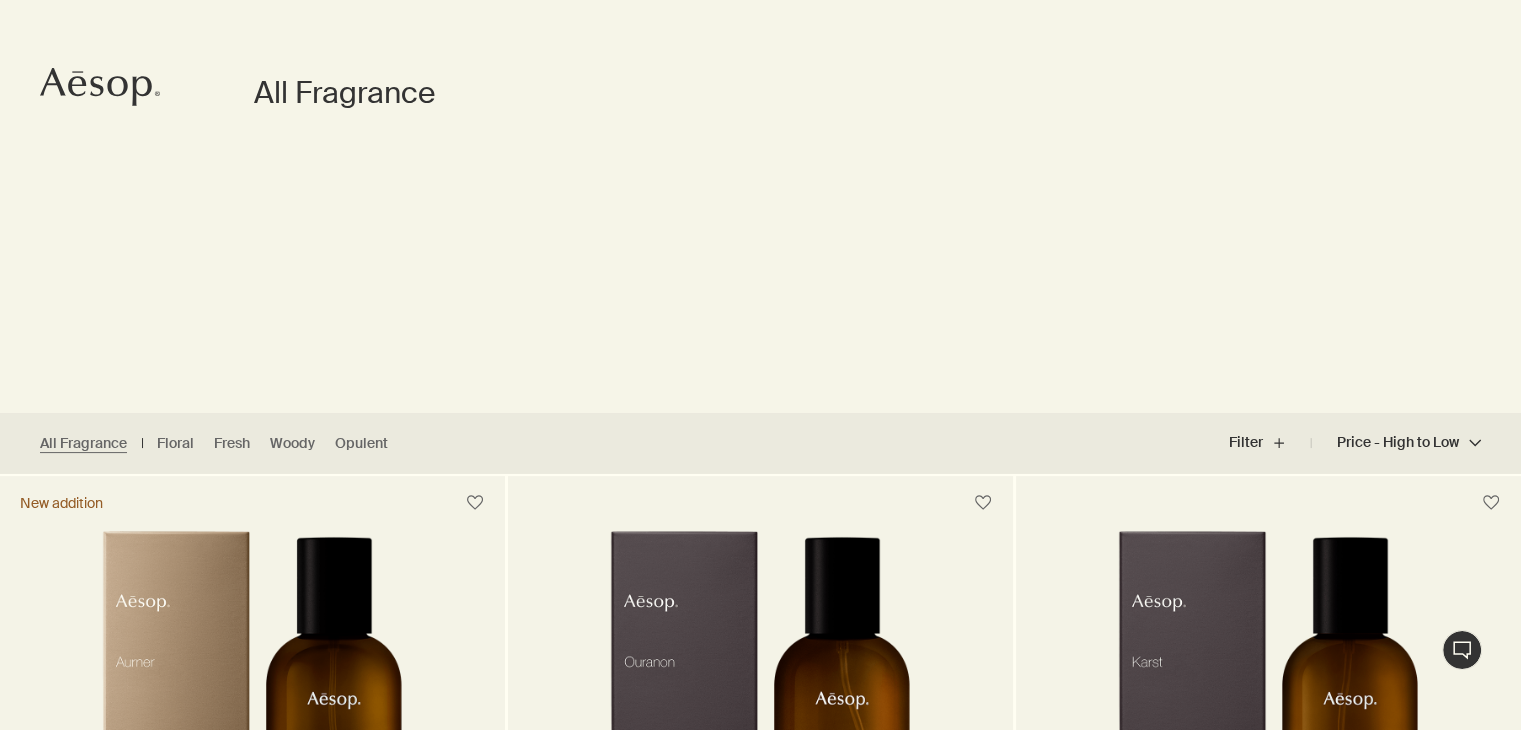 click on "All Fragrance Floral Fresh Woody Opulent" at bounding box center [604, 443] 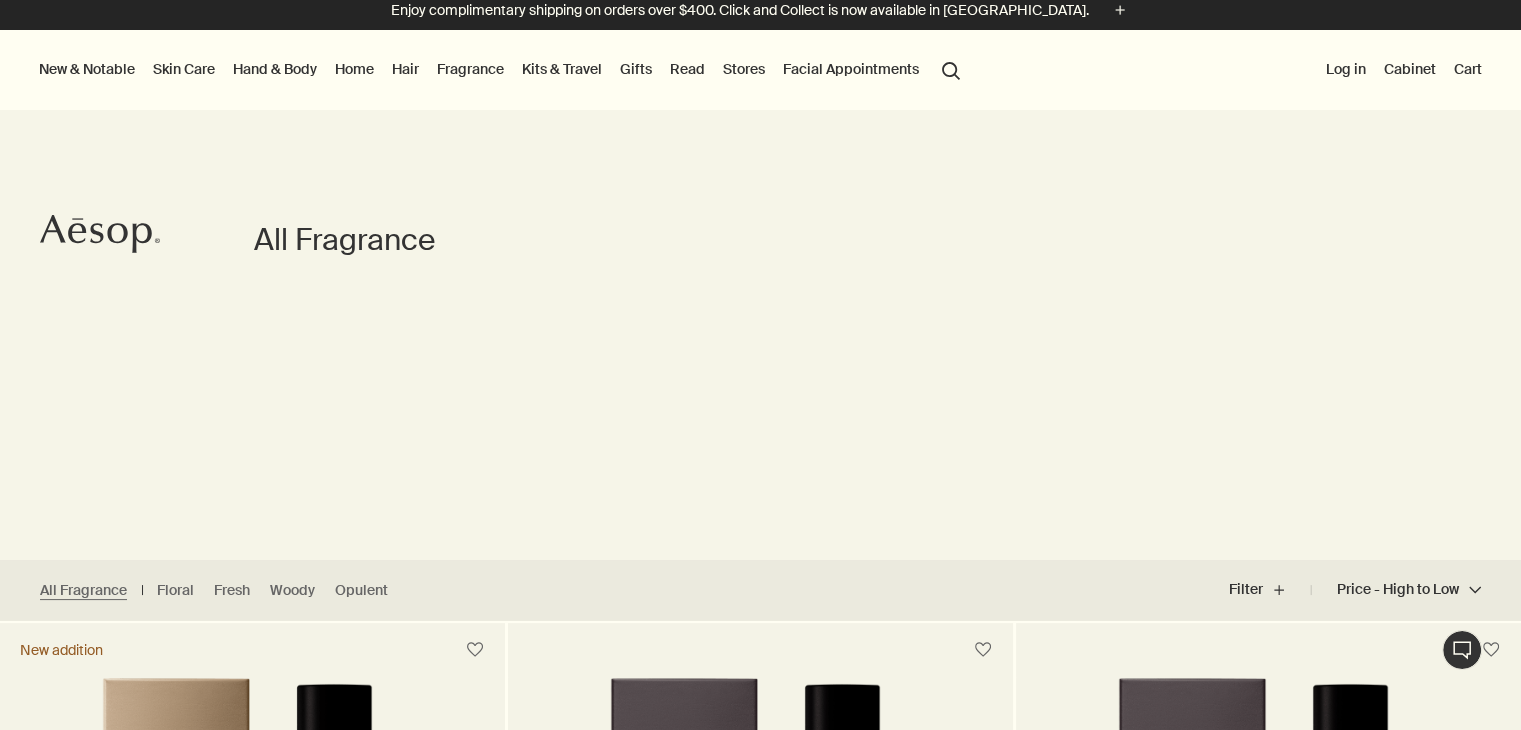 scroll, scrollTop: 0, scrollLeft: 0, axis: both 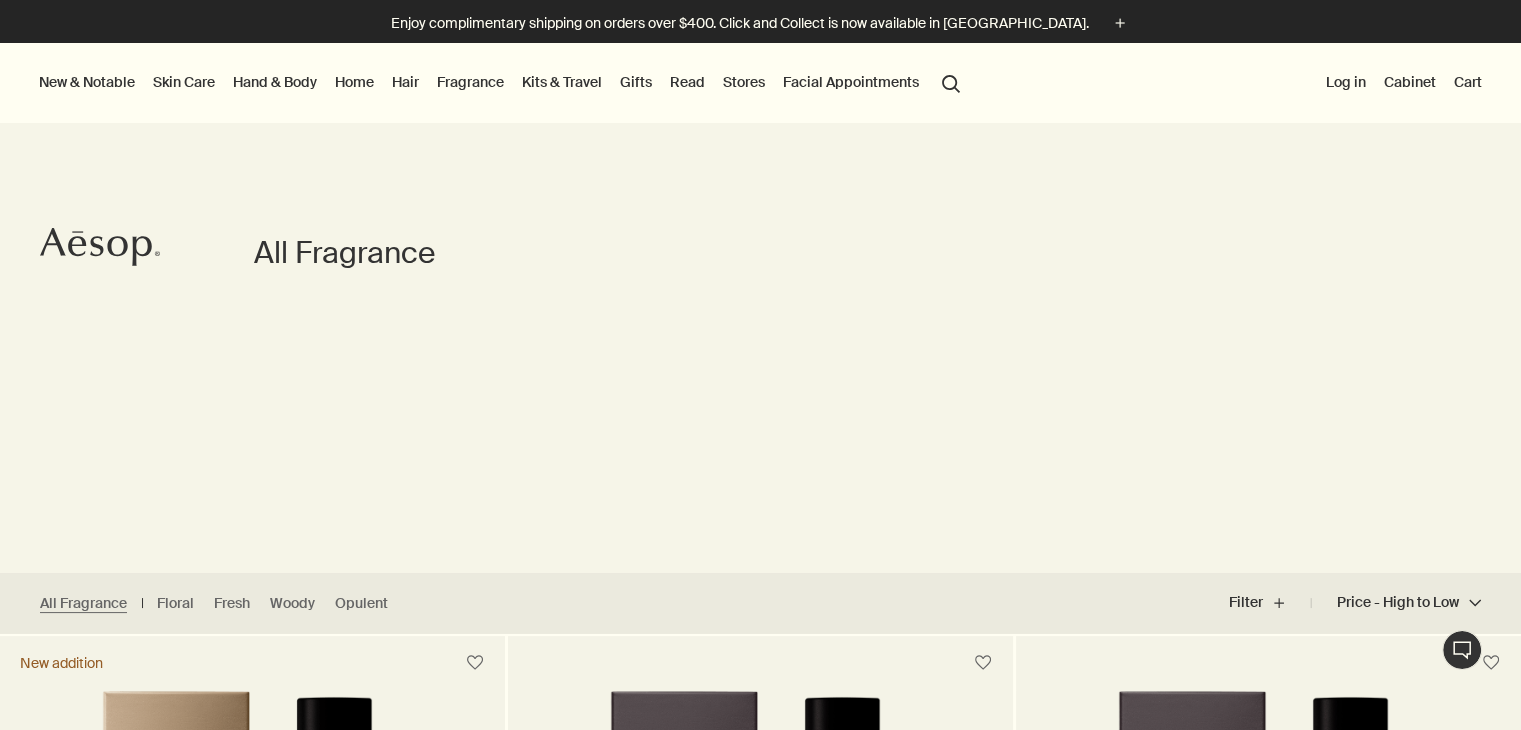 click on "New & Notable New additions Lucent Facial Refiner Eleos Nourishing Body Cleanser Aurner Eau de Parfum Notable formulations Resurrection Aromatique Hand Wash Resurrection Aromatique Hand Balm Post-Poo Drops Geranium Leaf Body Cleanser [MEDICAL_DATA] Discover [MEDICAL_DATA]   rightArrow Cleansers & Exfoliants Treat & Masque Toners Hydrators & Moisturisers Eye & Lip Care Shaving Sun Care [MEDICAL_DATA] Kits See all [MEDICAL_DATA] Skin type or concern Normal Dry Oily Combination Sensitive Mature Seasonal [MEDICAL_DATA] Summer Winter New additions Lucent Facial Refiner Lucent Duo Immaculate Facial Tonic Understanding your skin   rightArrow Explore skin types Hand & Body Discover Hand & Body   rightArrow Hand Washes & Balms Bar Soaps Body Cleansers & Scrubs Body Balms & Oils Oral Care & Deodorants See all Hand & Body Daily essentials Déodorant Herbal Deodorant Roll-On Resurrection Rinse-Free Hand Mist New Eleos Nourishing Body Cleanser   rightArrow The shower, your stage Home Discover Home   rightArrow Room Sprays Incense Candles Hair" at bounding box center [760, 83] 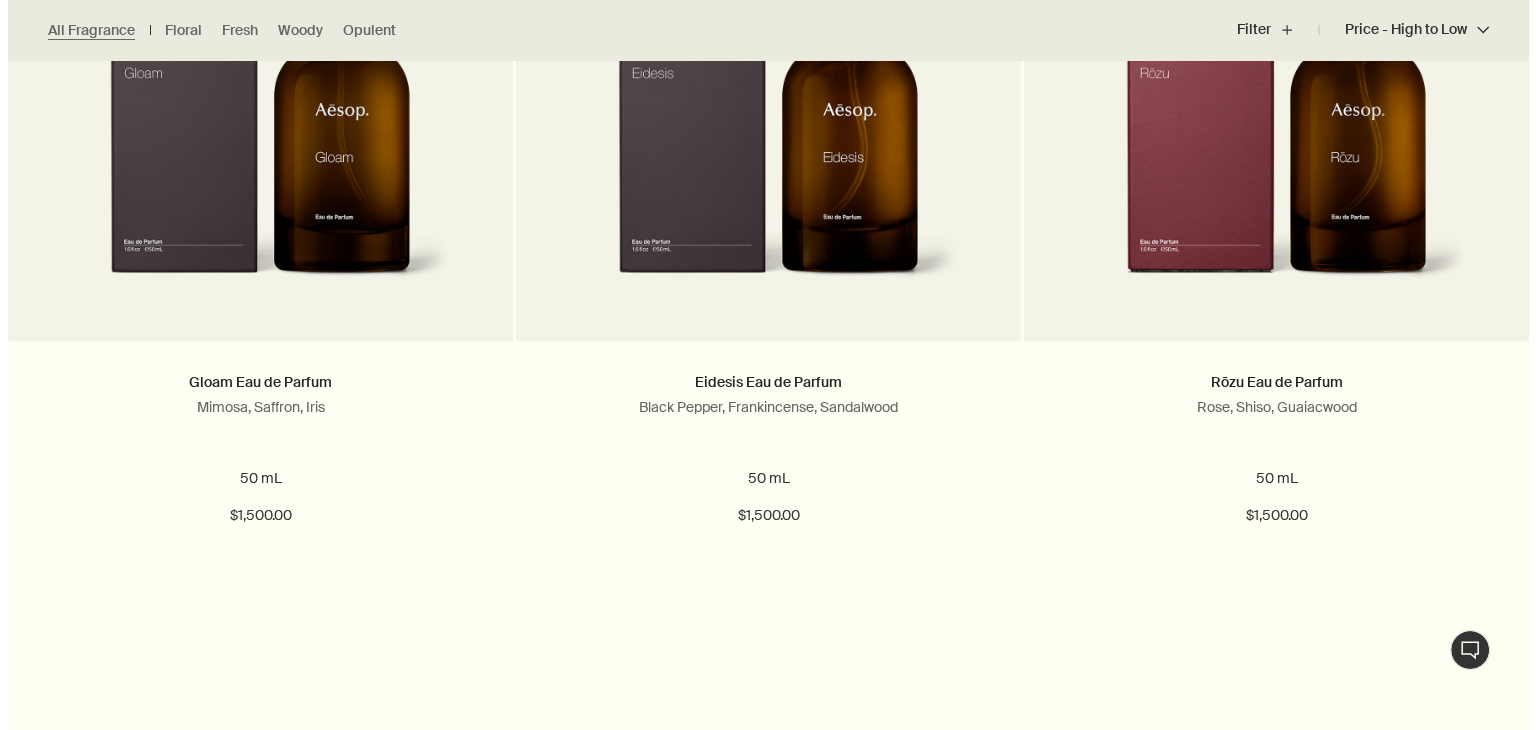 scroll, scrollTop: 0, scrollLeft: 0, axis: both 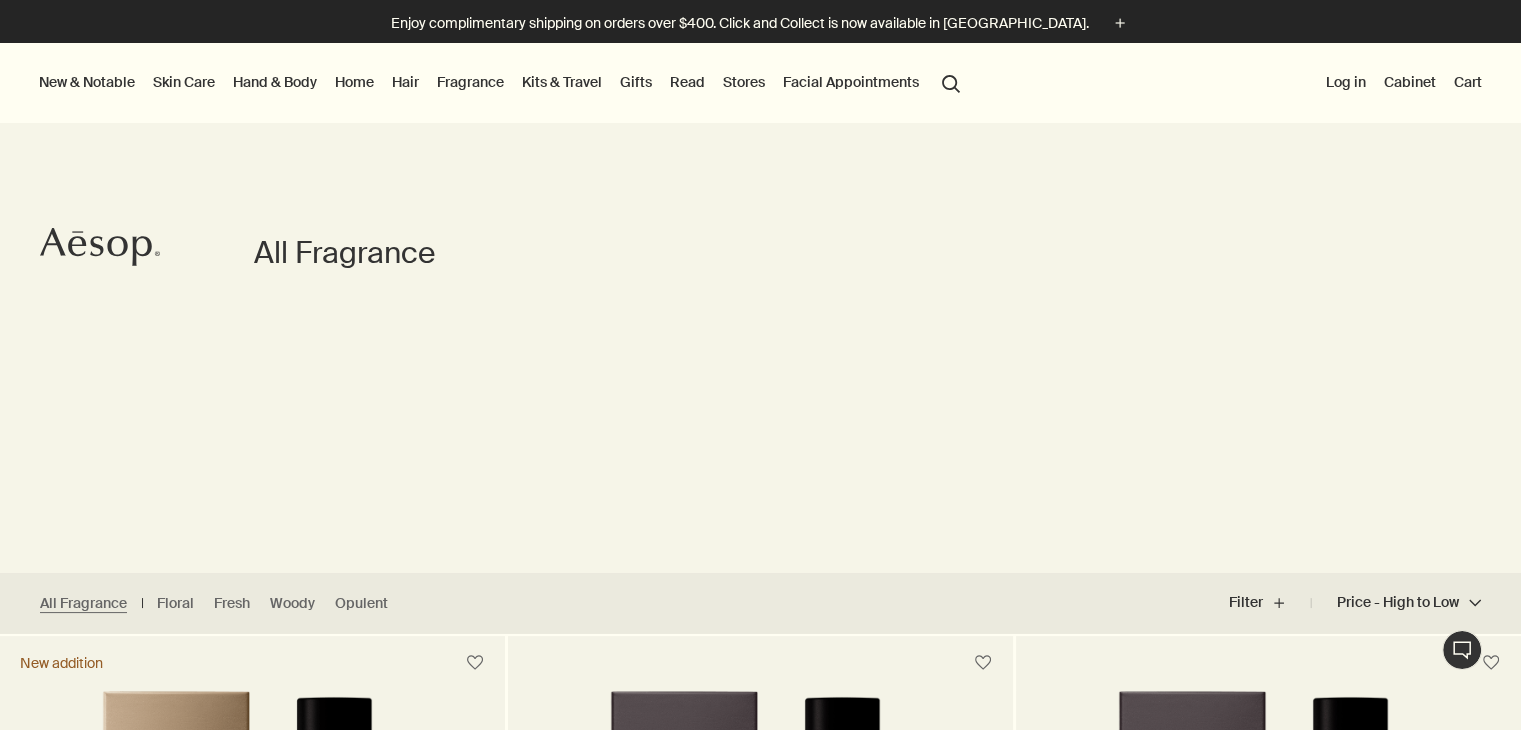 click on "Skin Care" at bounding box center (184, 82) 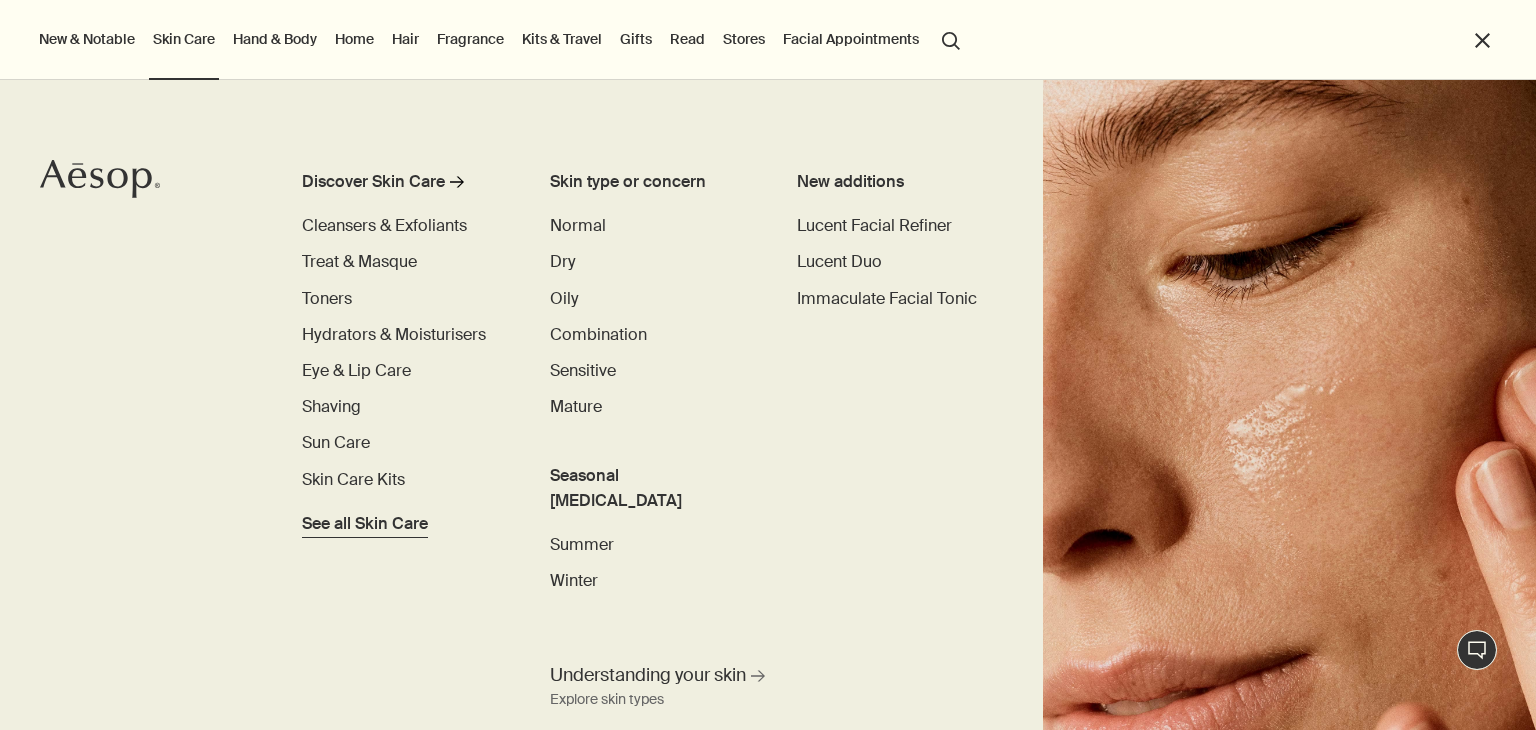click on "See all Skin Care" at bounding box center [365, 524] 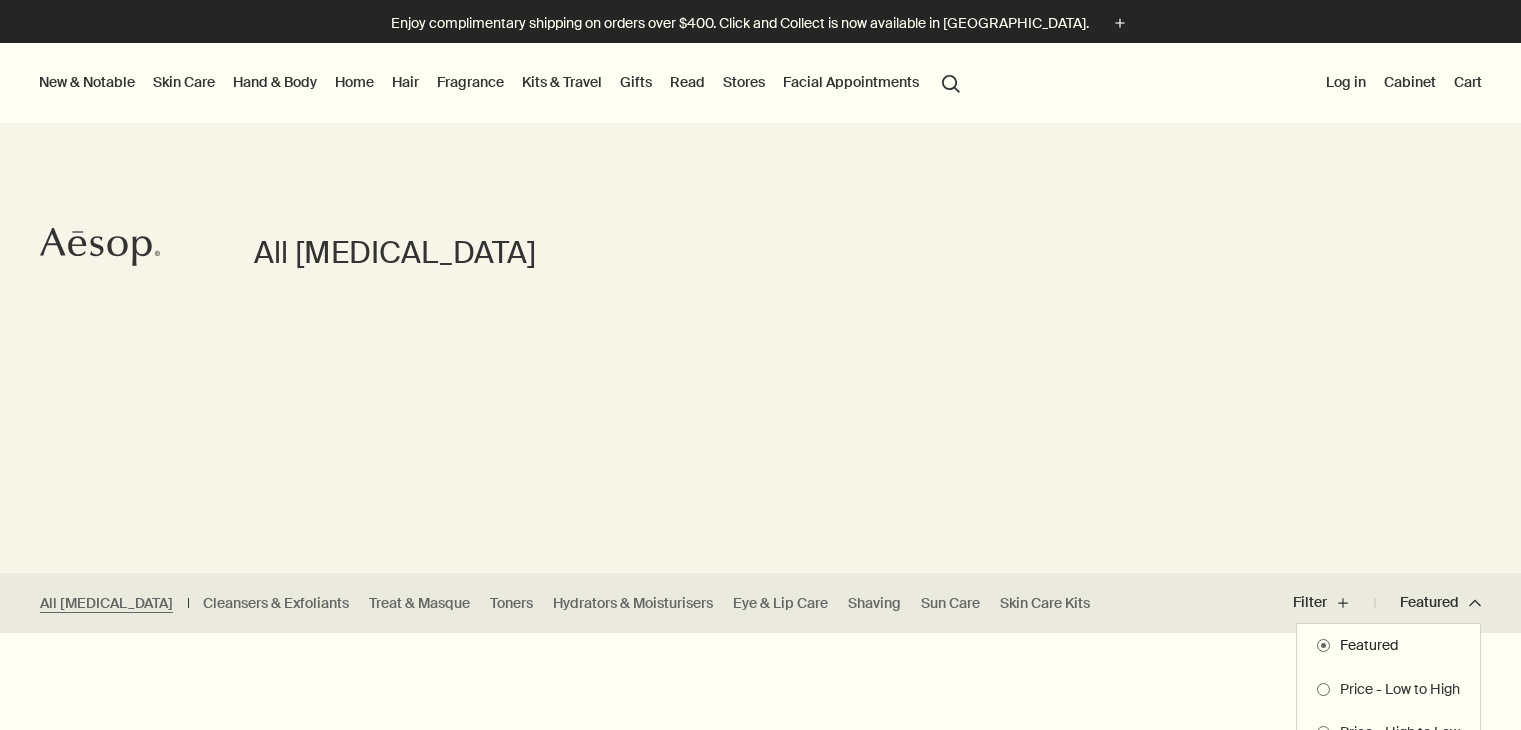 scroll, scrollTop: 0, scrollLeft: 0, axis: both 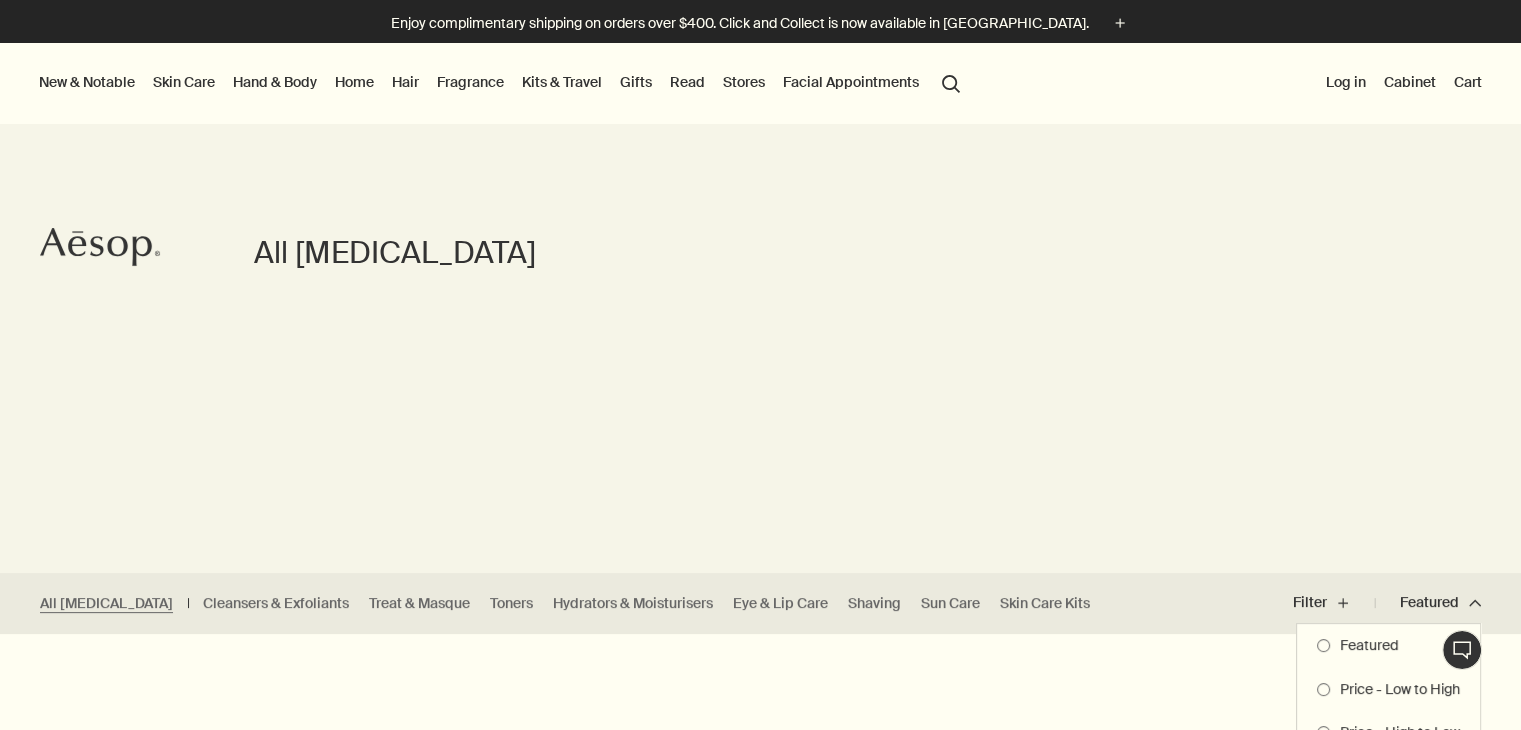 type 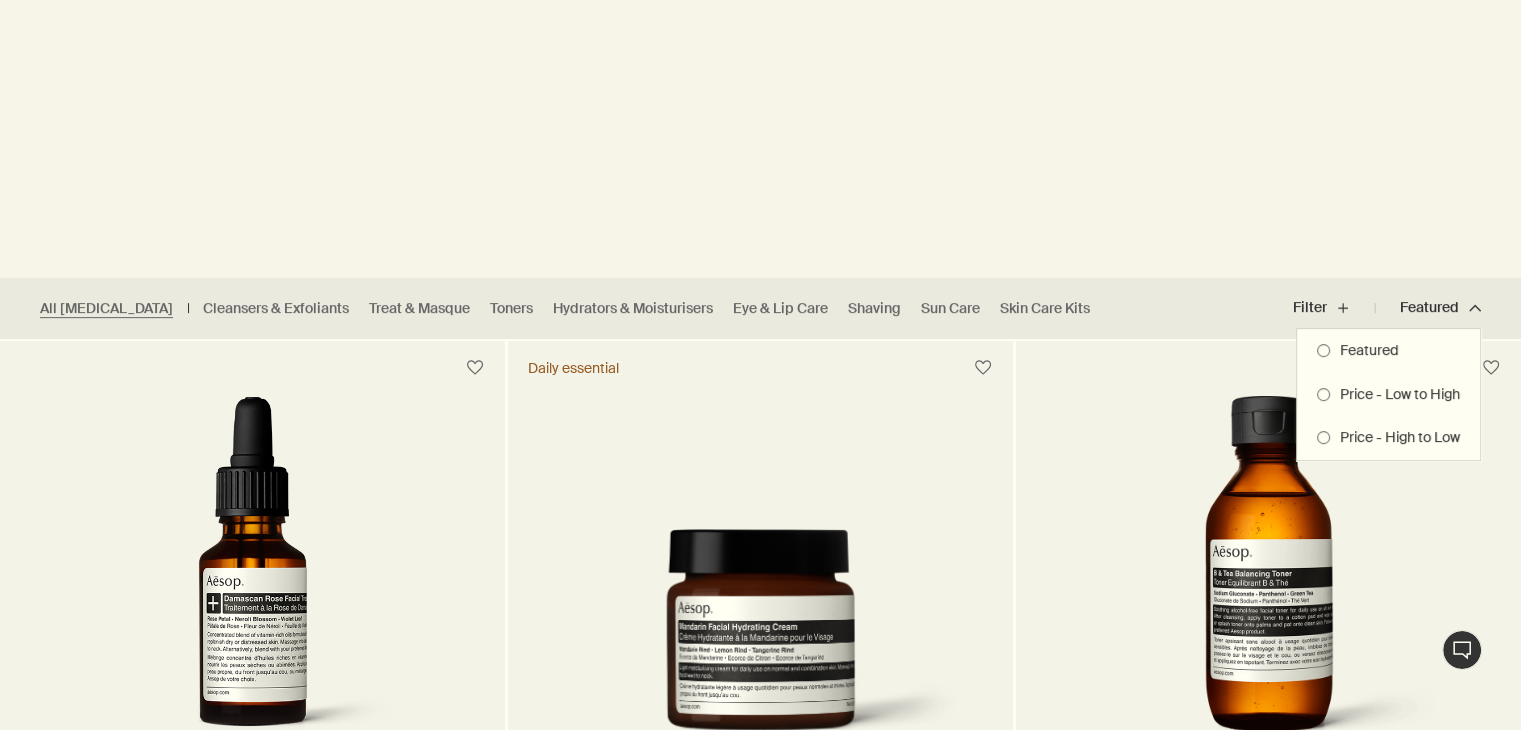 scroll, scrollTop: 320, scrollLeft: 0, axis: vertical 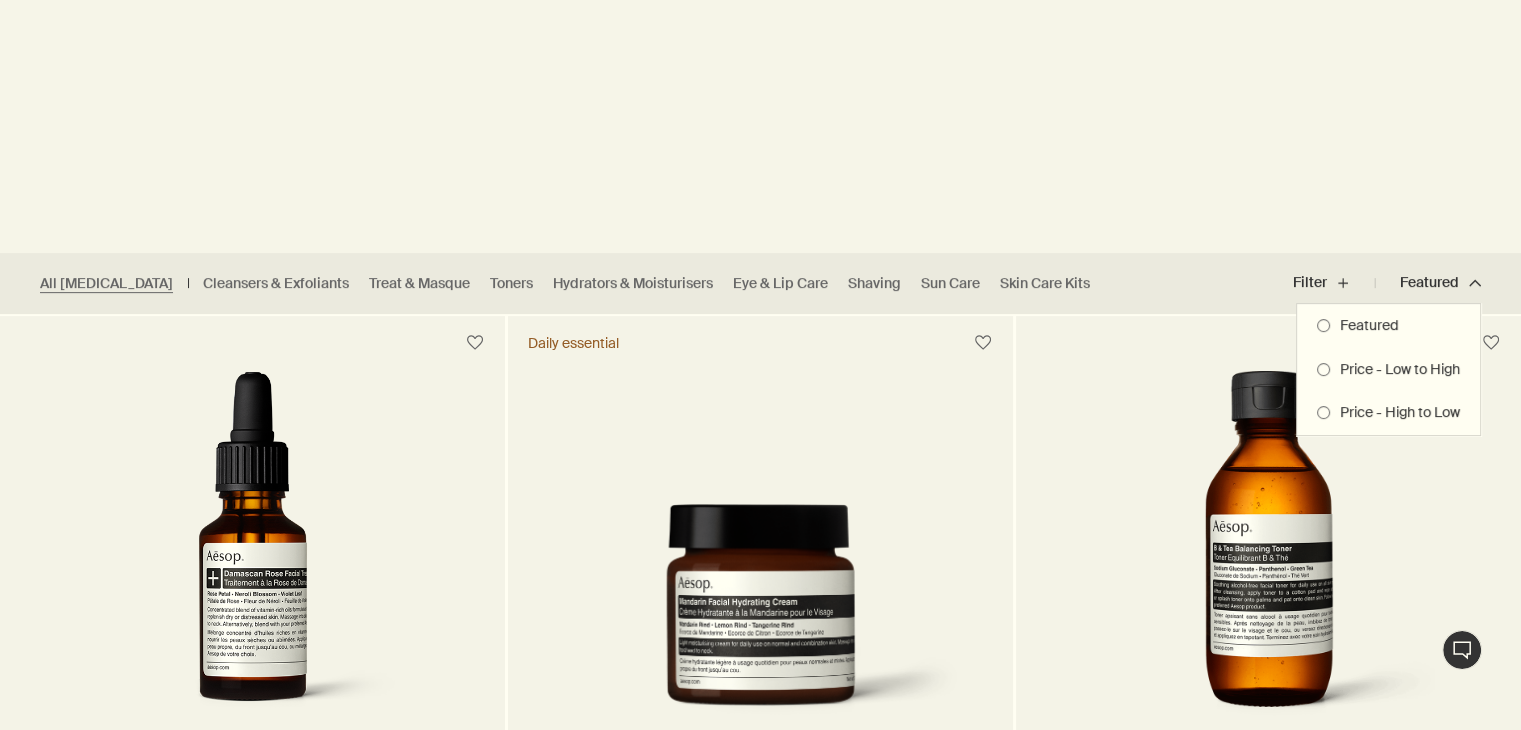 click on "Price - High to Low" at bounding box center (1395, 413) 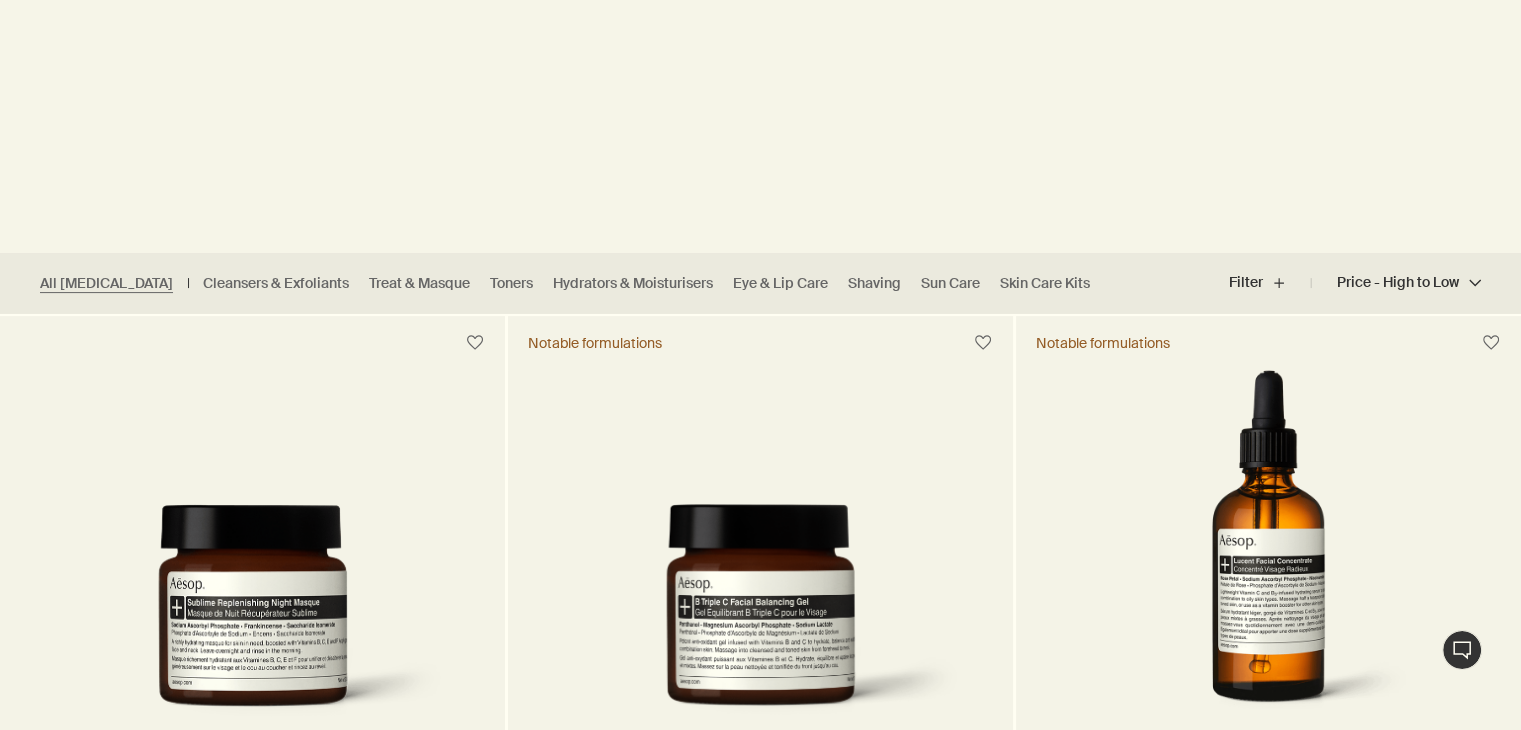 click at bounding box center [252, 343] 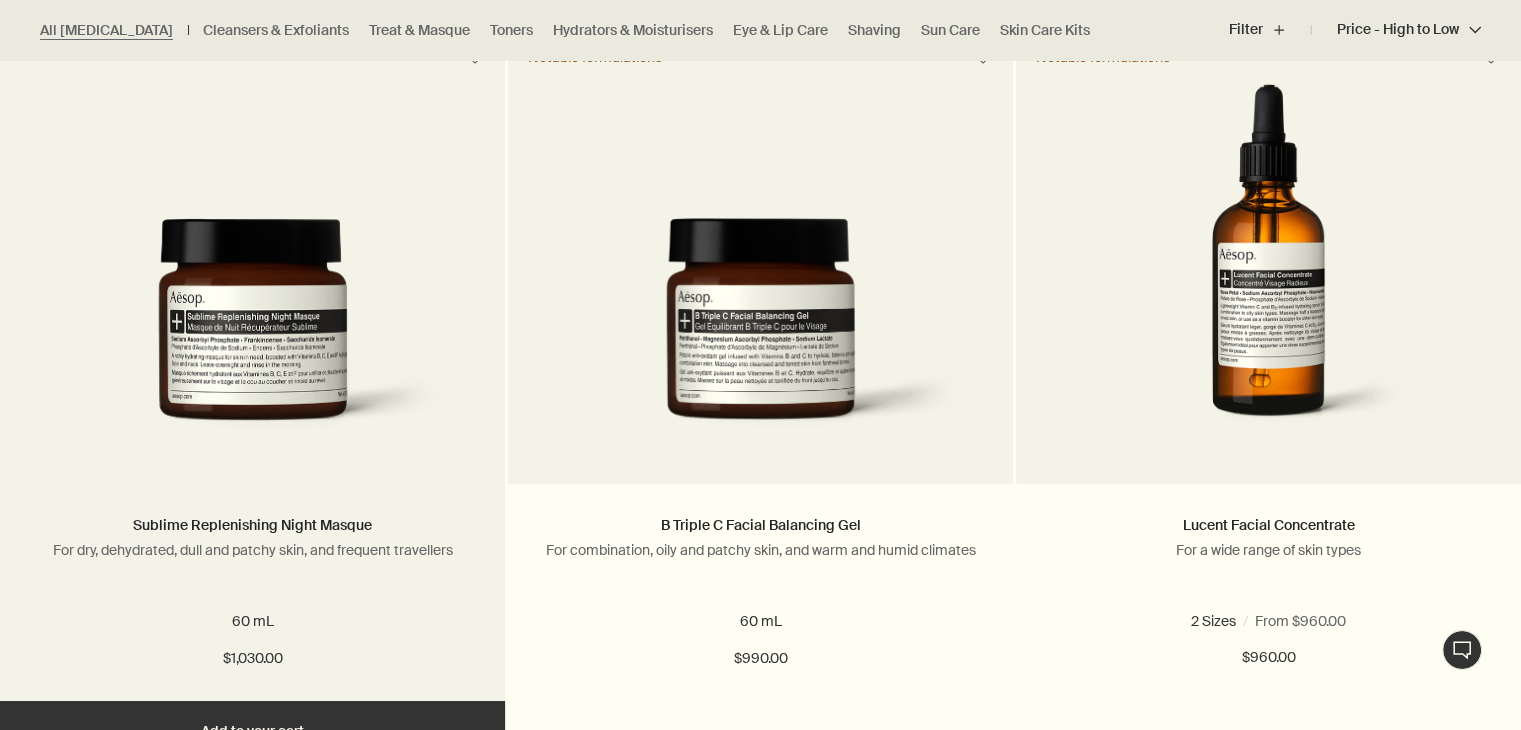 scroll, scrollTop: 680, scrollLeft: 0, axis: vertical 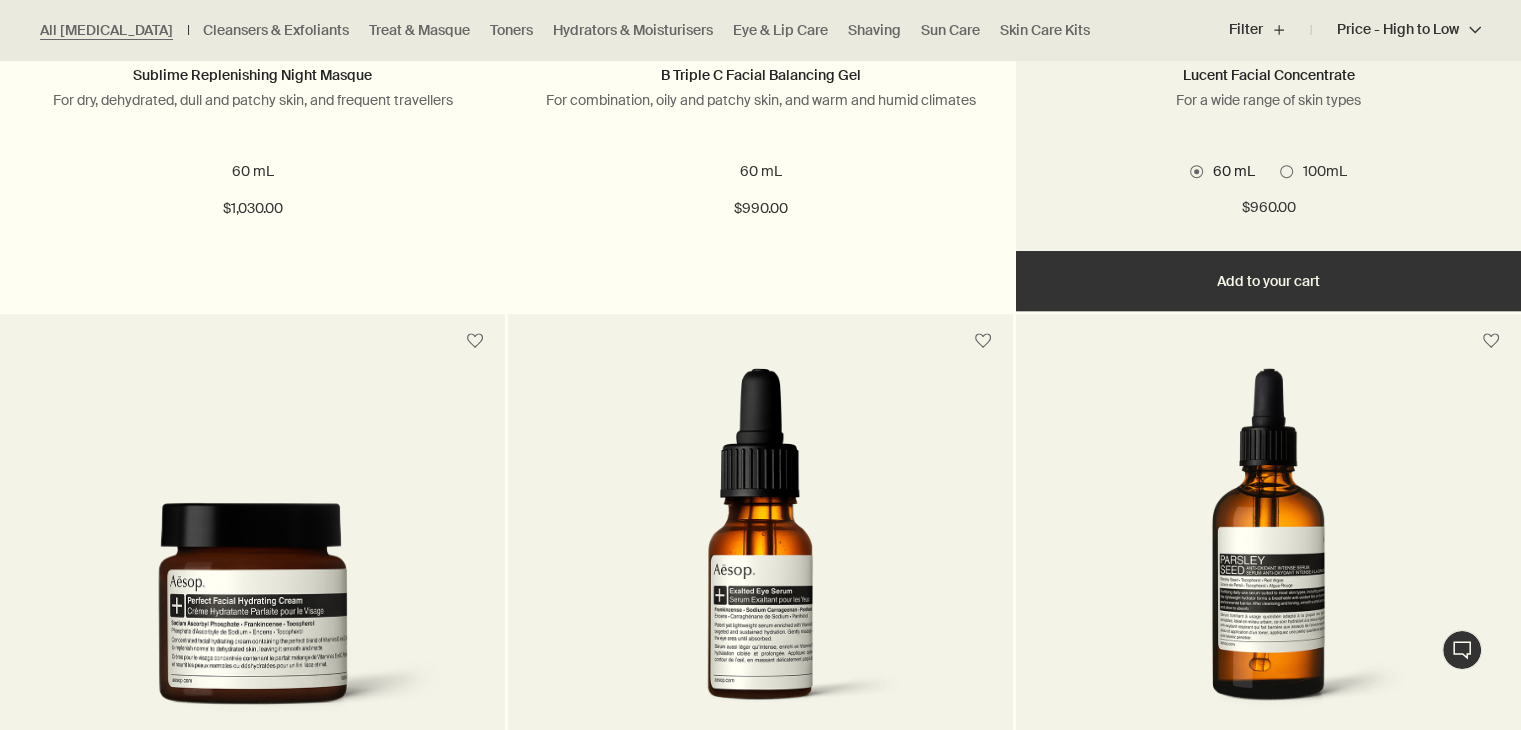 click at bounding box center (1286, 171) 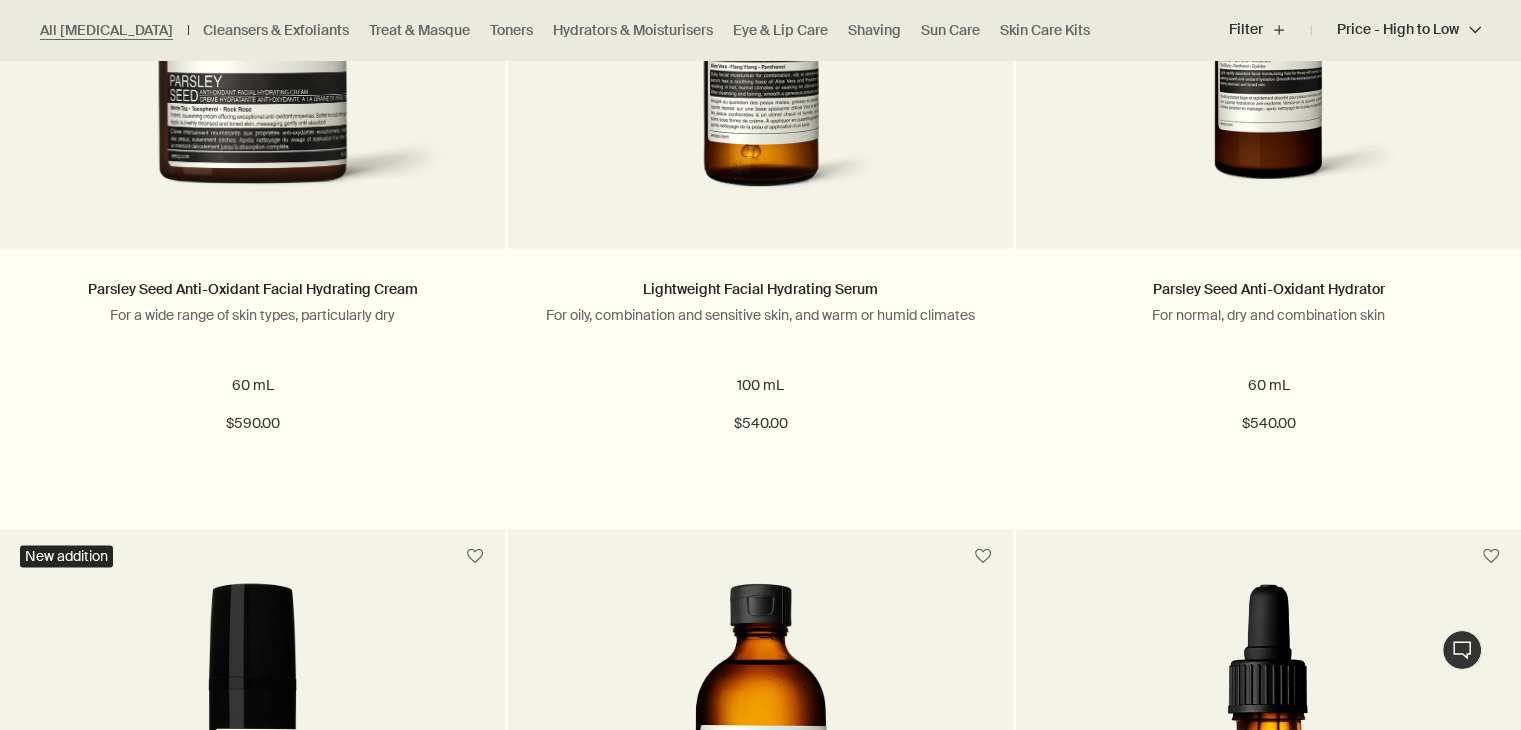 scroll, scrollTop: 3075, scrollLeft: 0, axis: vertical 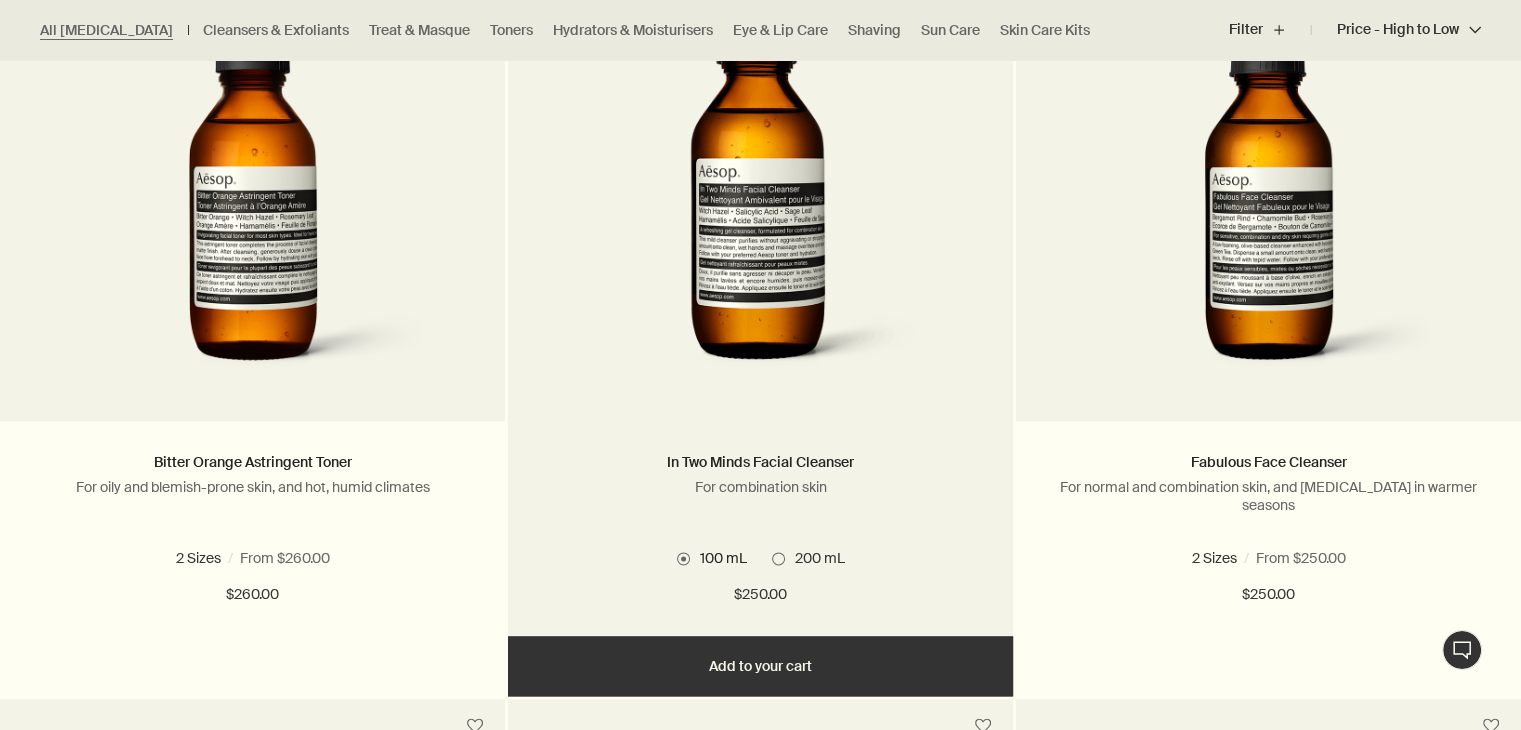 click on "100 mL 200 mL" at bounding box center [760, 558] 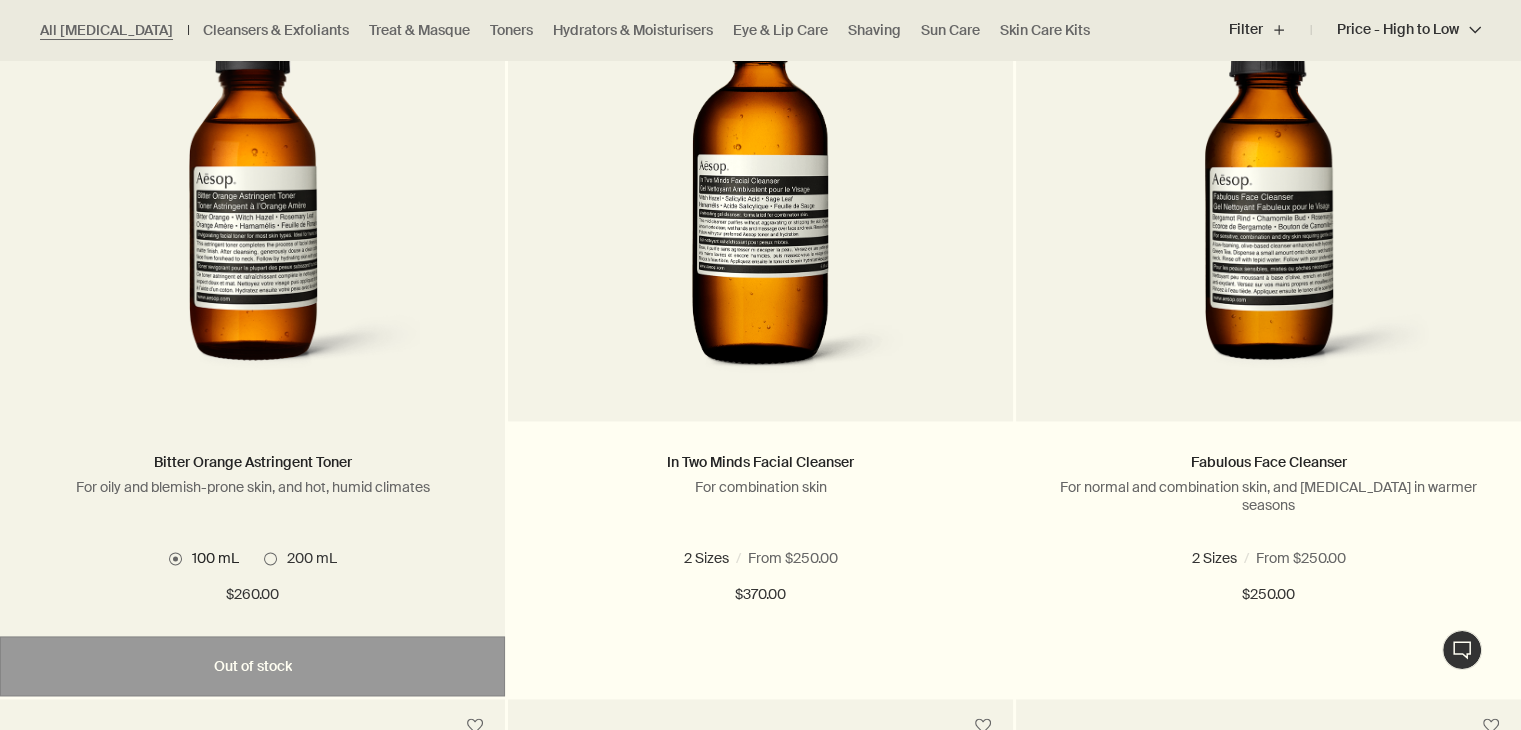 click on "200 mL" at bounding box center [300, 558] 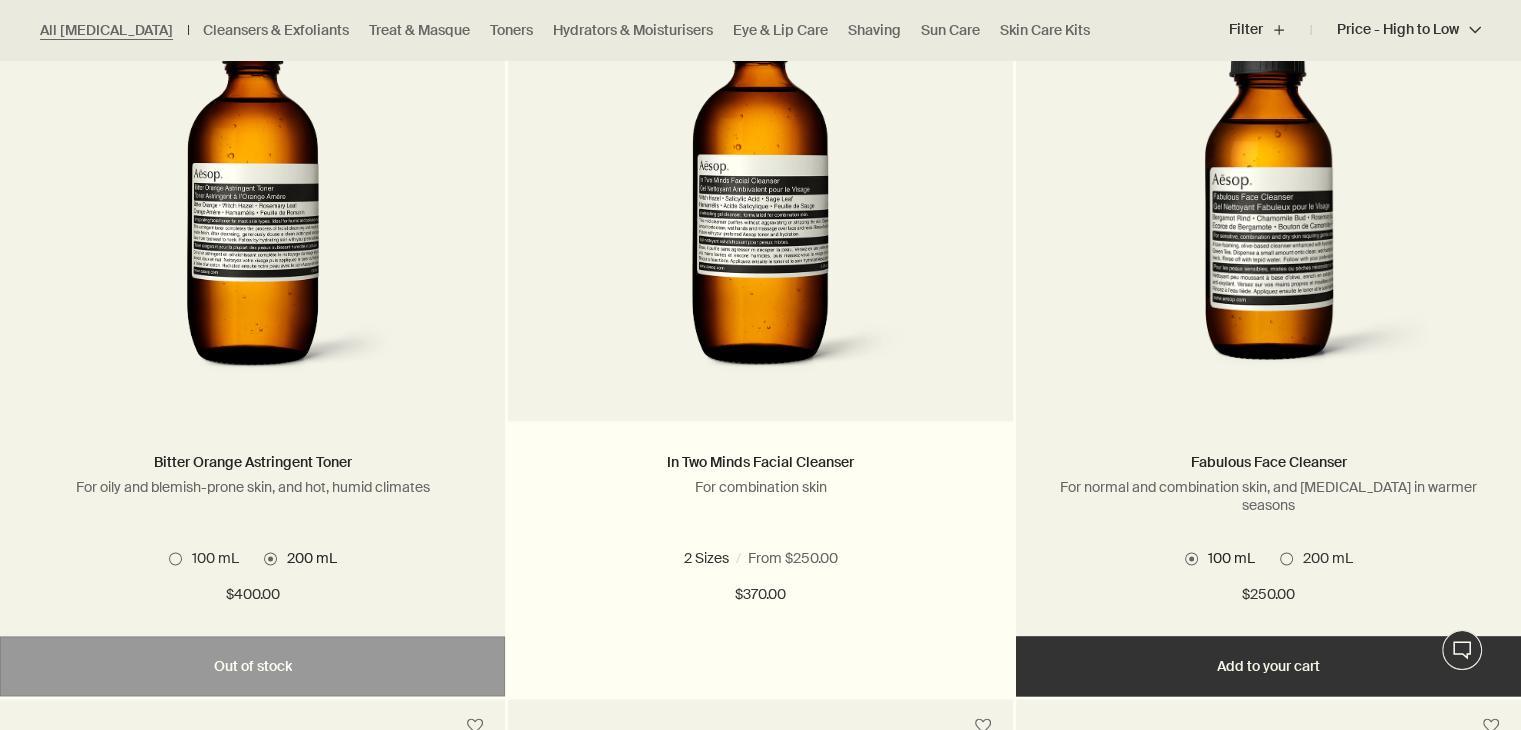 click on "100 mL" at bounding box center (169, 10766) 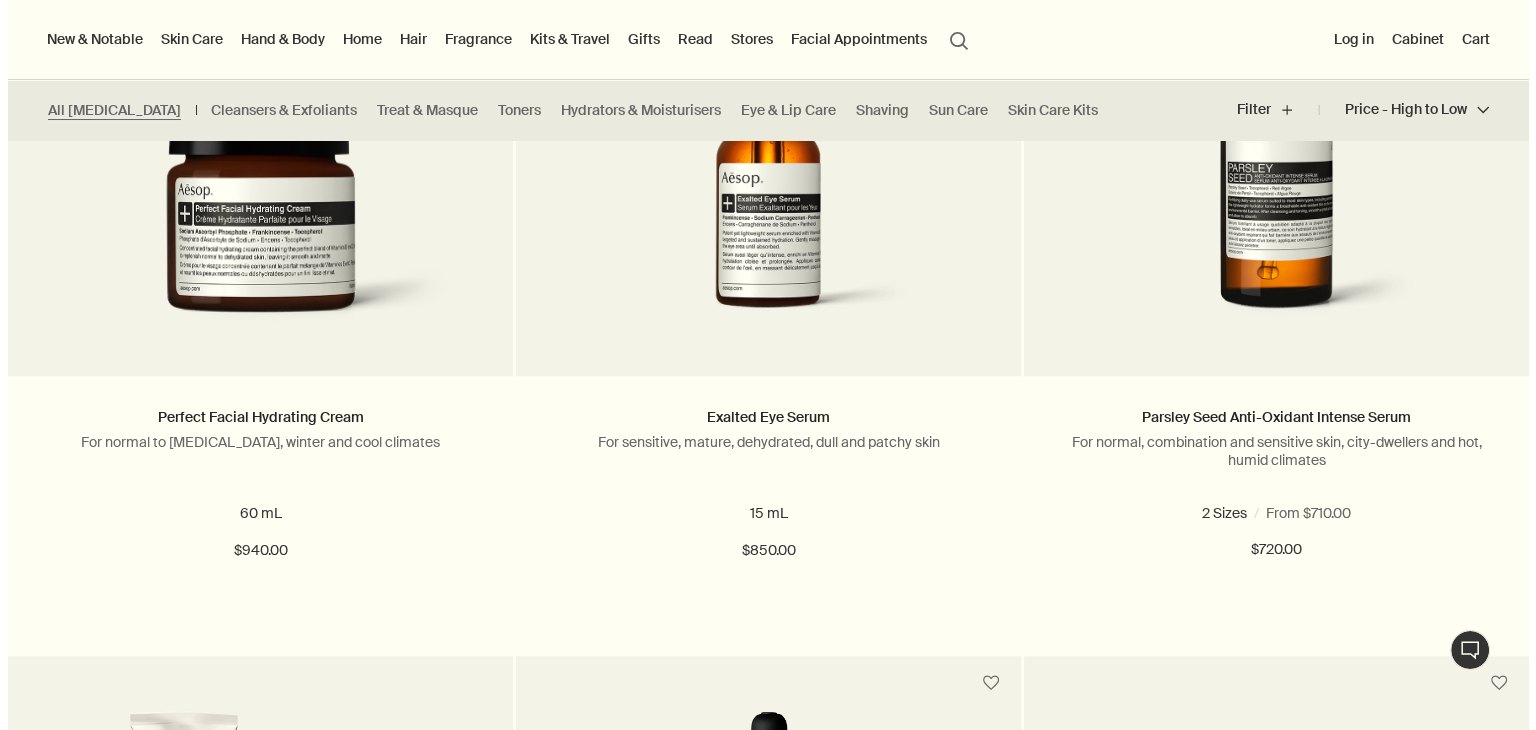 scroll, scrollTop: 1235, scrollLeft: 0, axis: vertical 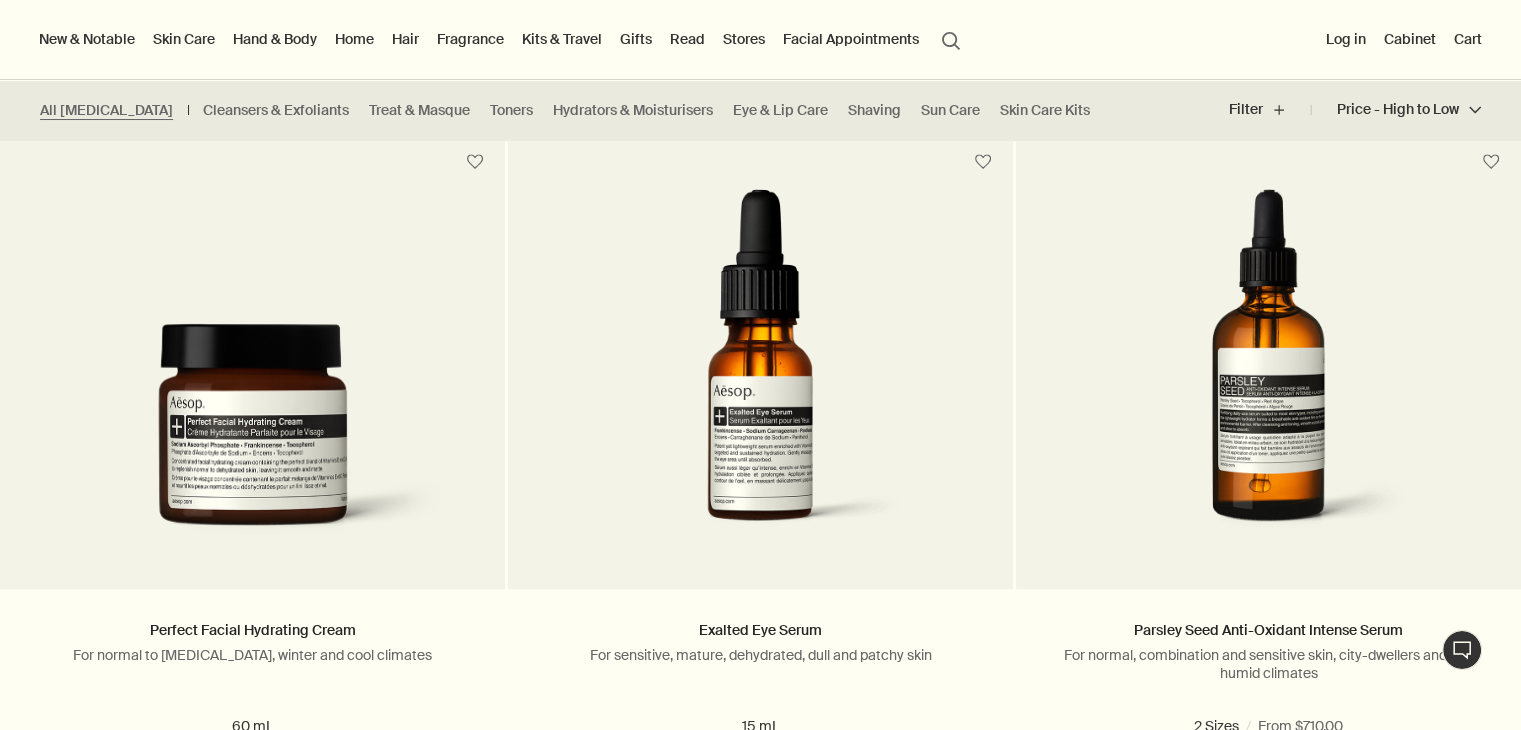 click on "Home" at bounding box center (354, 39) 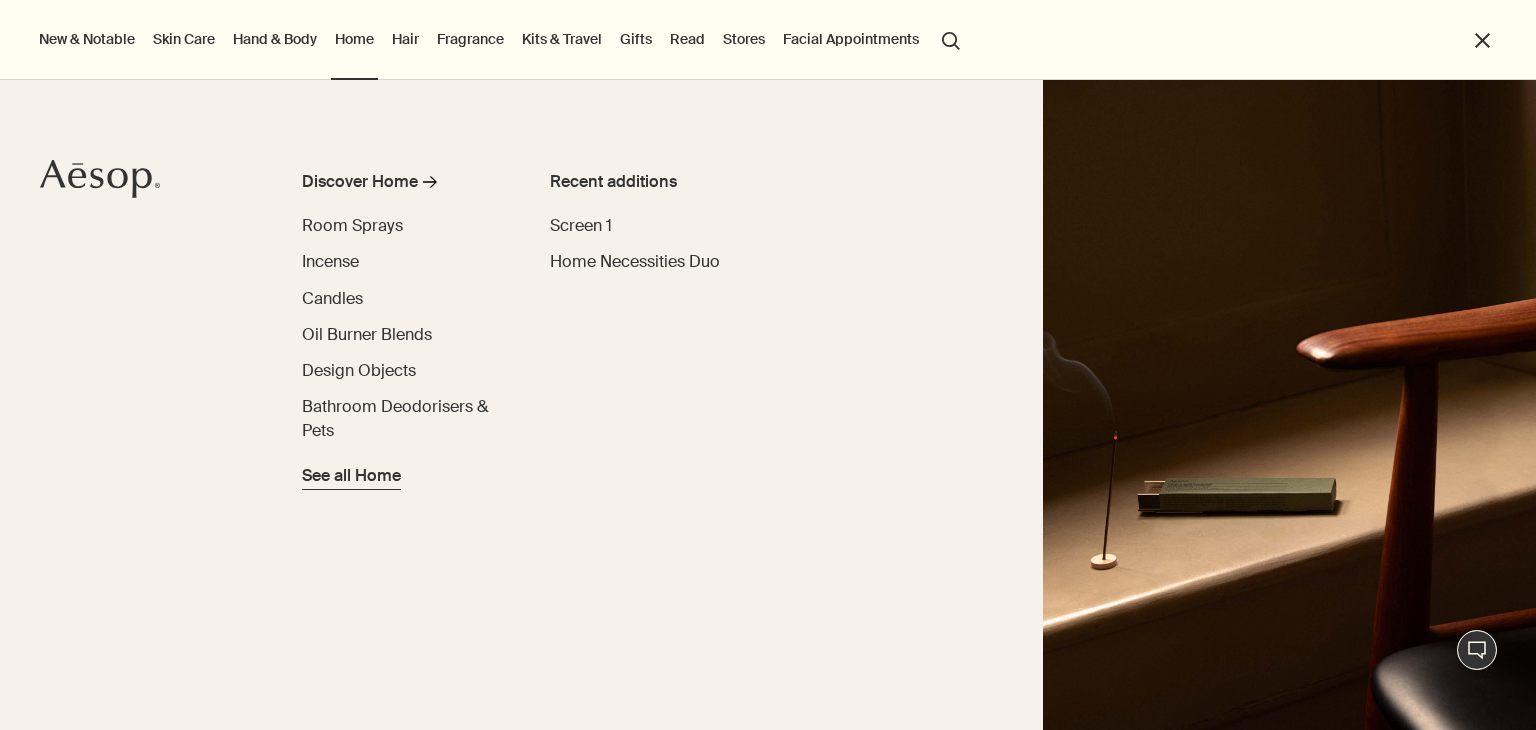 click on "See all Home" at bounding box center (351, 476) 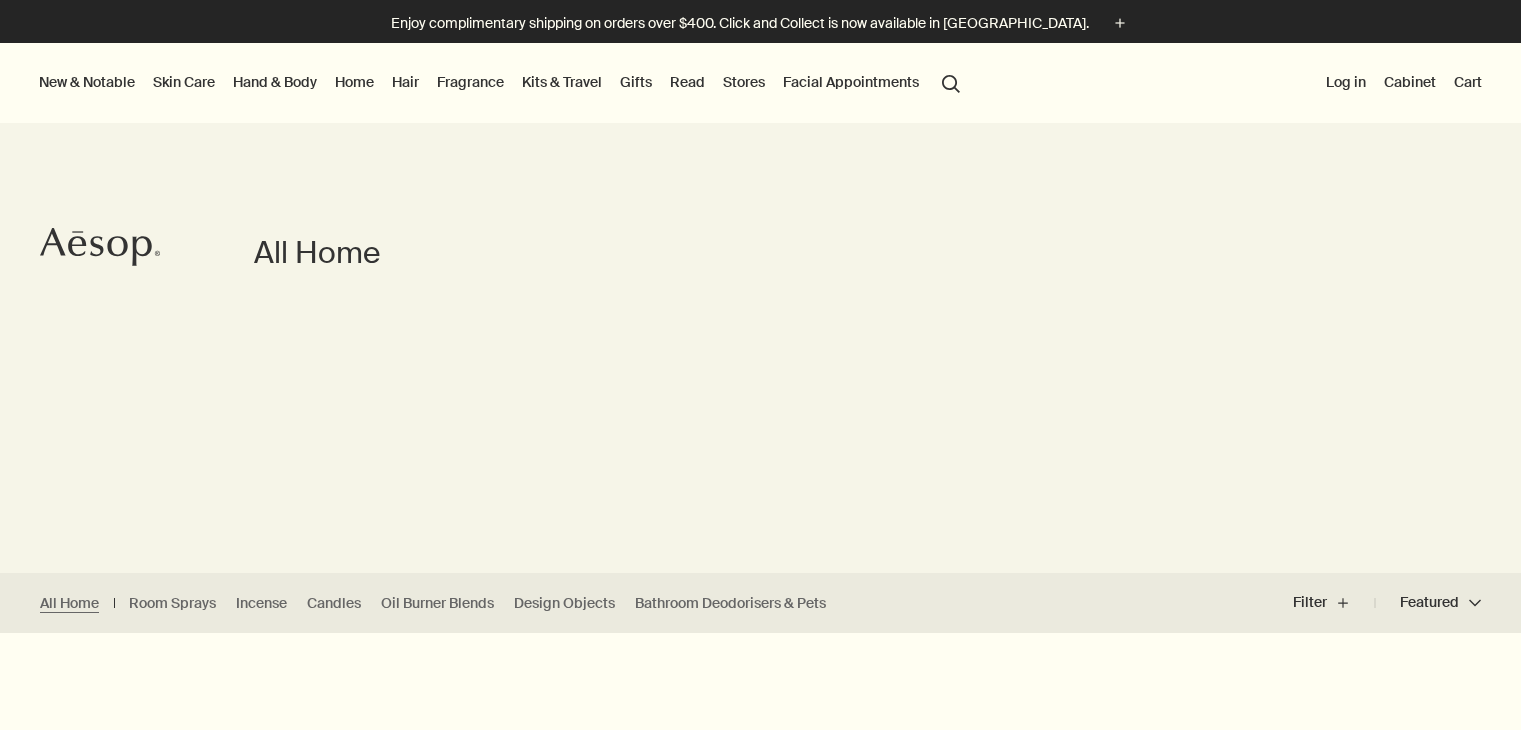 scroll, scrollTop: 0, scrollLeft: 0, axis: both 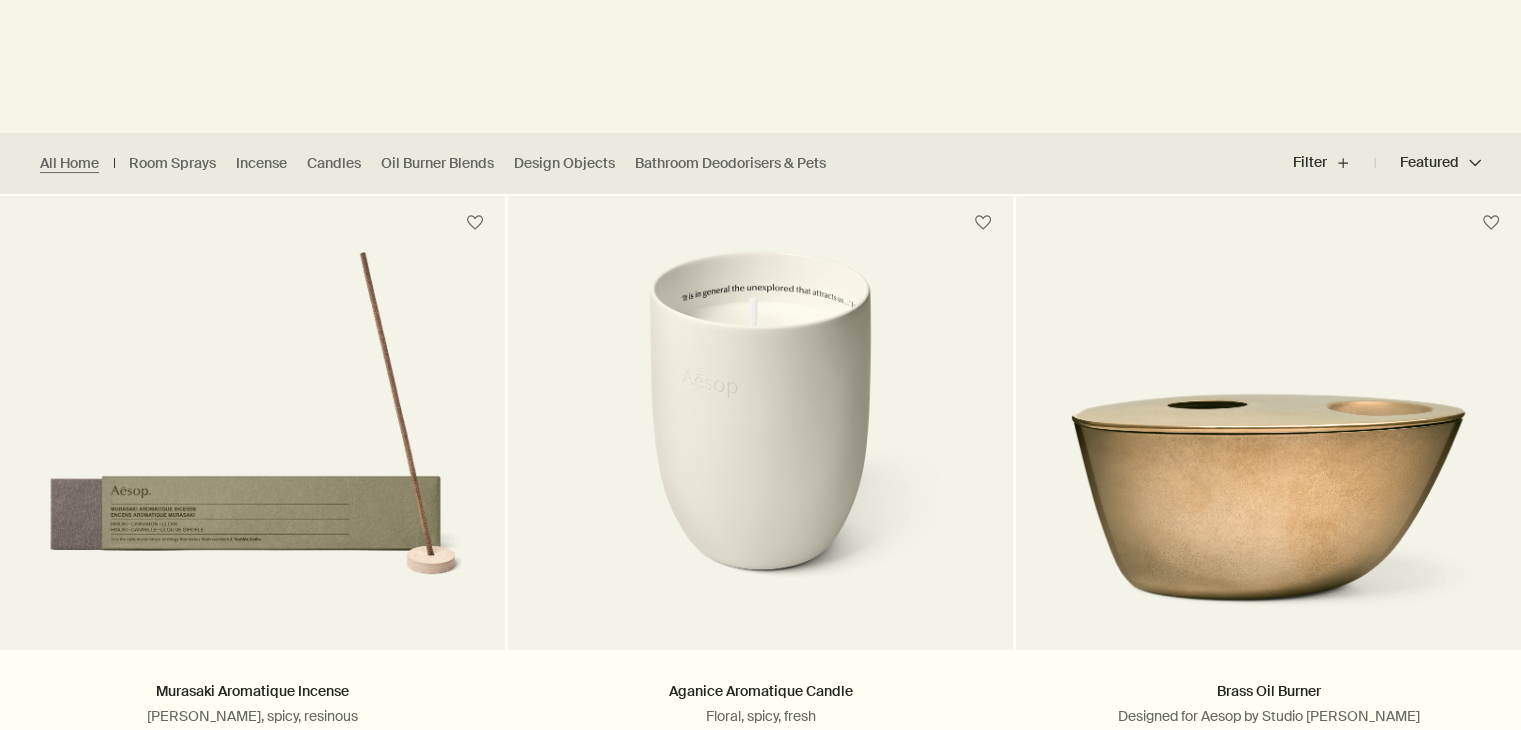 click on "Featured Featured chevron" at bounding box center [1428, 163] 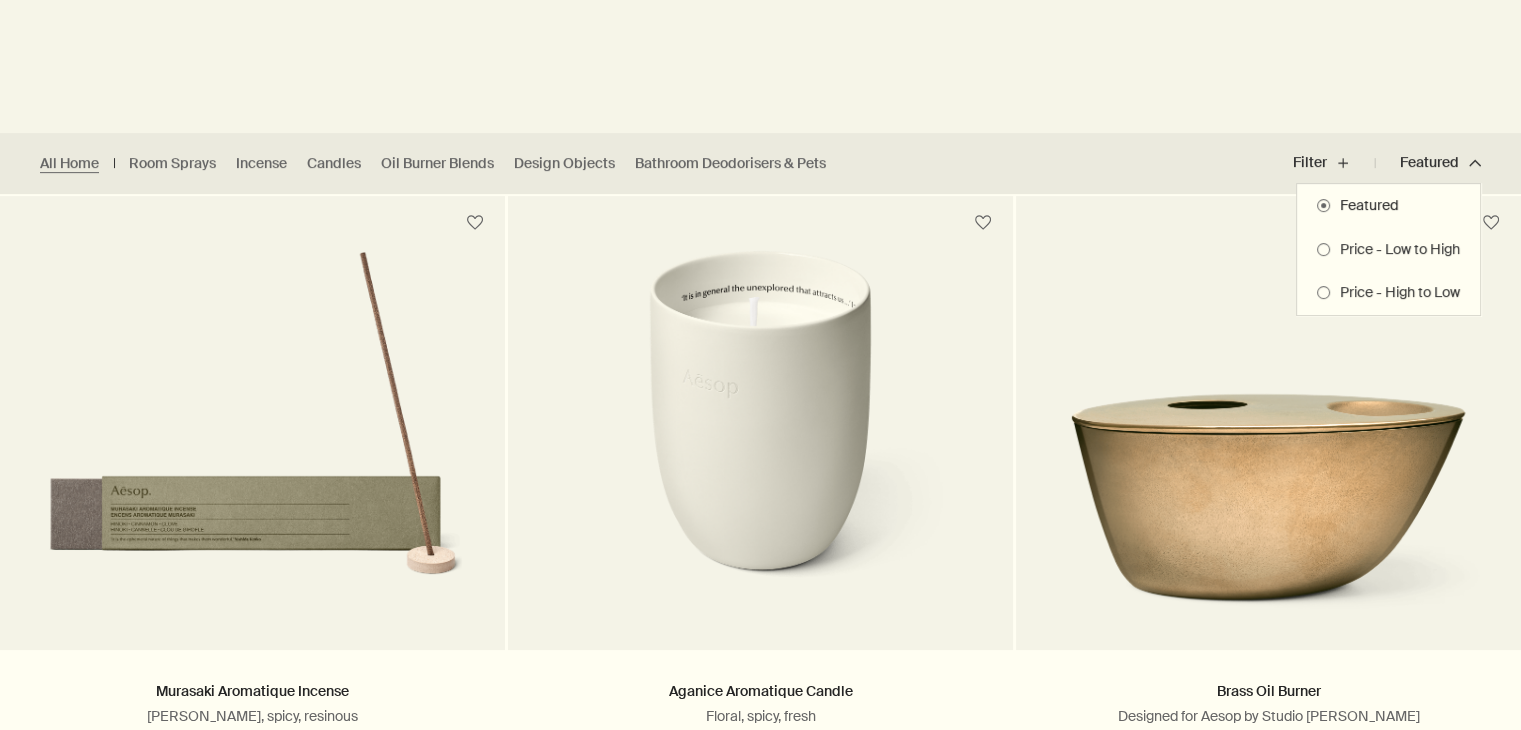 click on "Price - High to Low" at bounding box center (1395, 293) 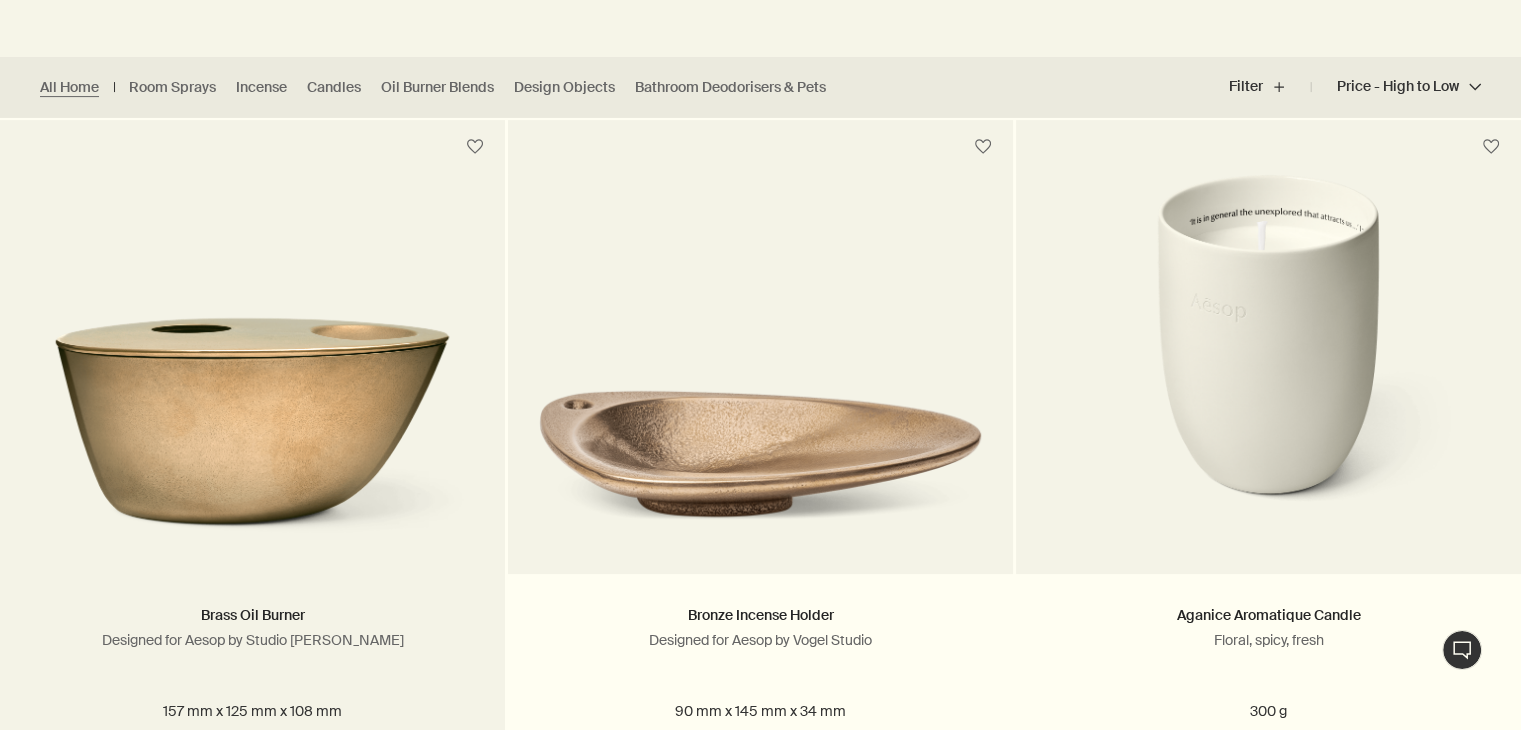 scroll, scrollTop: 520, scrollLeft: 0, axis: vertical 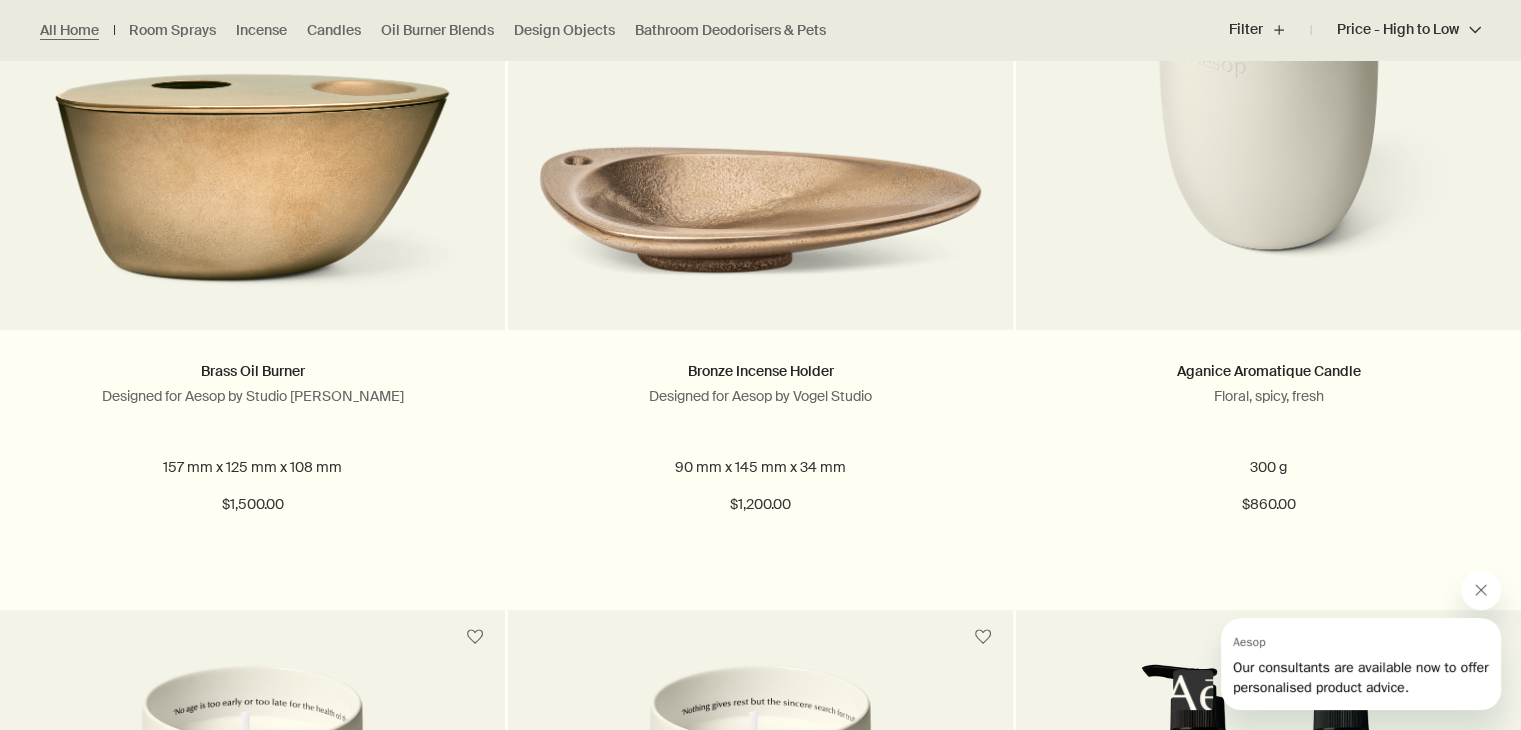 click 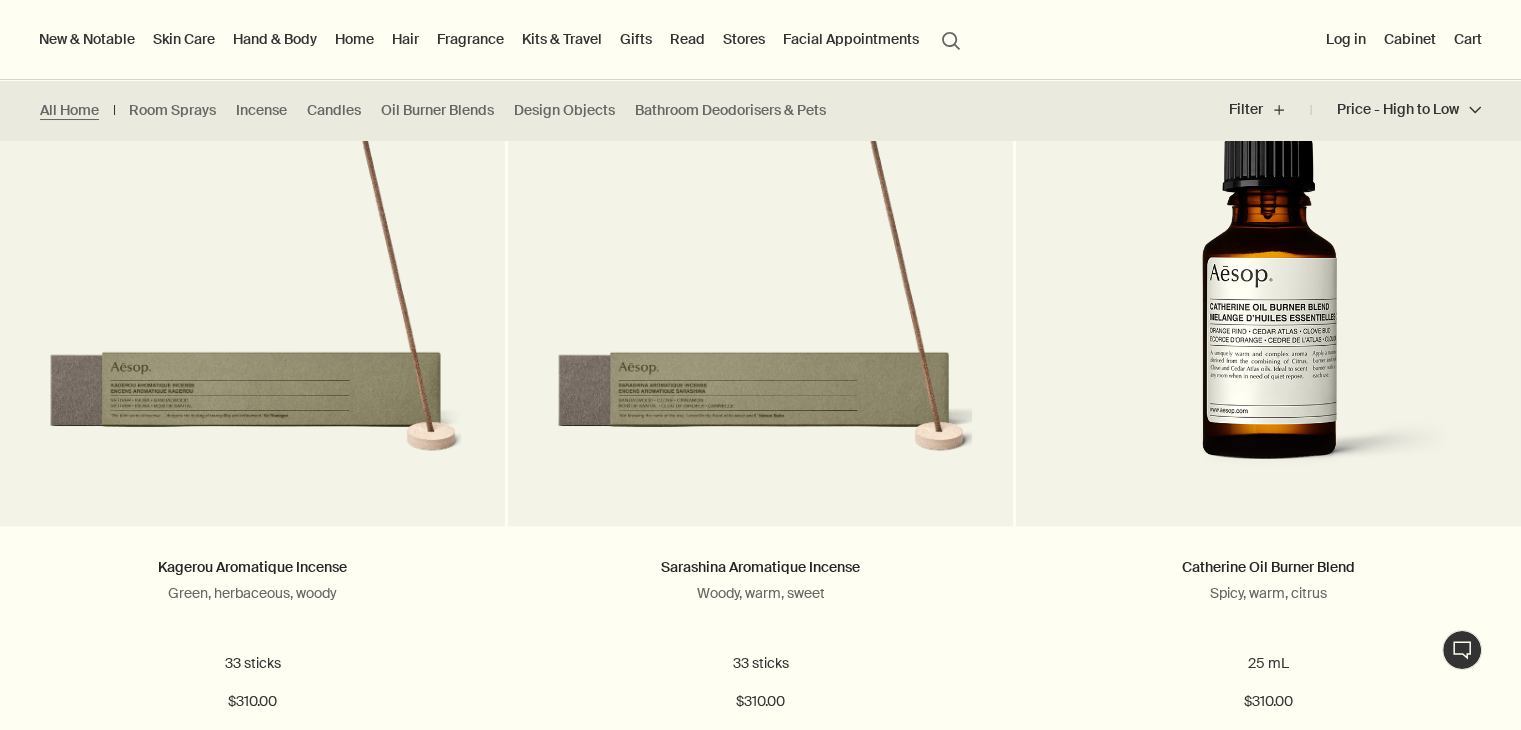 scroll, scrollTop: 2595, scrollLeft: 0, axis: vertical 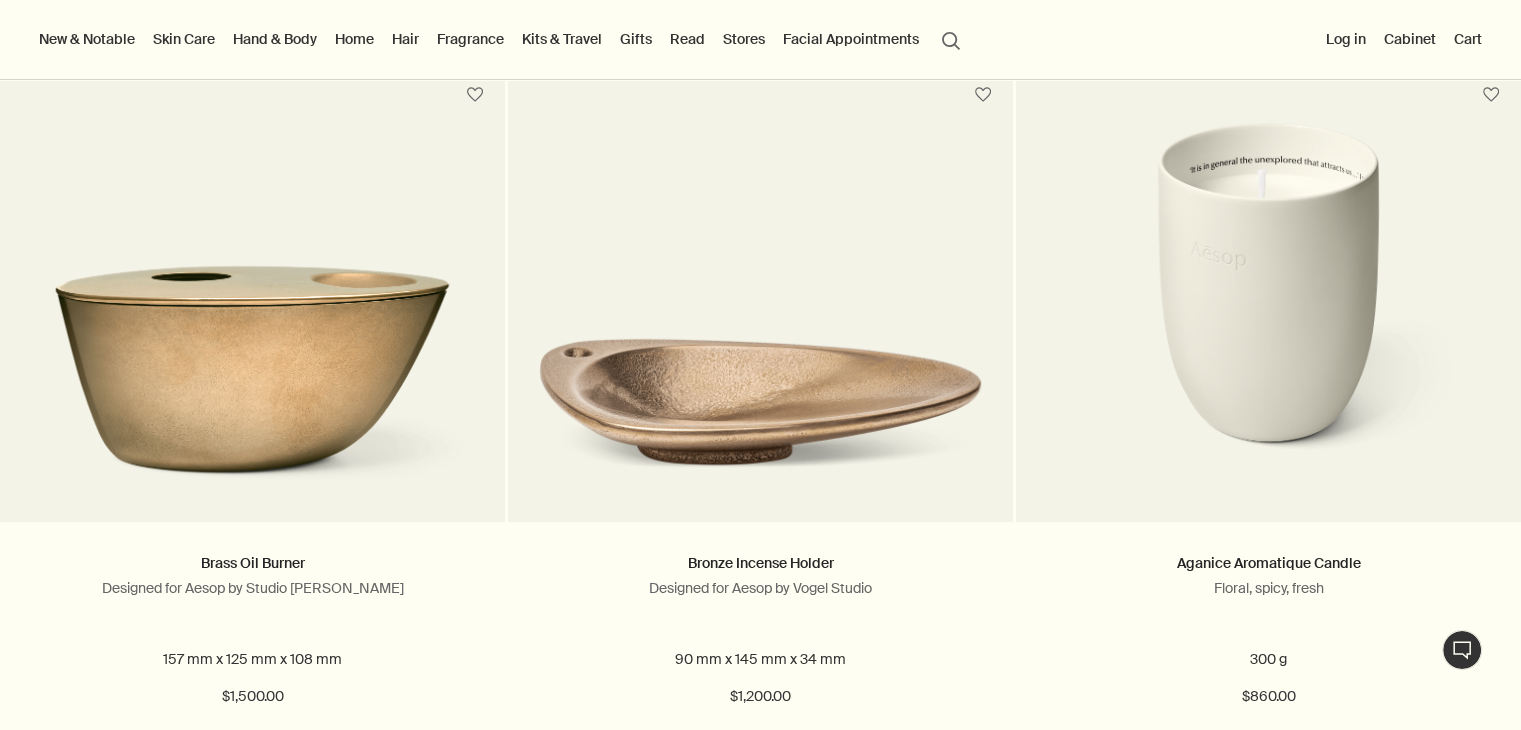 click on "Fragrance" at bounding box center [470, 39] 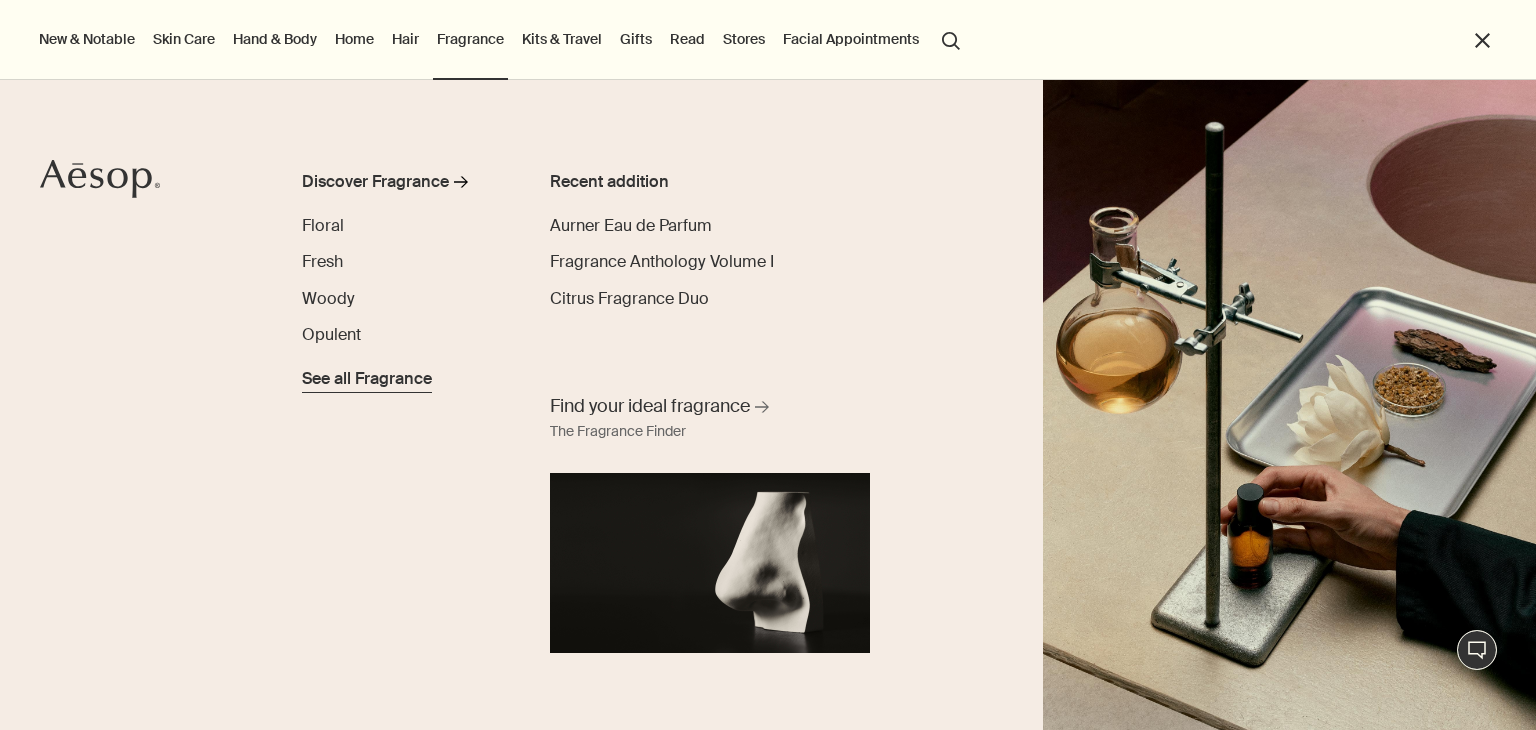 click on "See all Fragrance" at bounding box center (367, 379) 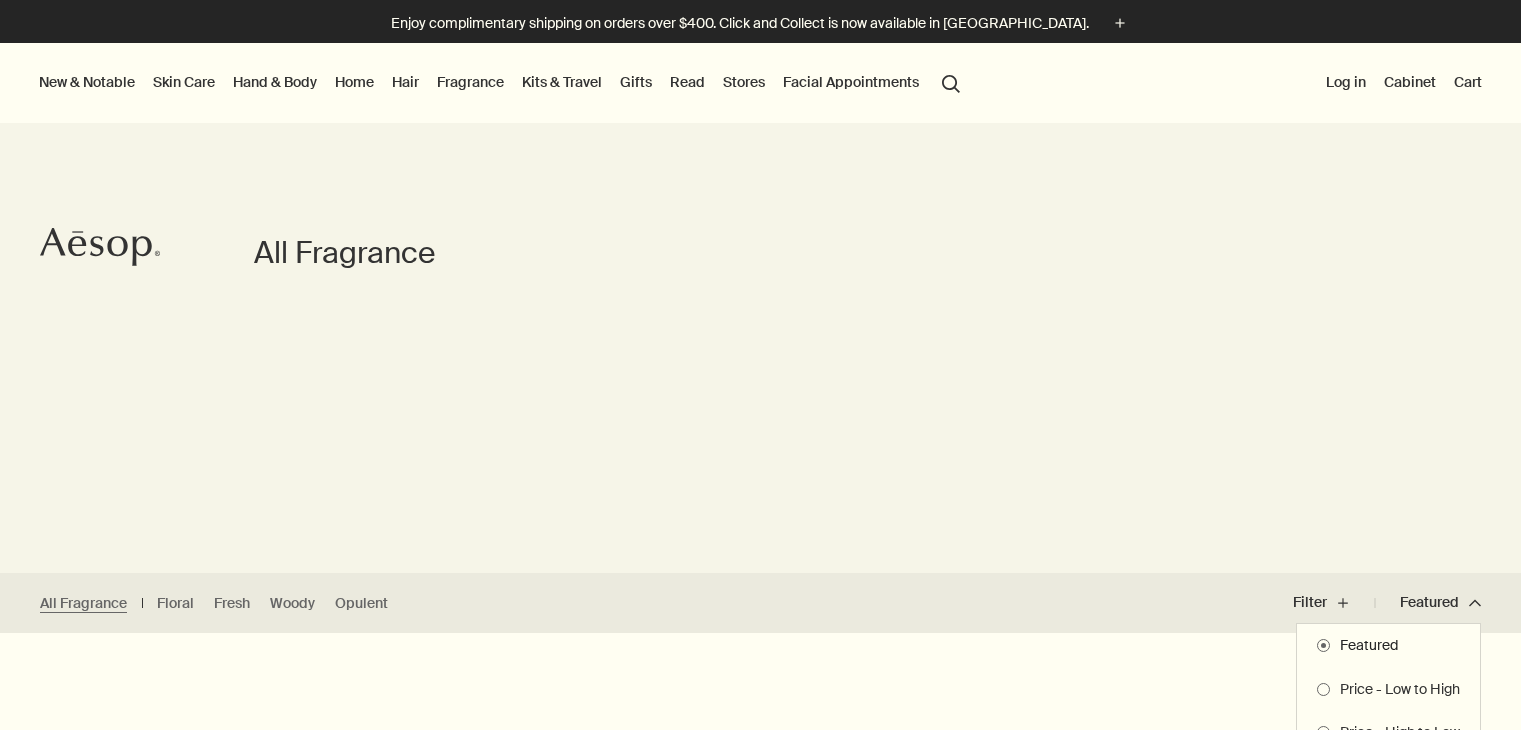 scroll, scrollTop: 0, scrollLeft: 0, axis: both 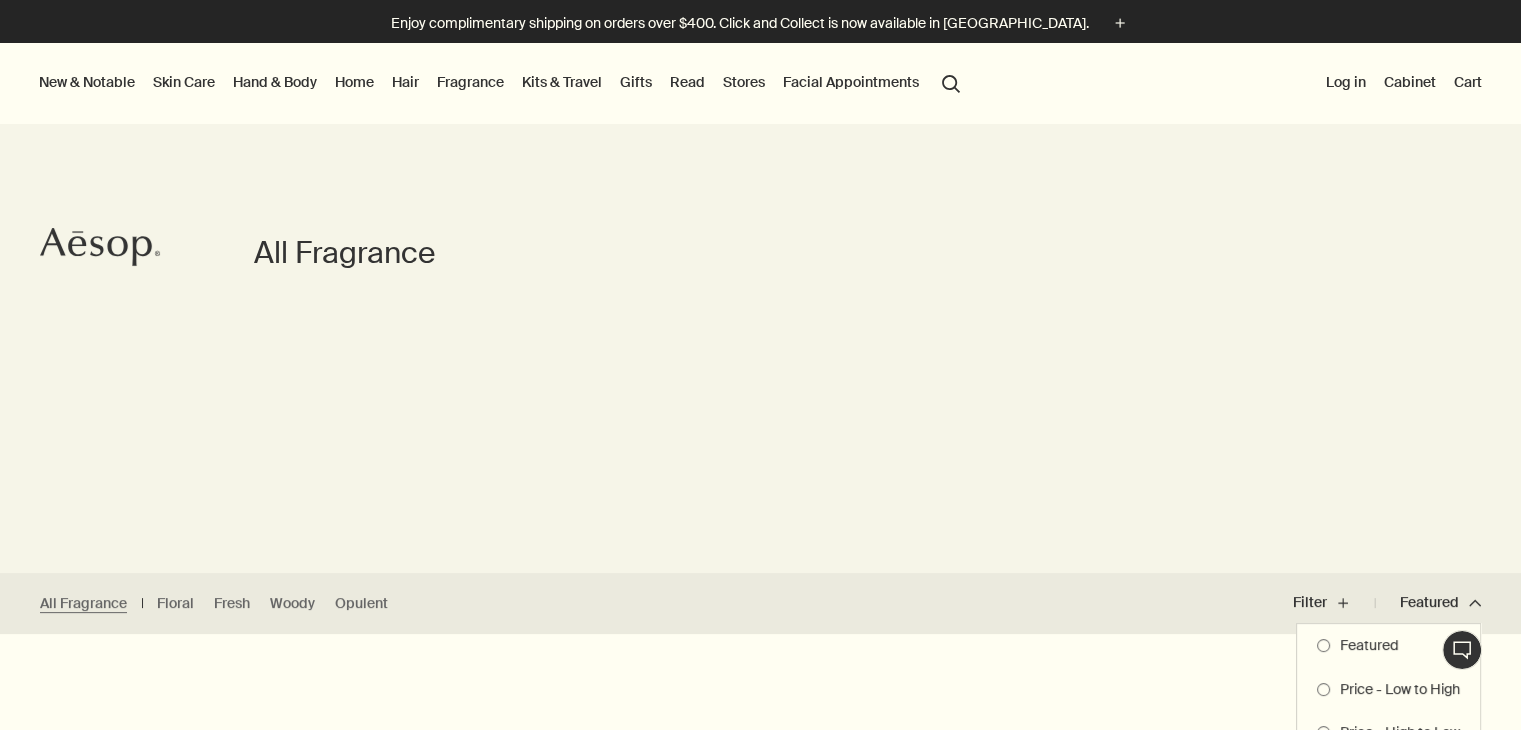 type 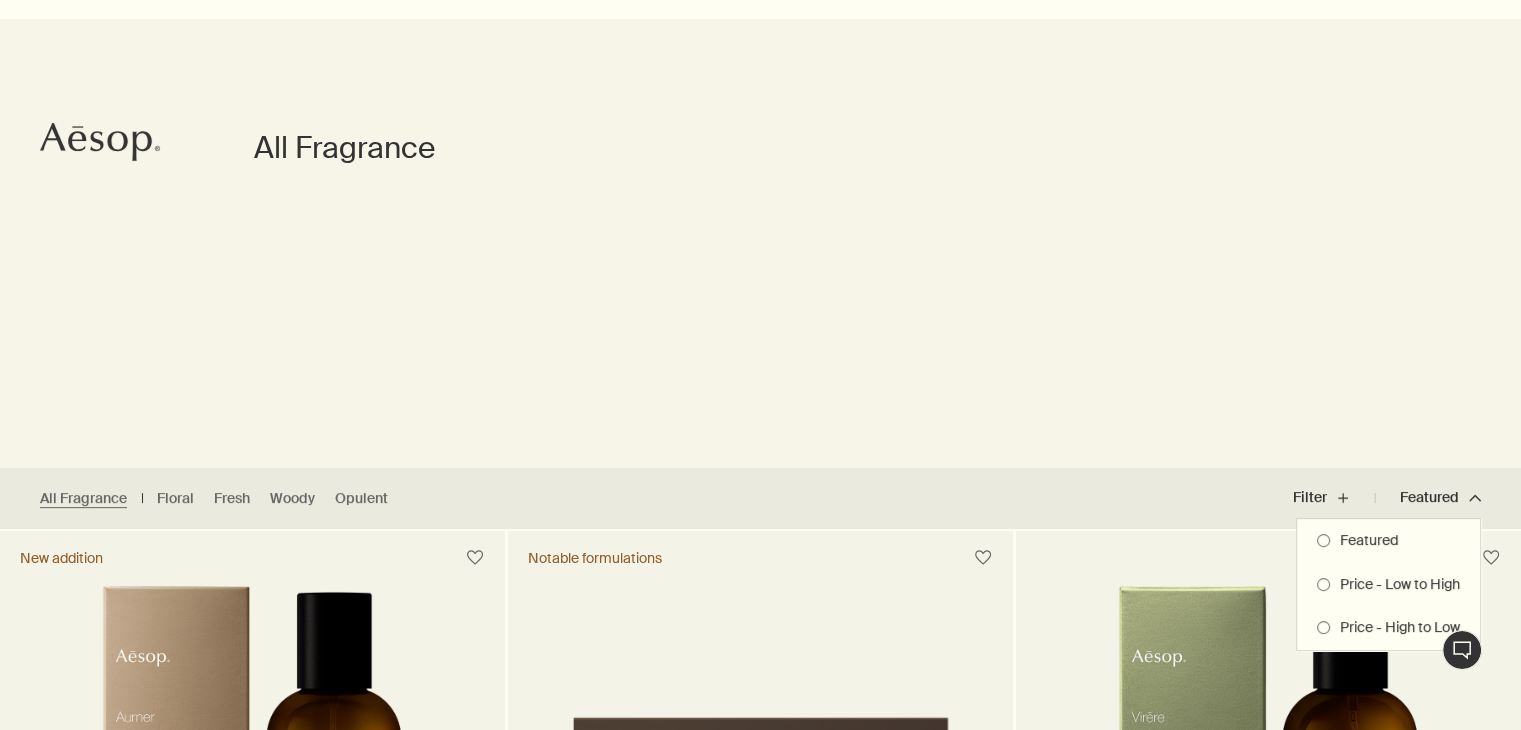 scroll, scrollTop: 120, scrollLeft: 0, axis: vertical 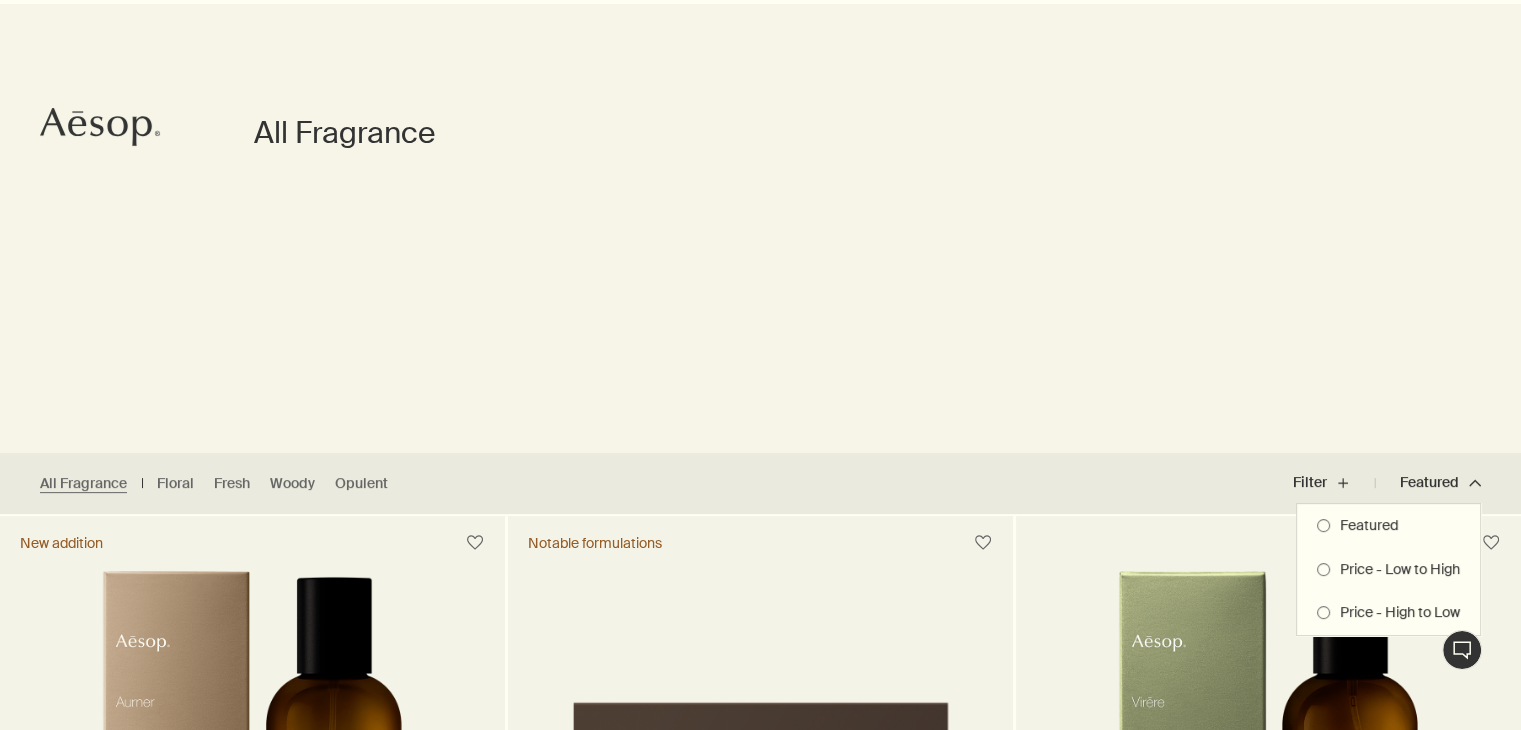click on "Price - High to Low" at bounding box center [1395, 613] 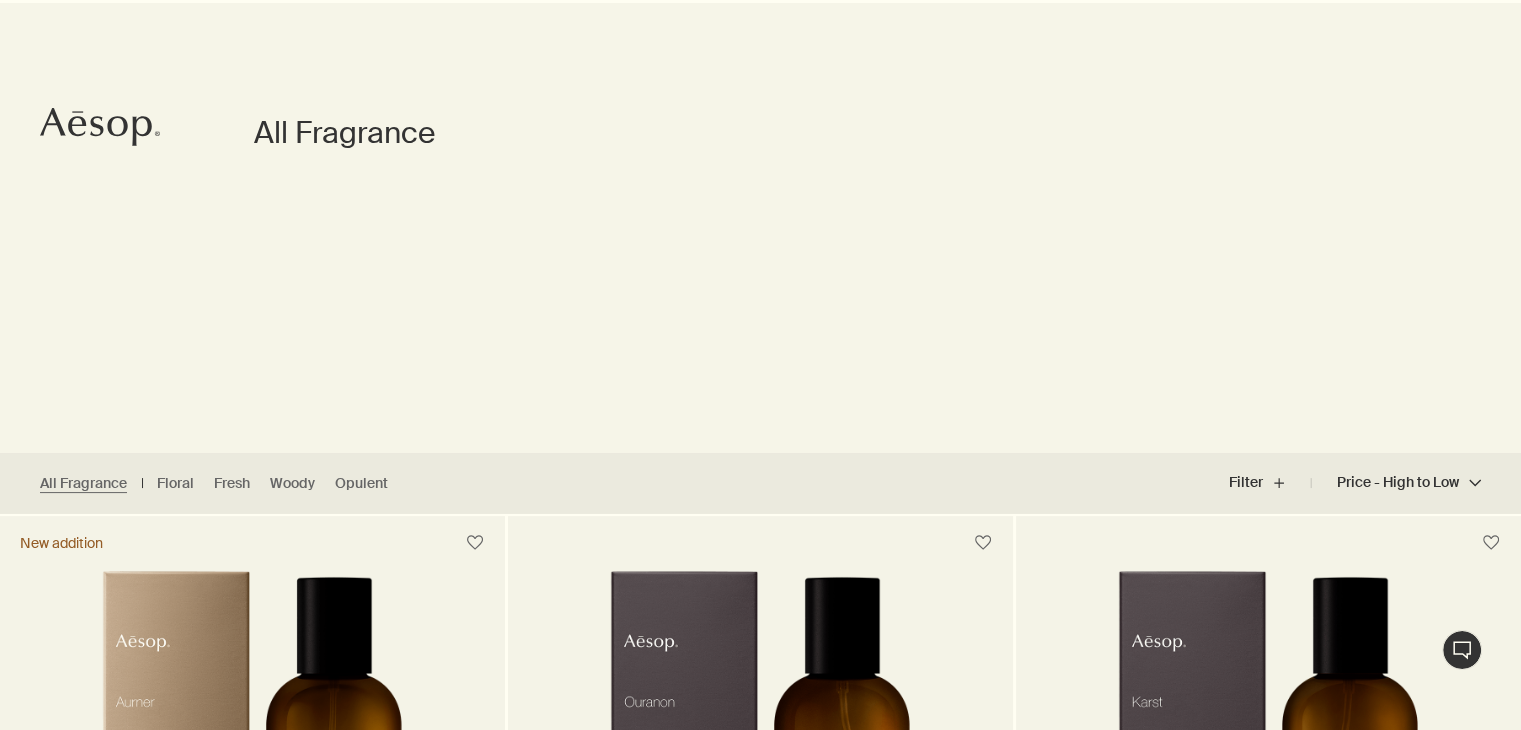 click on "All Fragrance Floral Fresh Woody Opulent" at bounding box center (604, 483) 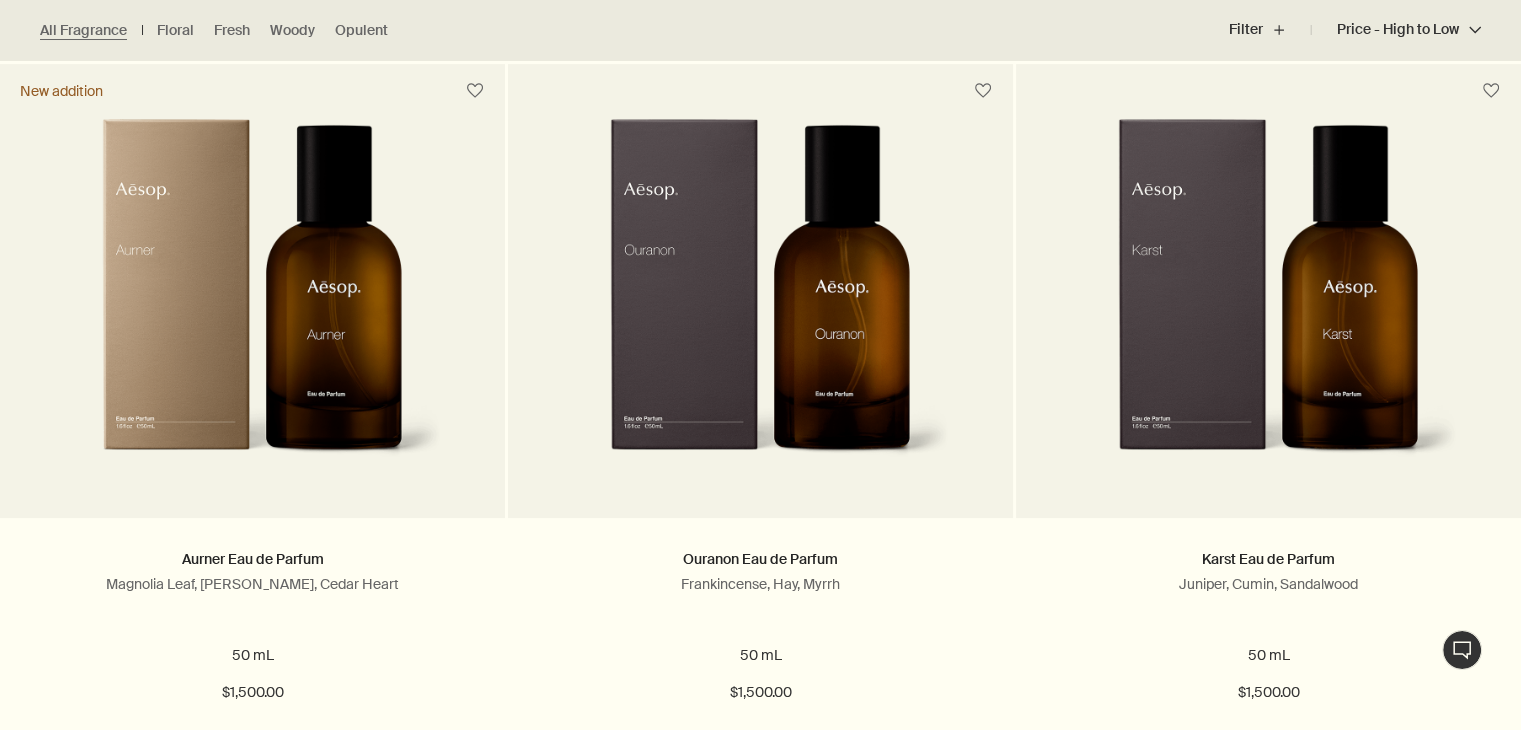 scroll, scrollTop: 680, scrollLeft: 0, axis: vertical 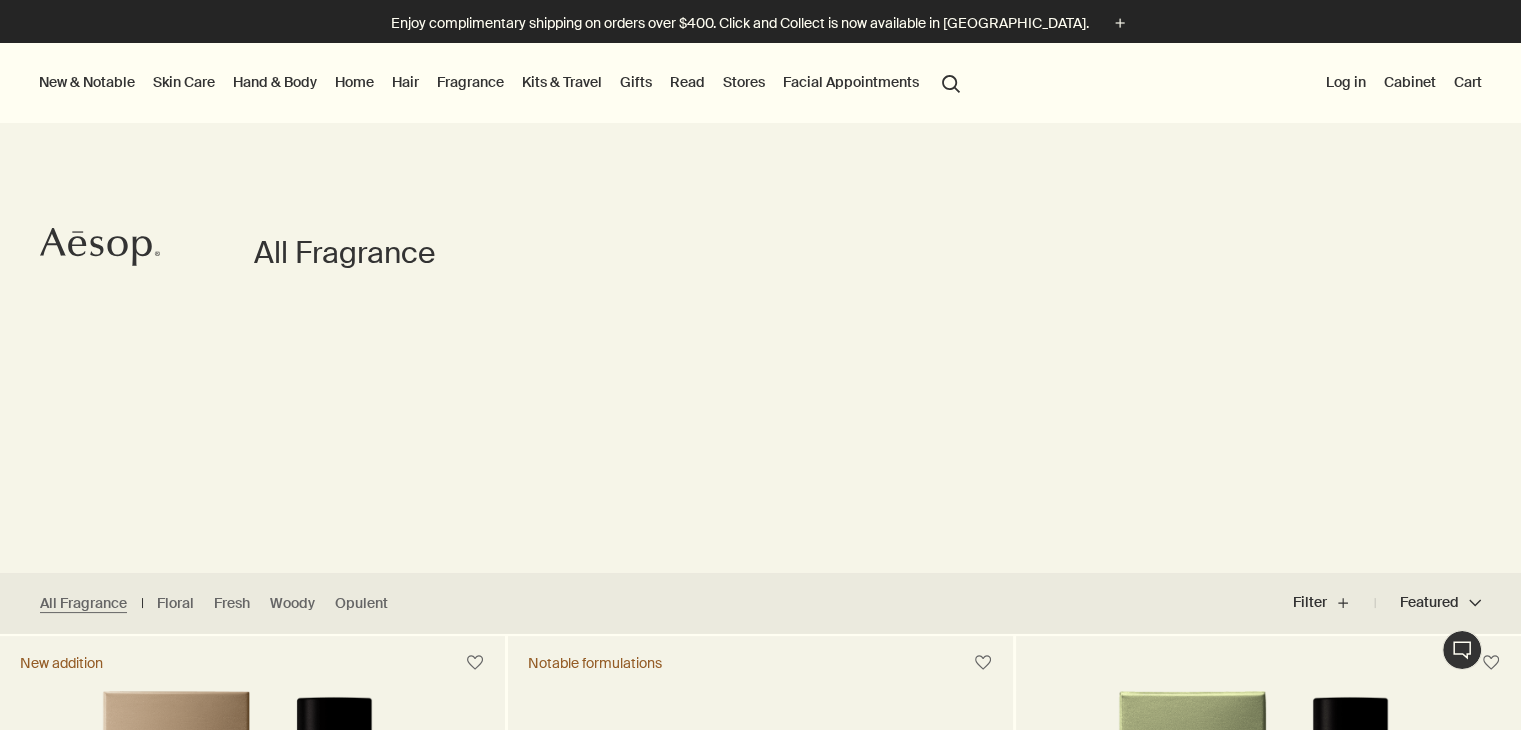 click on "Hand & Body" at bounding box center [275, 82] 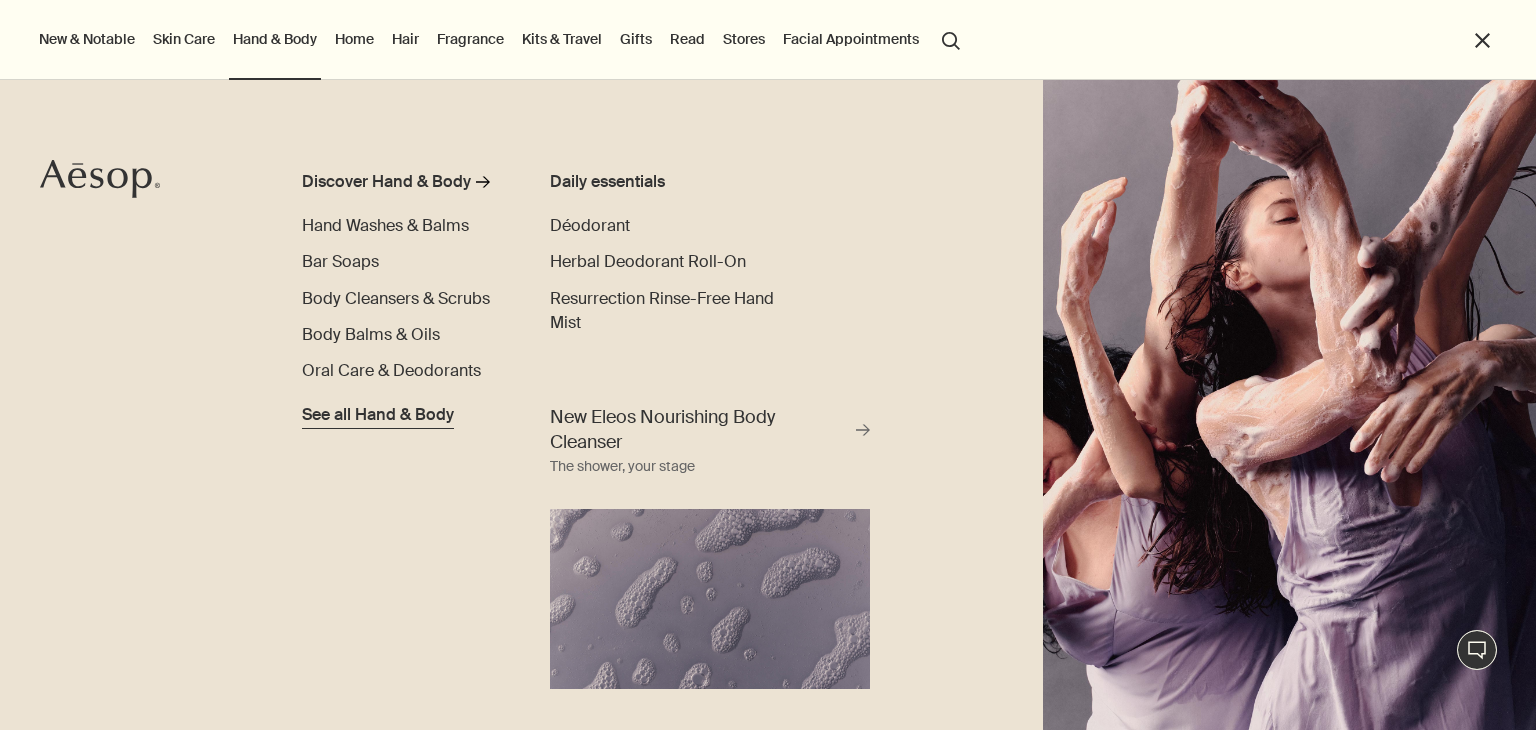 click on "See all Hand & Body" at bounding box center (378, 415) 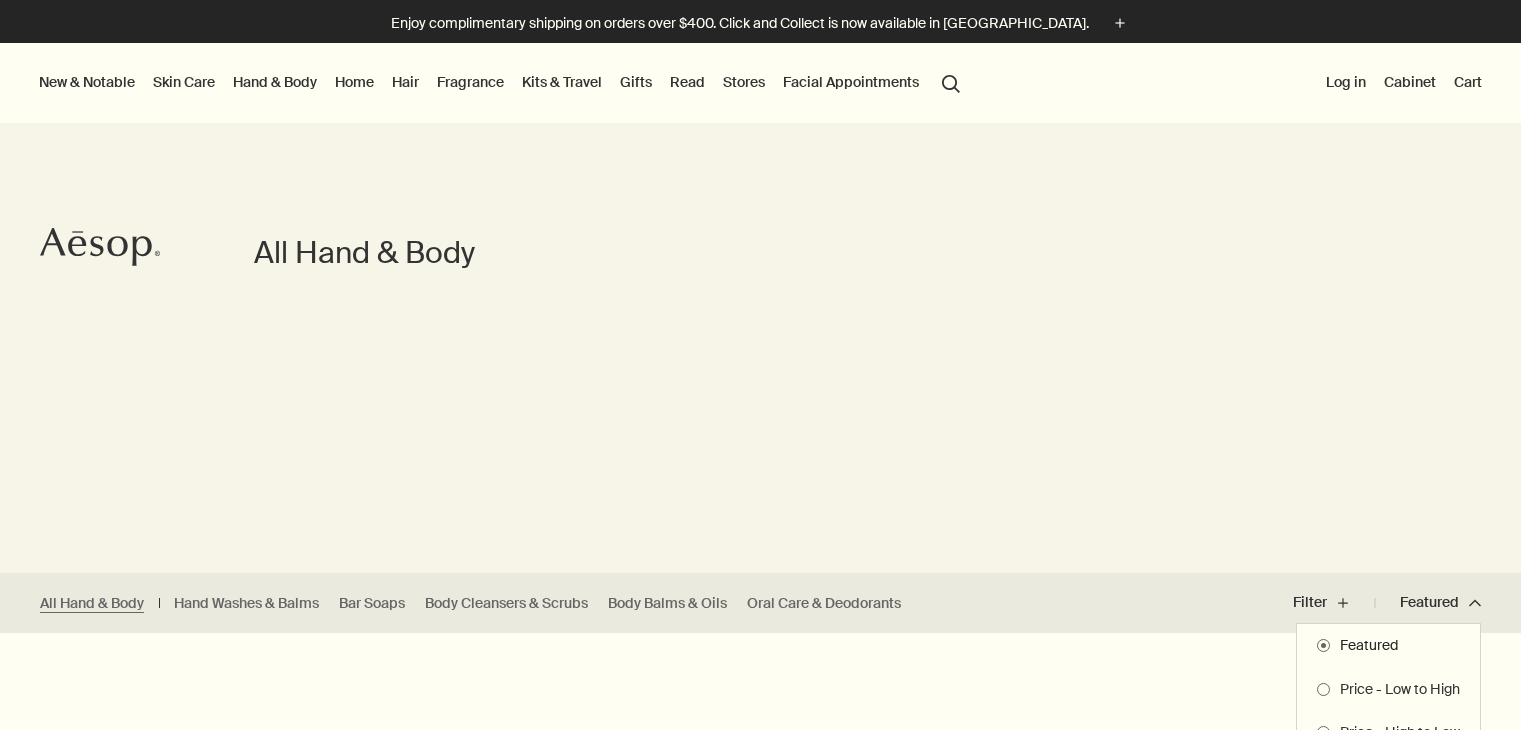 scroll, scrollTop: 0, scrollLeft: 0, axis: both 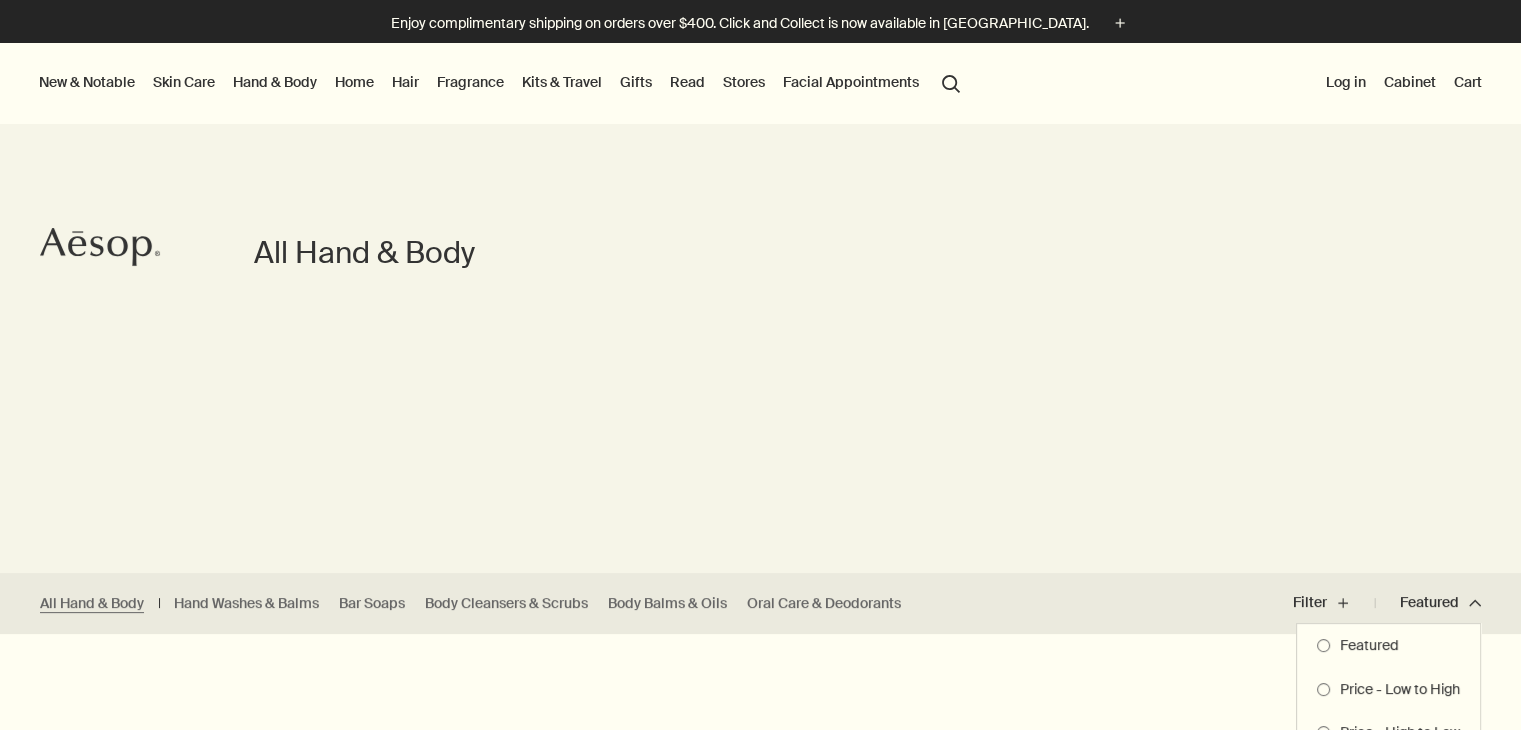 type 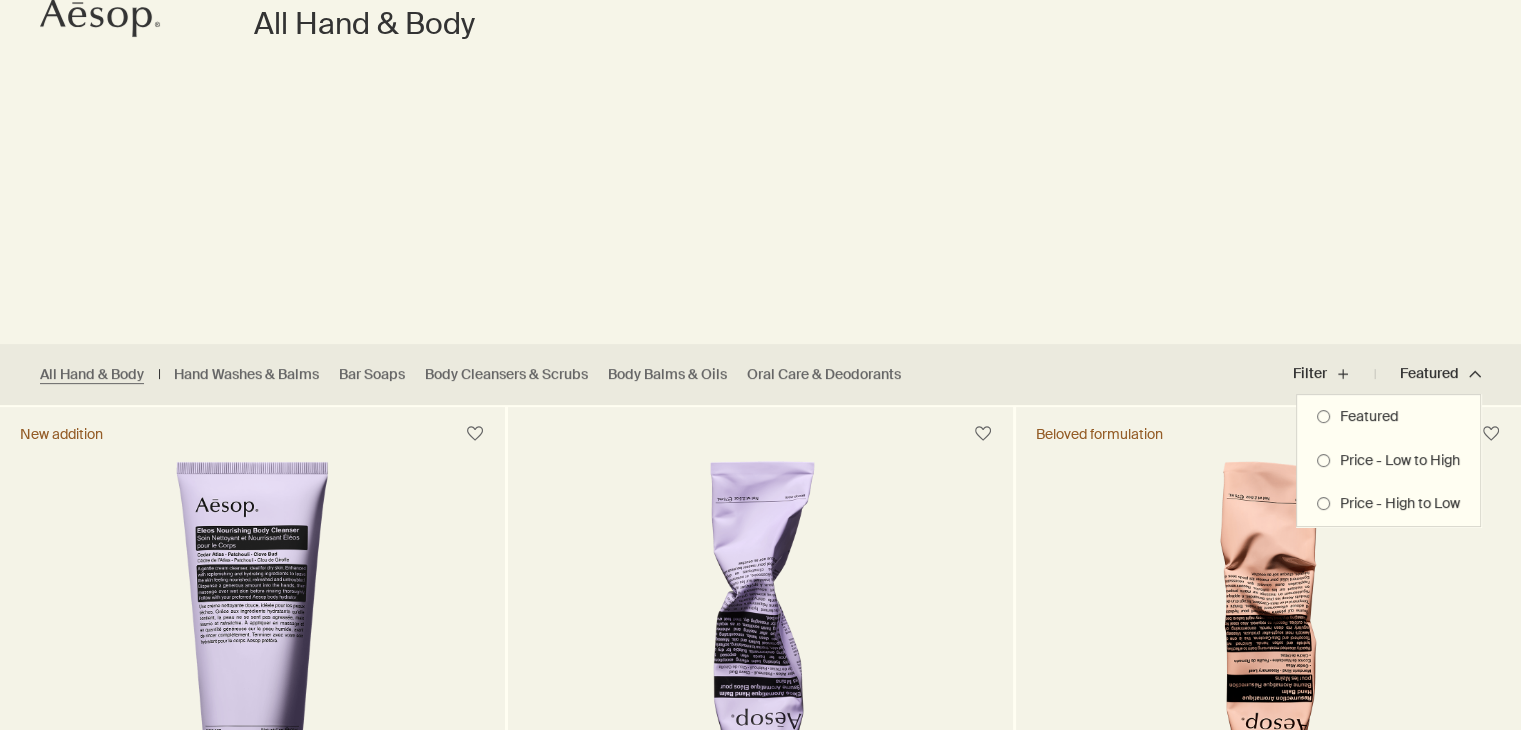 scroll, scrollTop: 240, scrollLeft: 0, axis: vertical 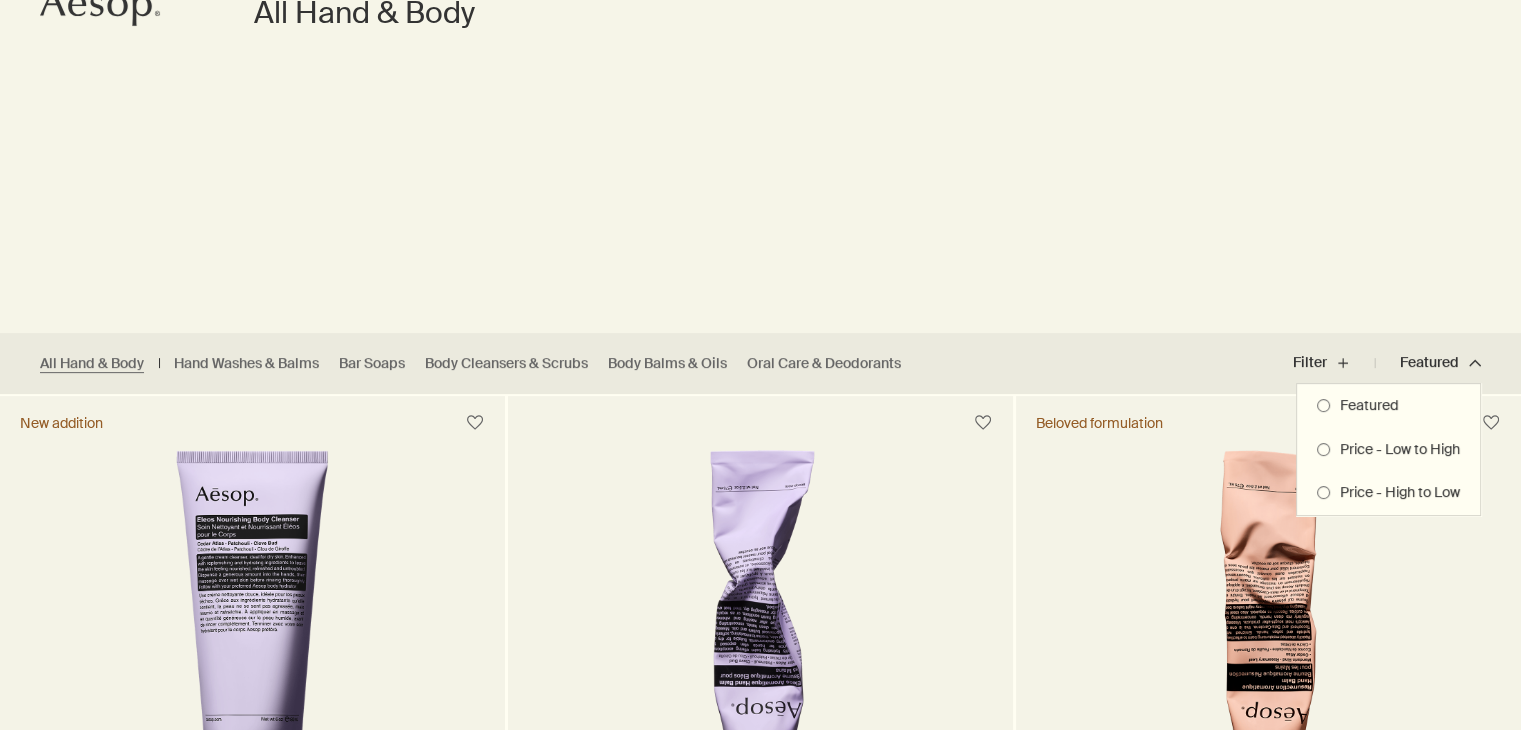 click on "Price - High to Low" at bounding box center (1395, 493) 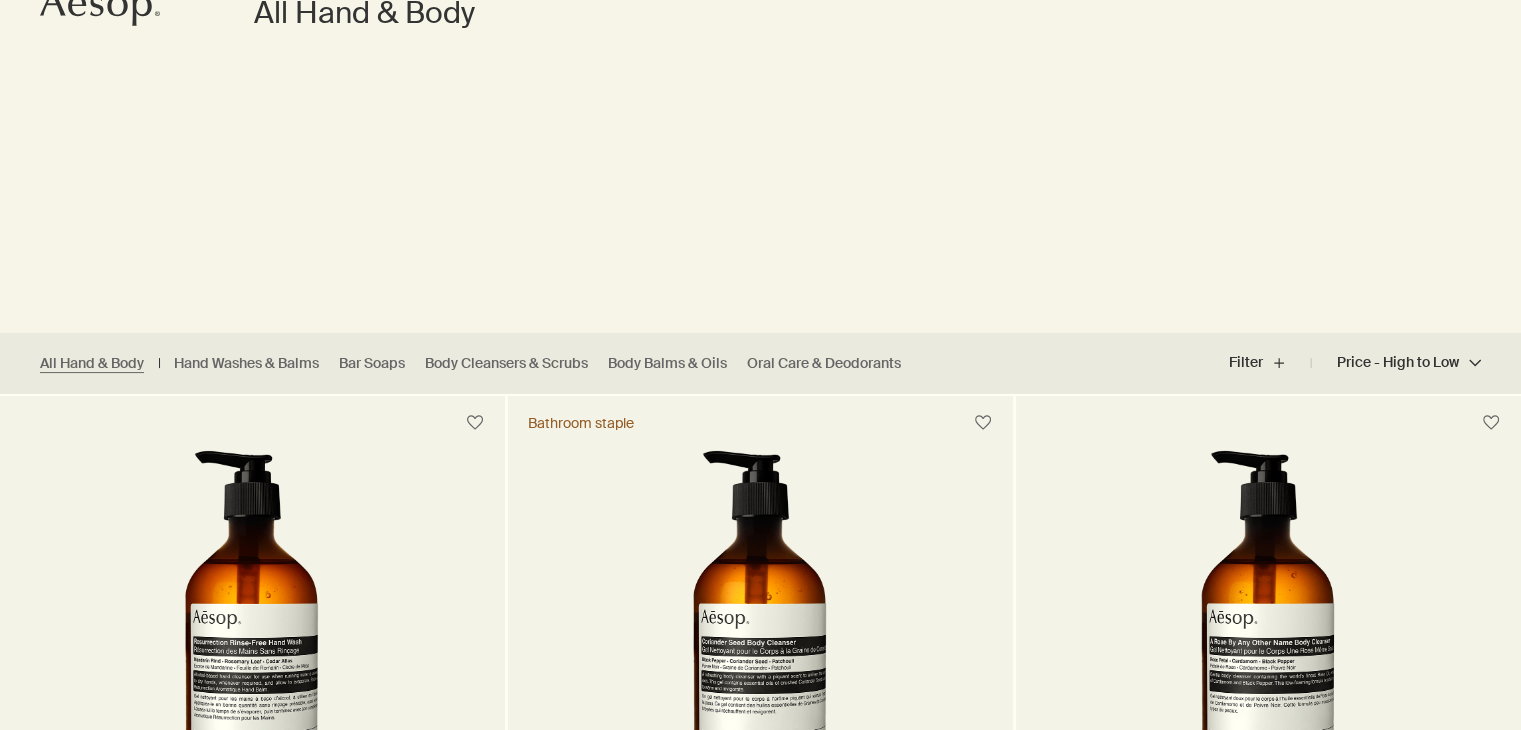 click at bounding box center [252, 650] 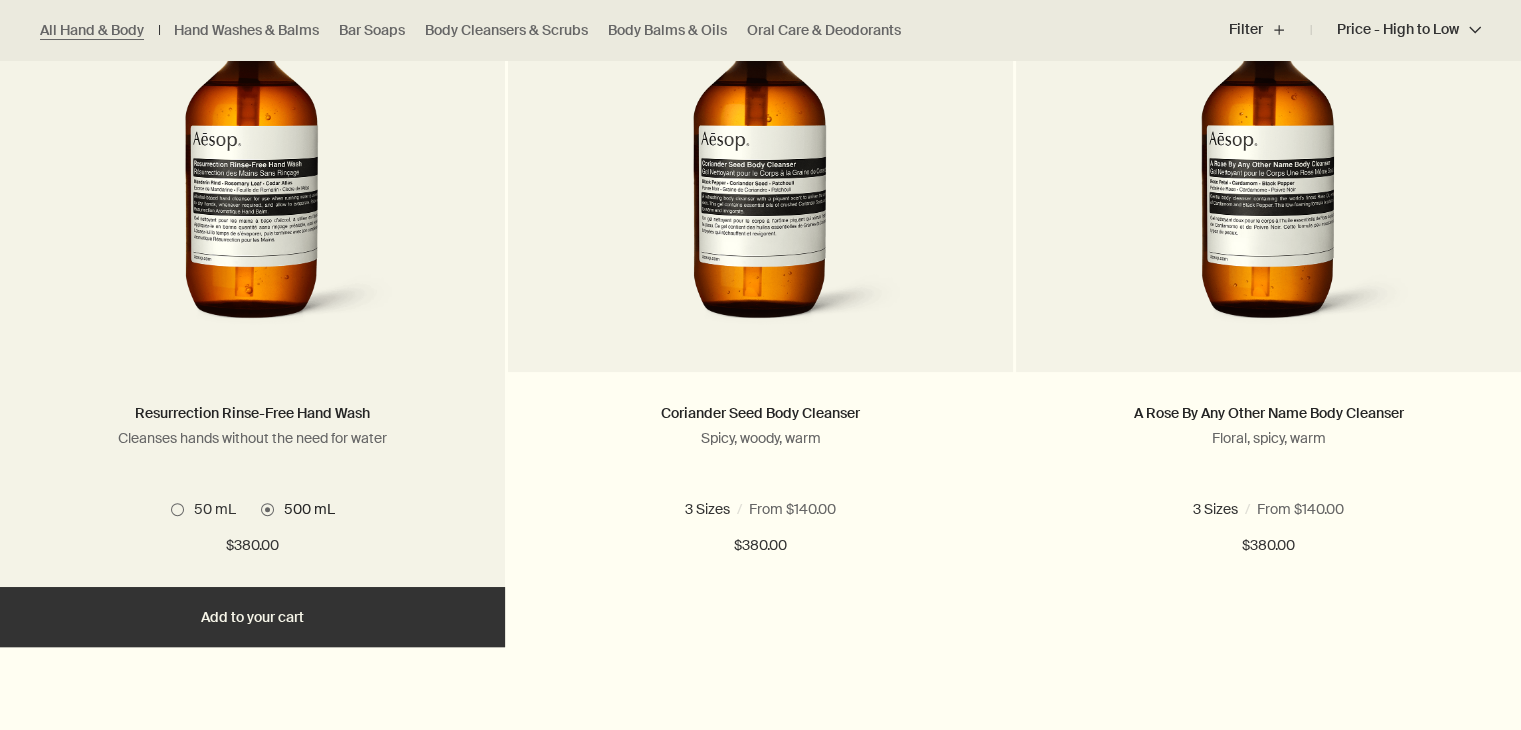 scroll, scrollTop: 720, scrollLeft: 0, axis: vertical 